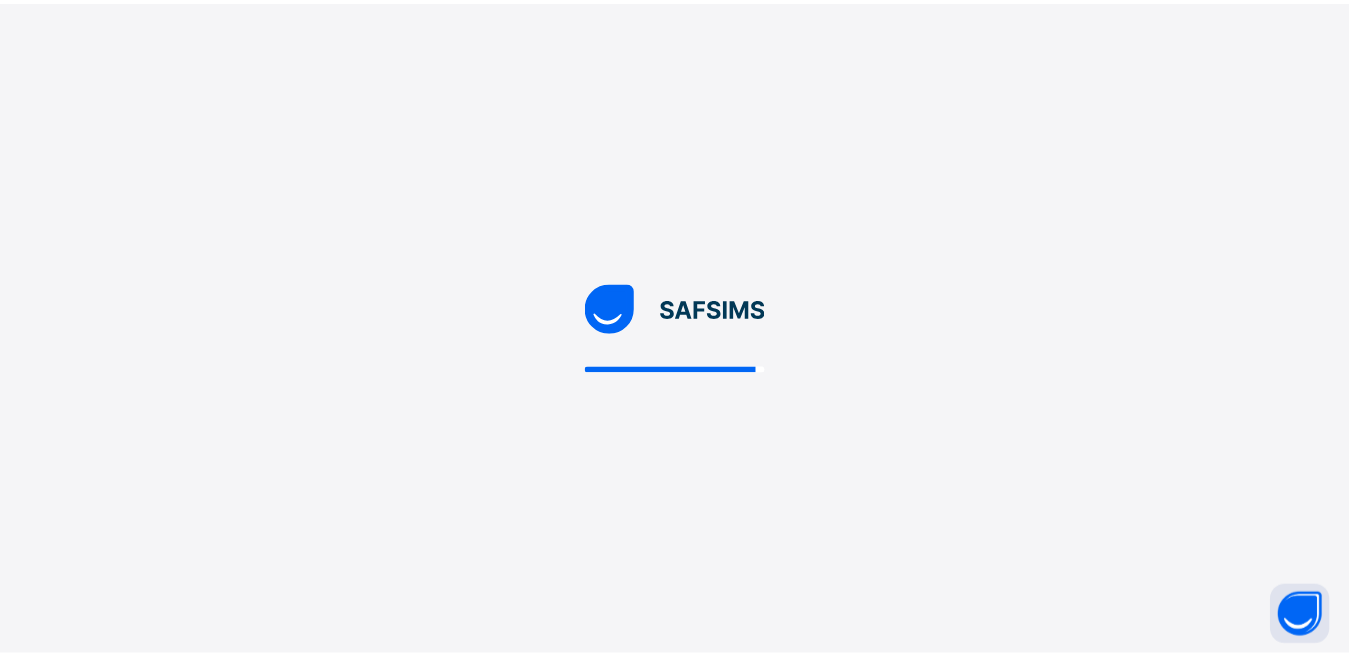 scroll, scrollTop: 0, scrollLeft: 0, axis: both 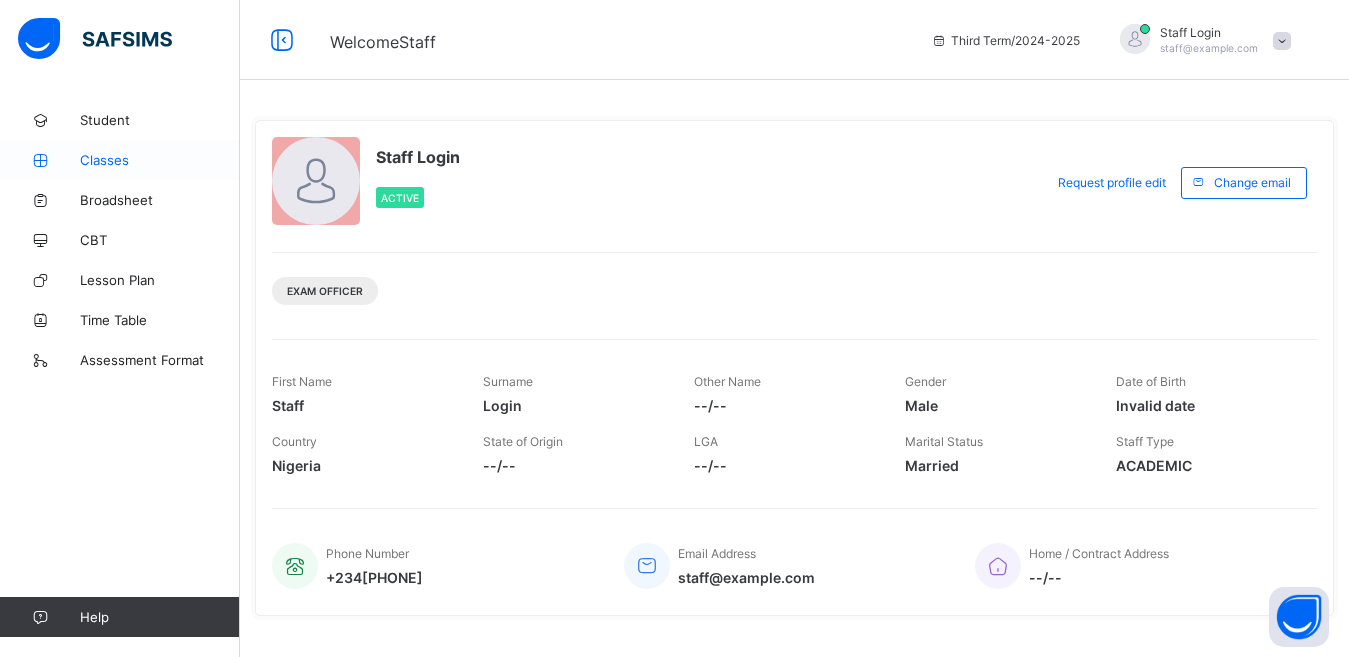 click on "Classes" at bounding box center [160, 160] 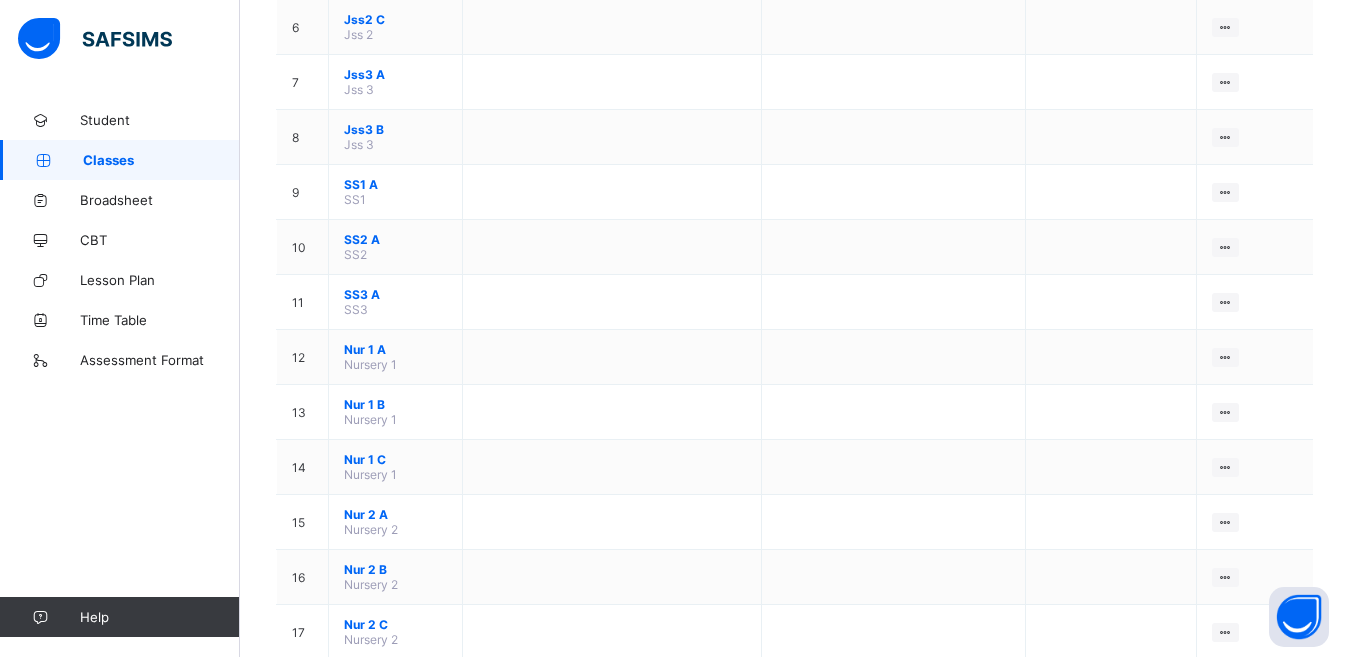 scroll, scrollTop: 716, scrollLeft: 0, axis: vertical 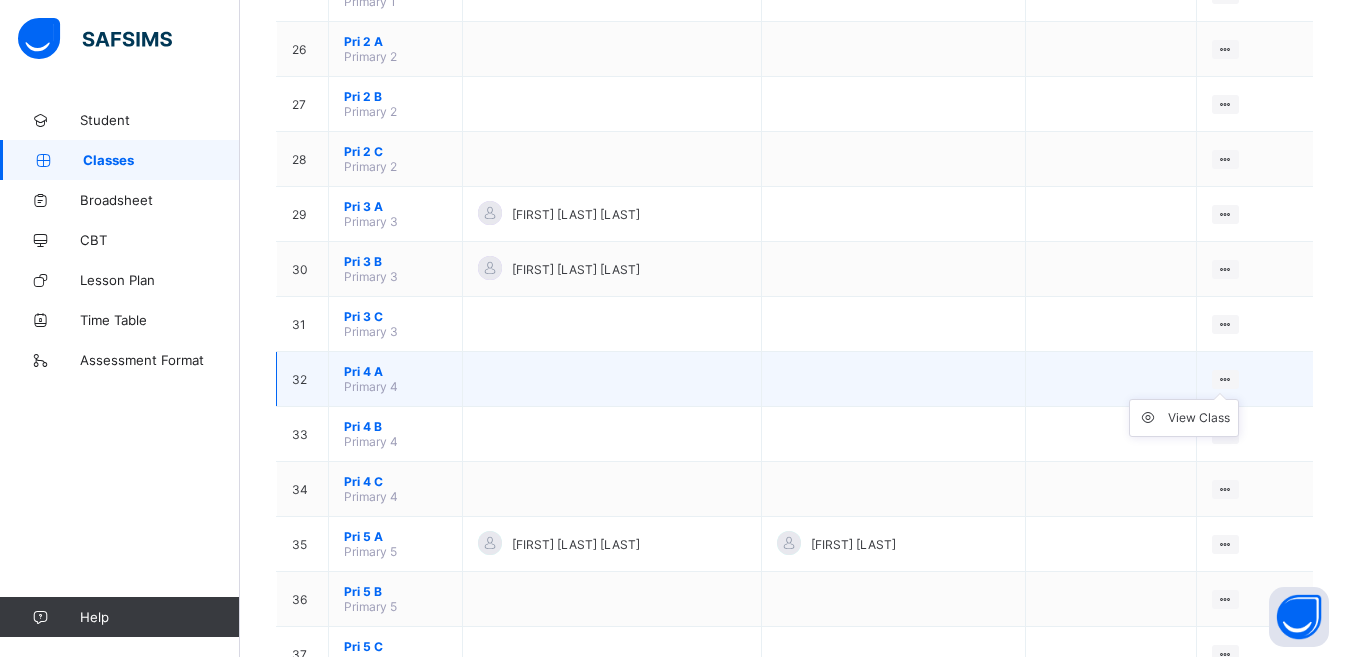 click on "View Class" at bounding box center (1184, 418) 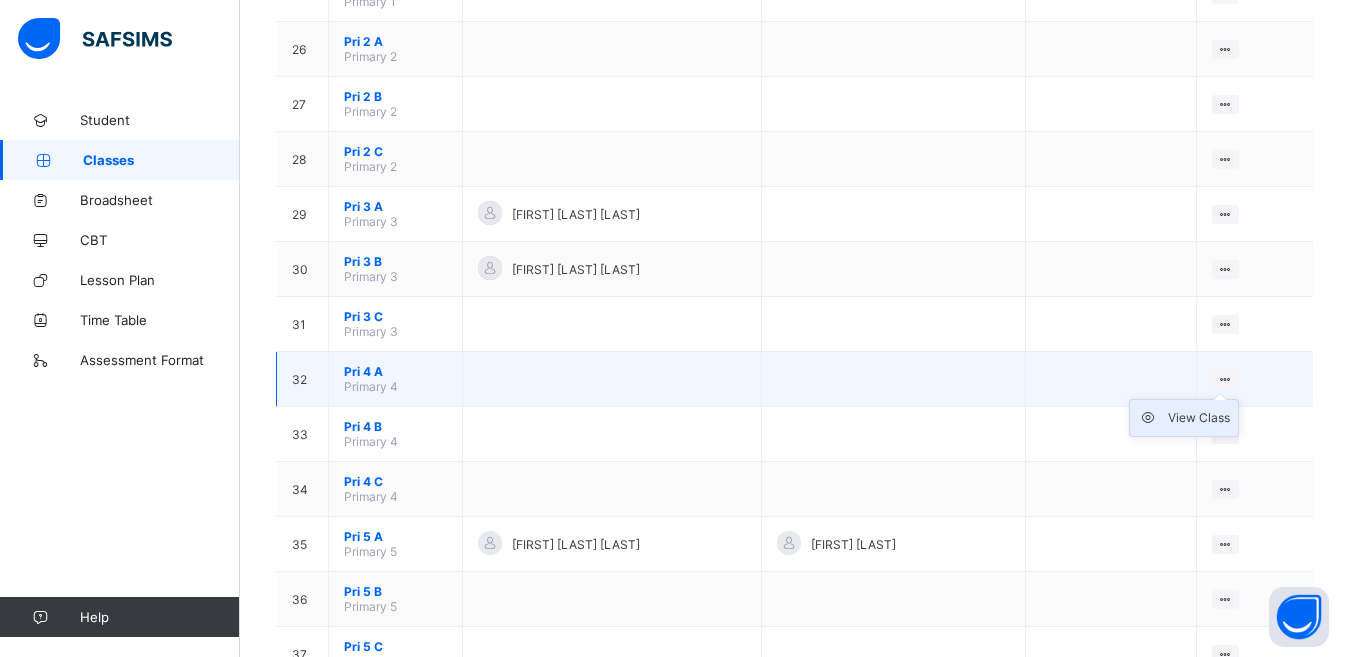 click on "View Class" at bounding box center (1199, 418) 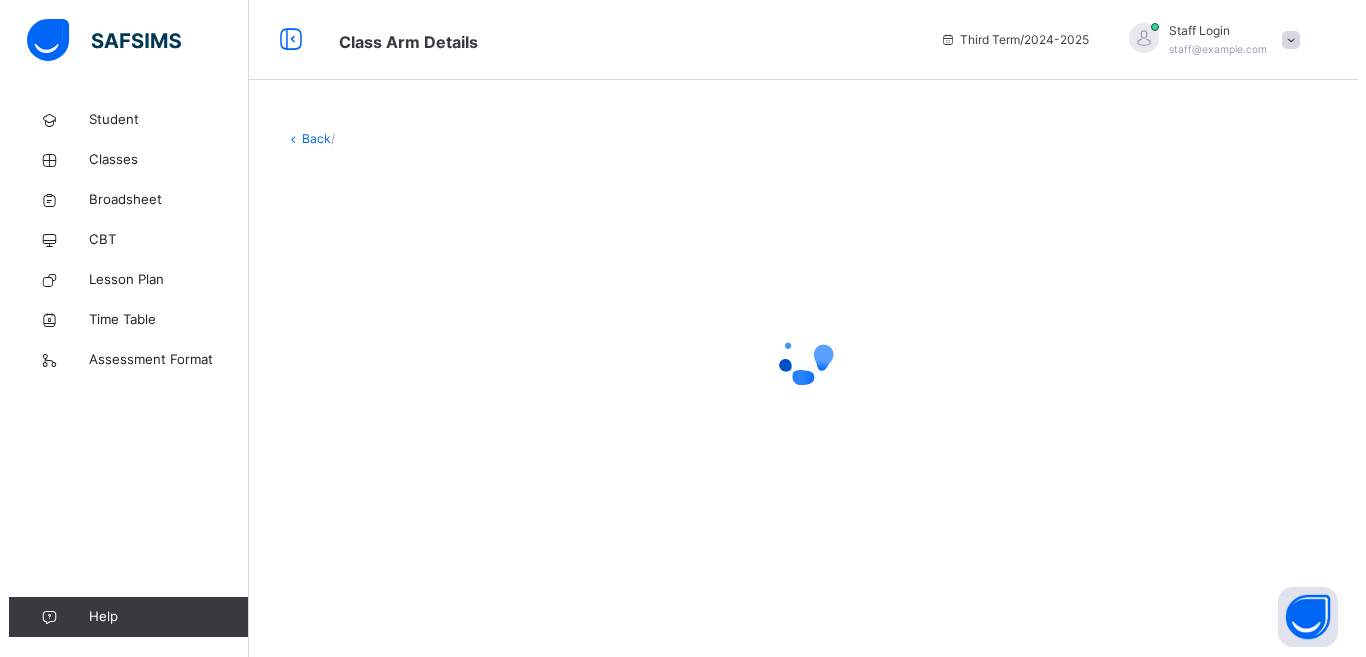 scroll, scrollTop: 0, scrollLeft: 0, axis: both 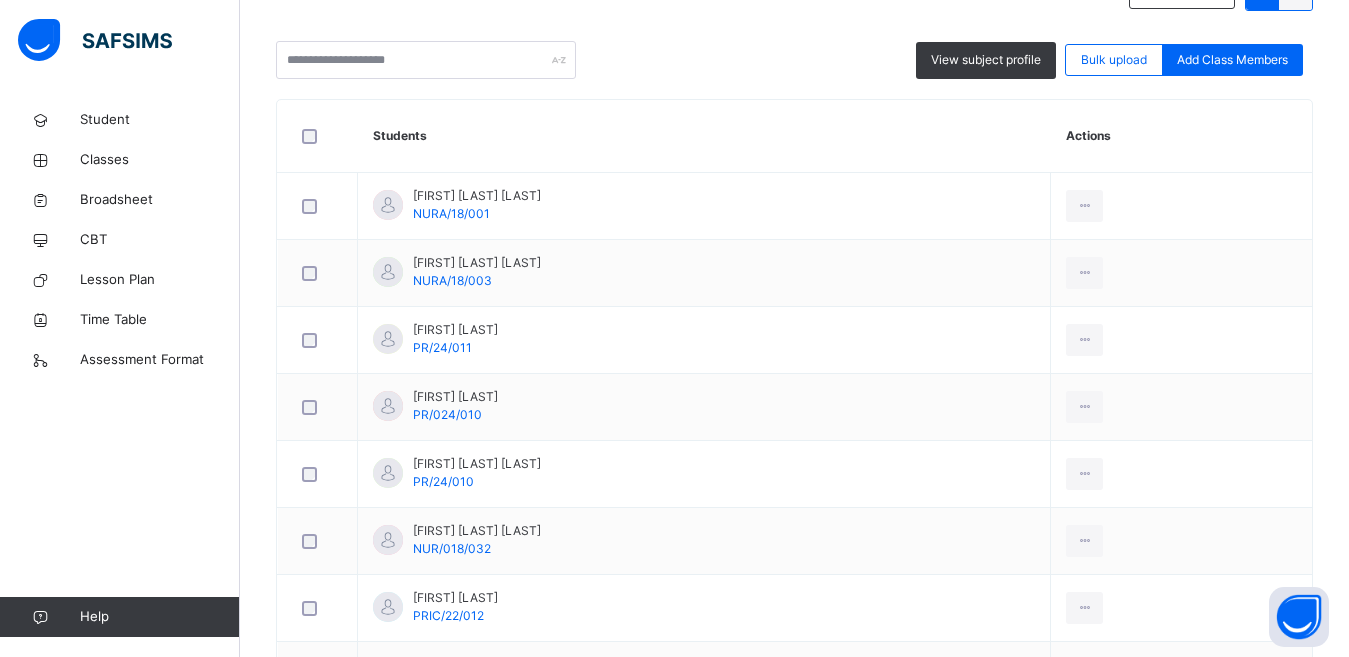 drag, startPoint x: 1348, startPoint y: 362, endPoint x: 1360, endPoint y: 284, distance: 78.91768 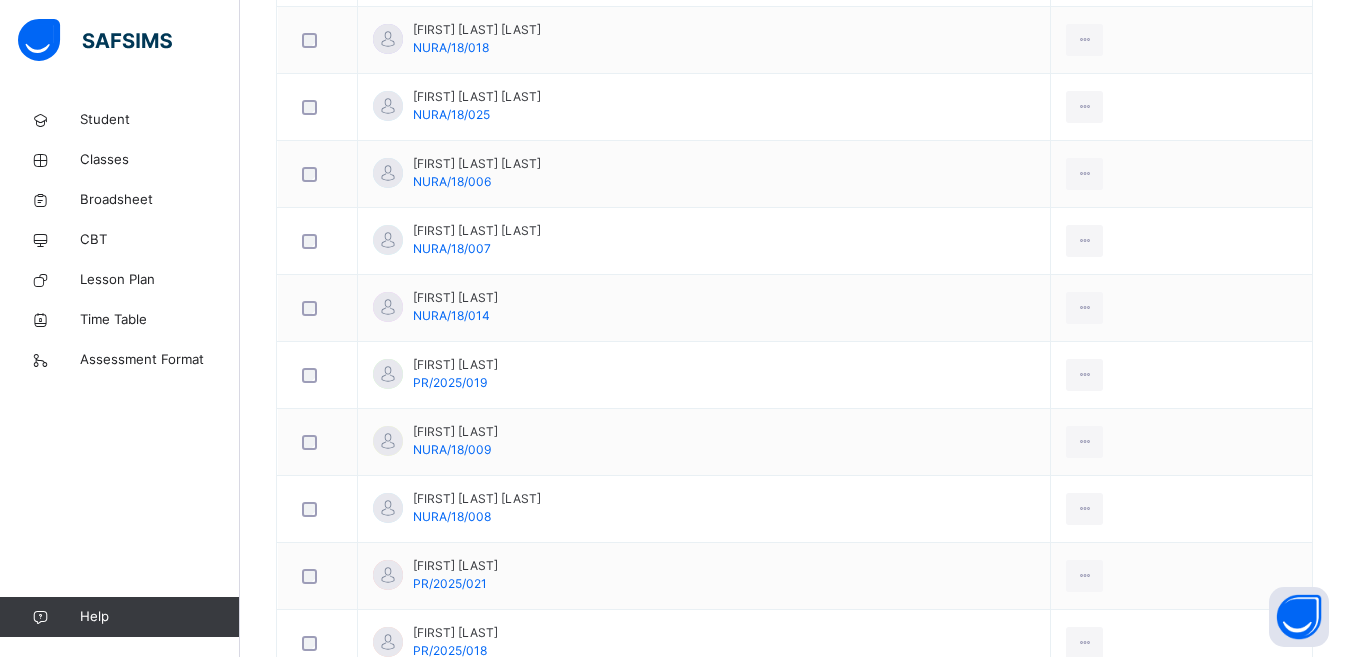 click on "Abdullahi Abdullahi Yunusa NURA/18/003" at bounding box center [457, -363] 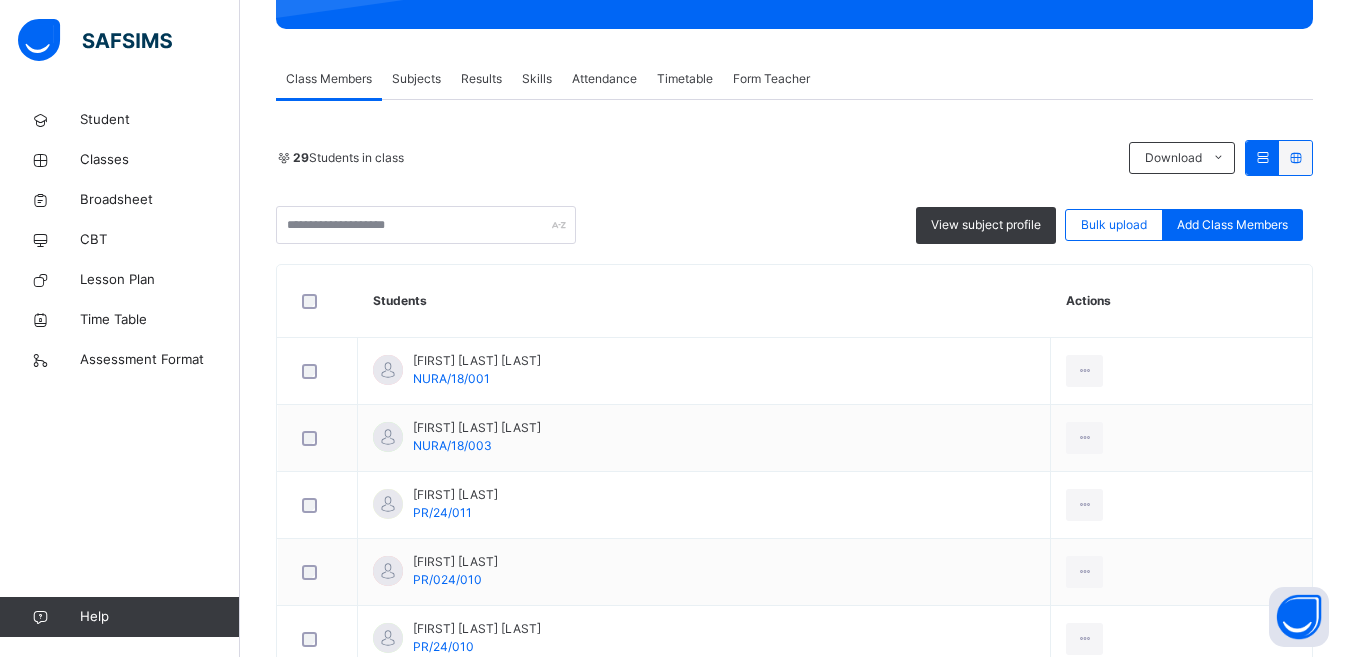 scroll, scrollTop: 322, scrollLeft: 0, axis: vertical 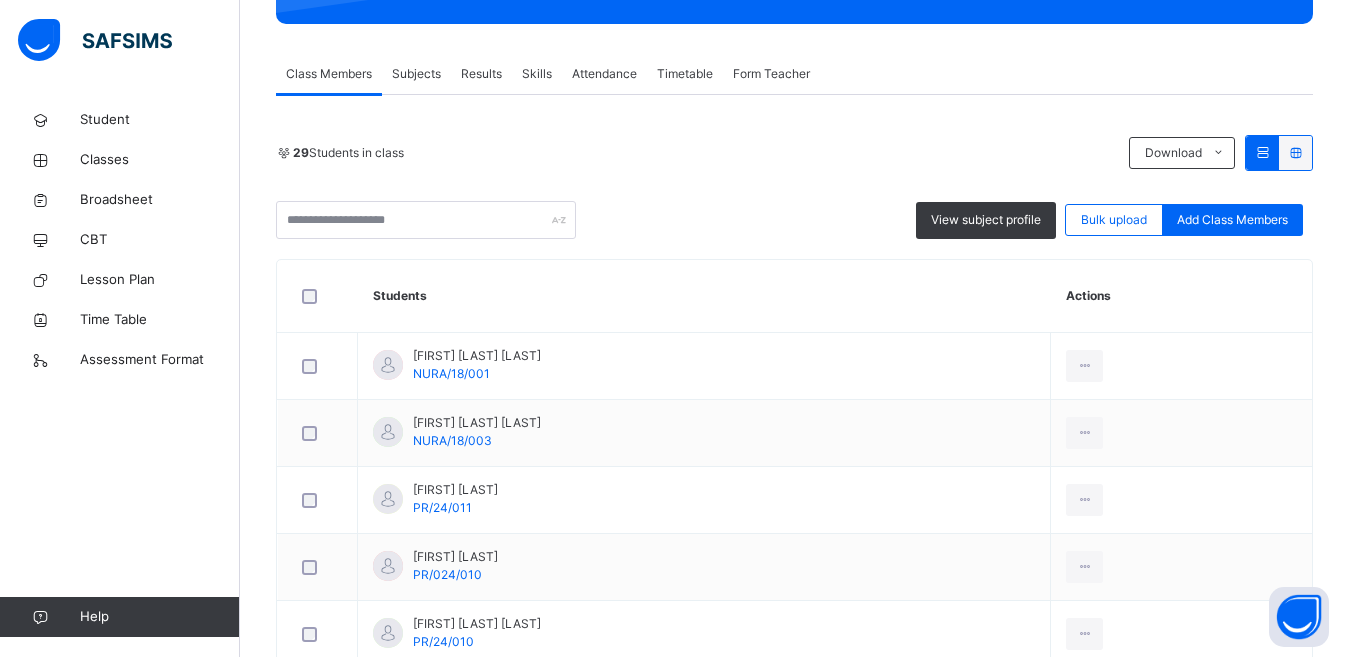 click on "Subjects" at bounding box center (416, 74) 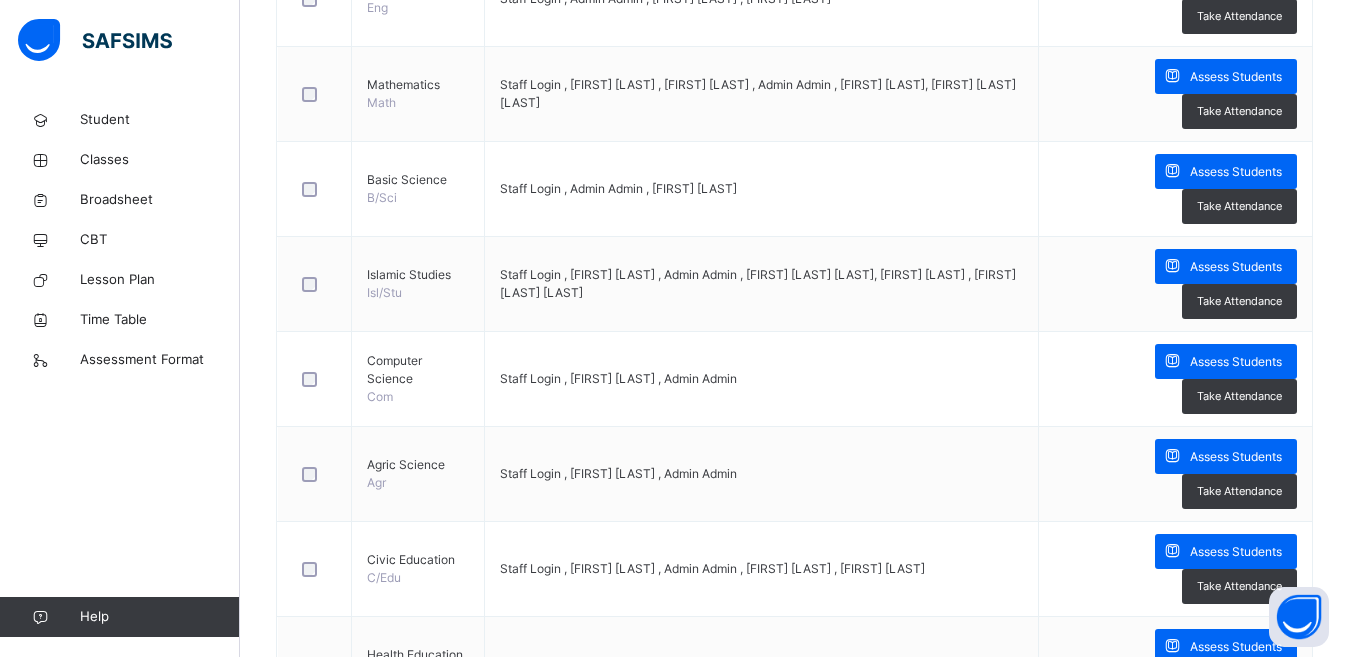 scroll, scrollTop: 662, scrollLeft: 0, axis: vertical 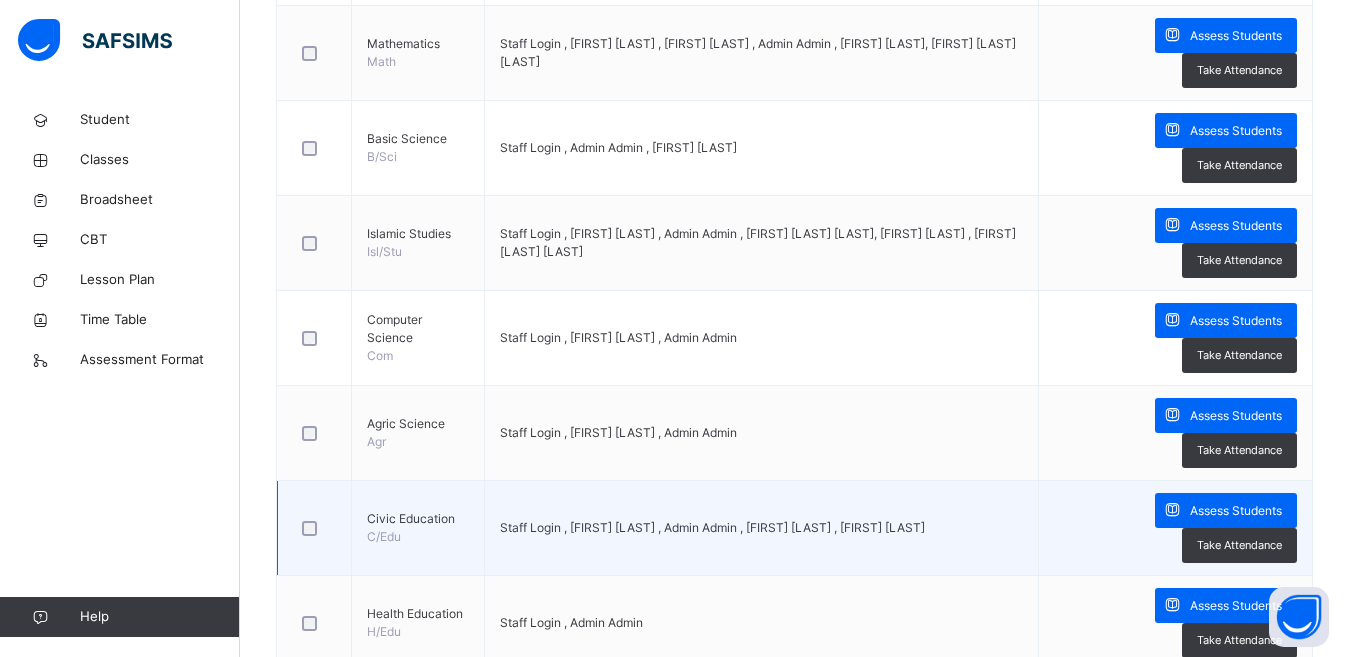click on "Civic Education" at bounding box center [418, 519] 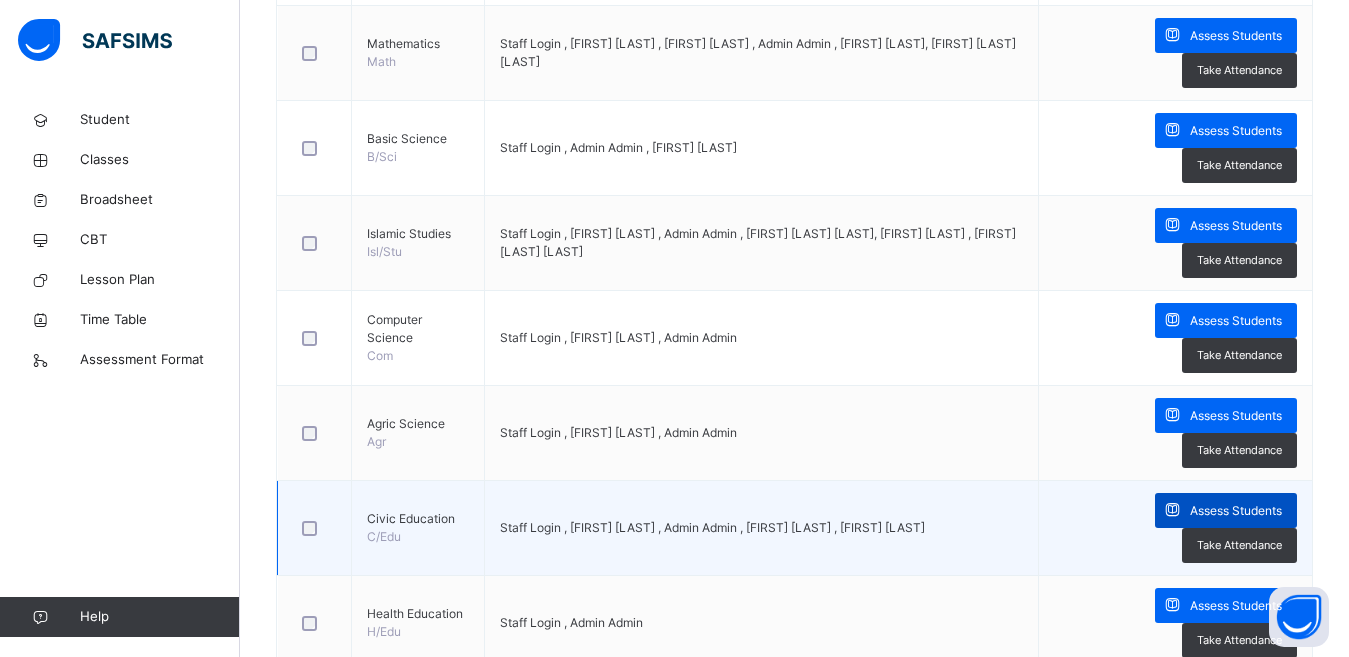 click on "Assess Students" at bounding box center (1236, 511) 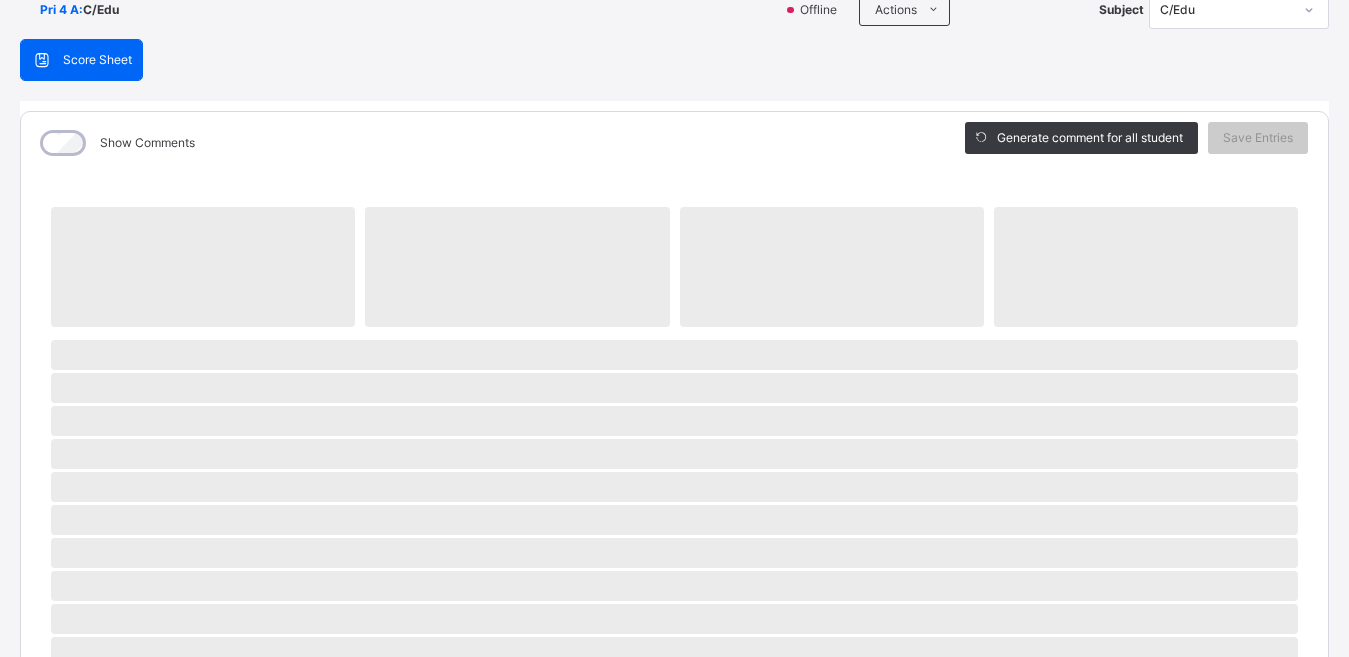 scroll, scrollTop: 0, scrollLeft: 0, axis: both 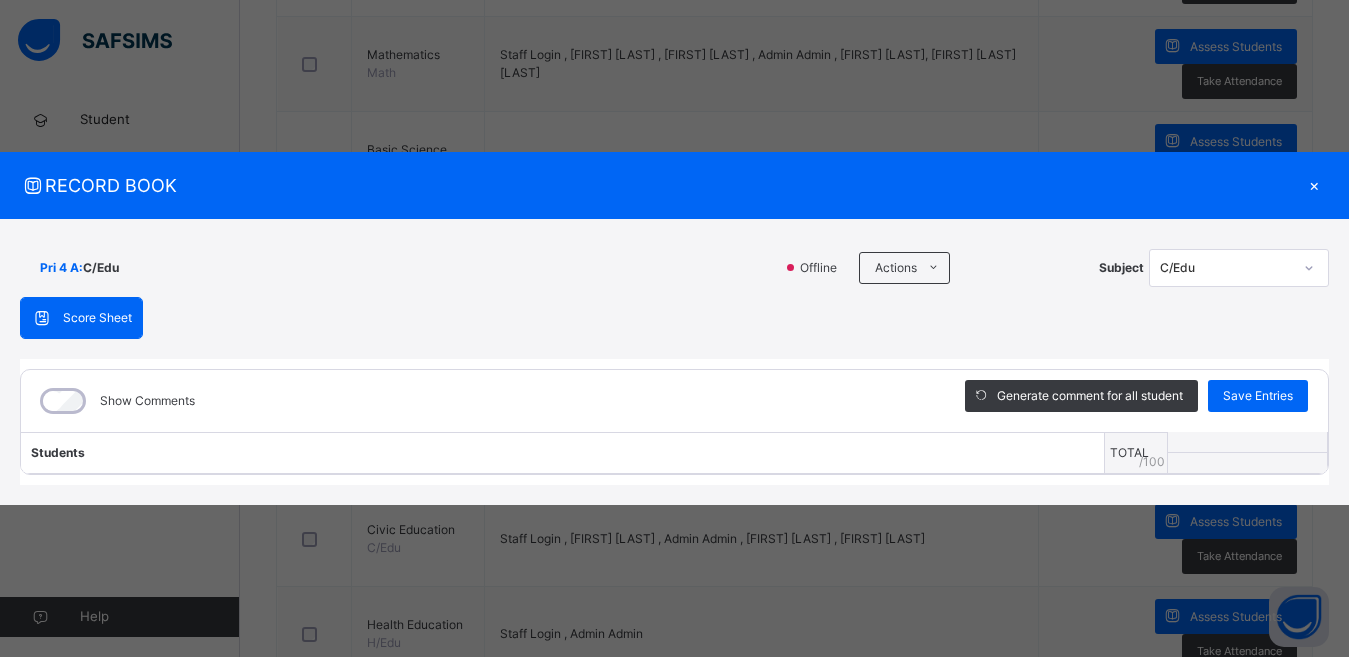 click on "Pri 4   A :   C/Edu Offline Actions  Download Empty Score Sheet  Upload/map score sheet Subject  C/Edu" at bounding box center (674, 268) 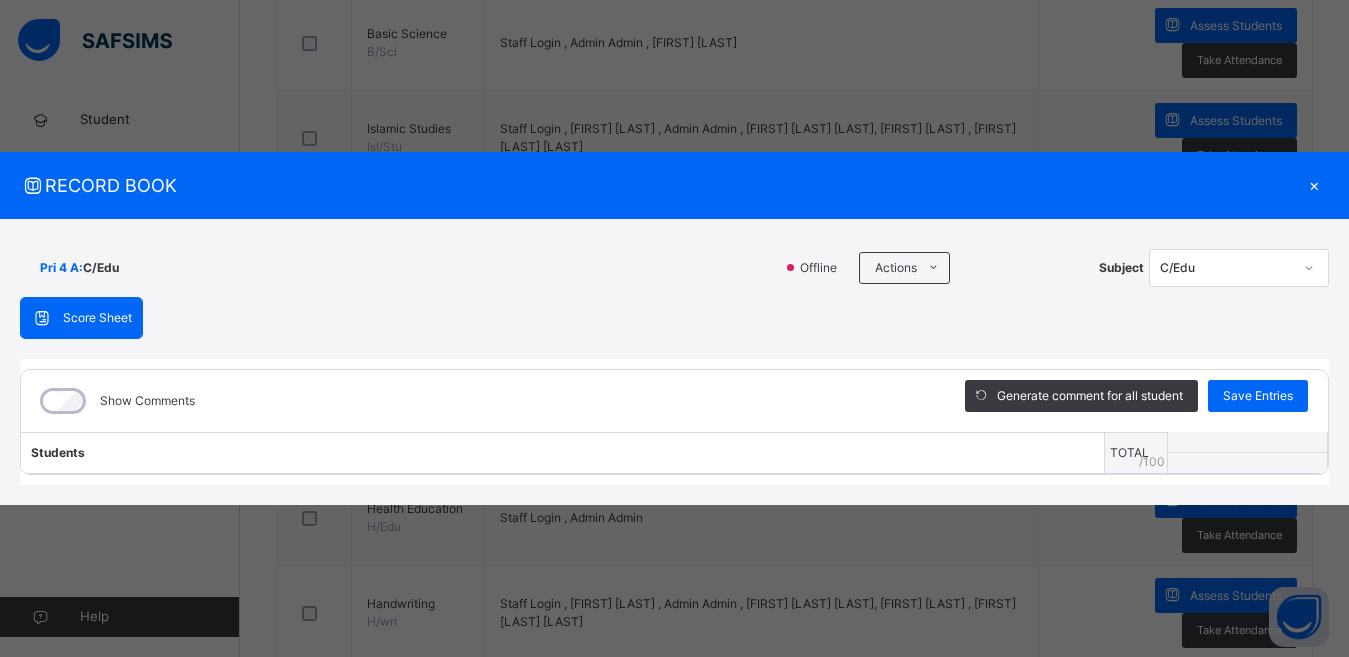 scroll, scrollTop: 770, scrollLeft: 0, axis: vertical 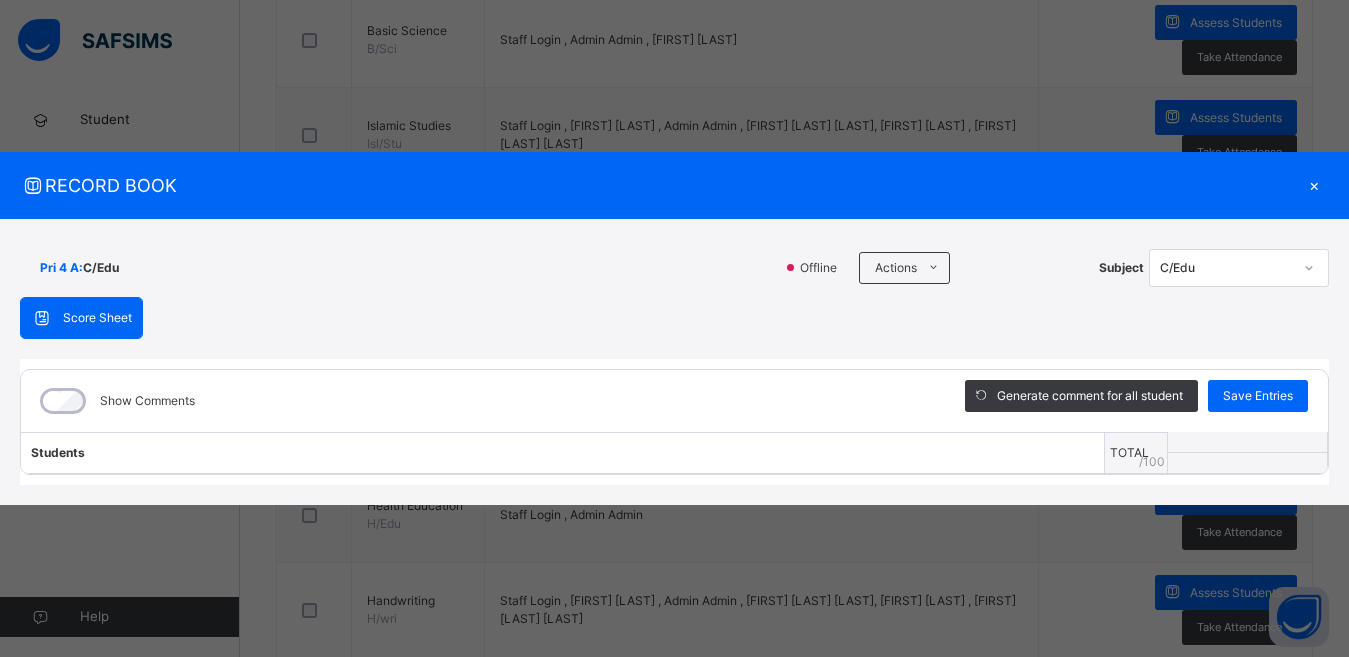 click on "Score Sheet Score Sheet Show Comments   Generate comment for all student   Save Entries Class Level:  Pri 4   A Subject:  C/Edu Session:  2024/2025 Session Session:  Third Term Students TOTAL /100 Comment   ×   Subject Teacher’s Comment Generate and see in full the comment developed by the AI with an option to regenerate the comment Sims Bot Please wait while the Sims Bot generates comments for all your students" at bounding box center [674, 391] 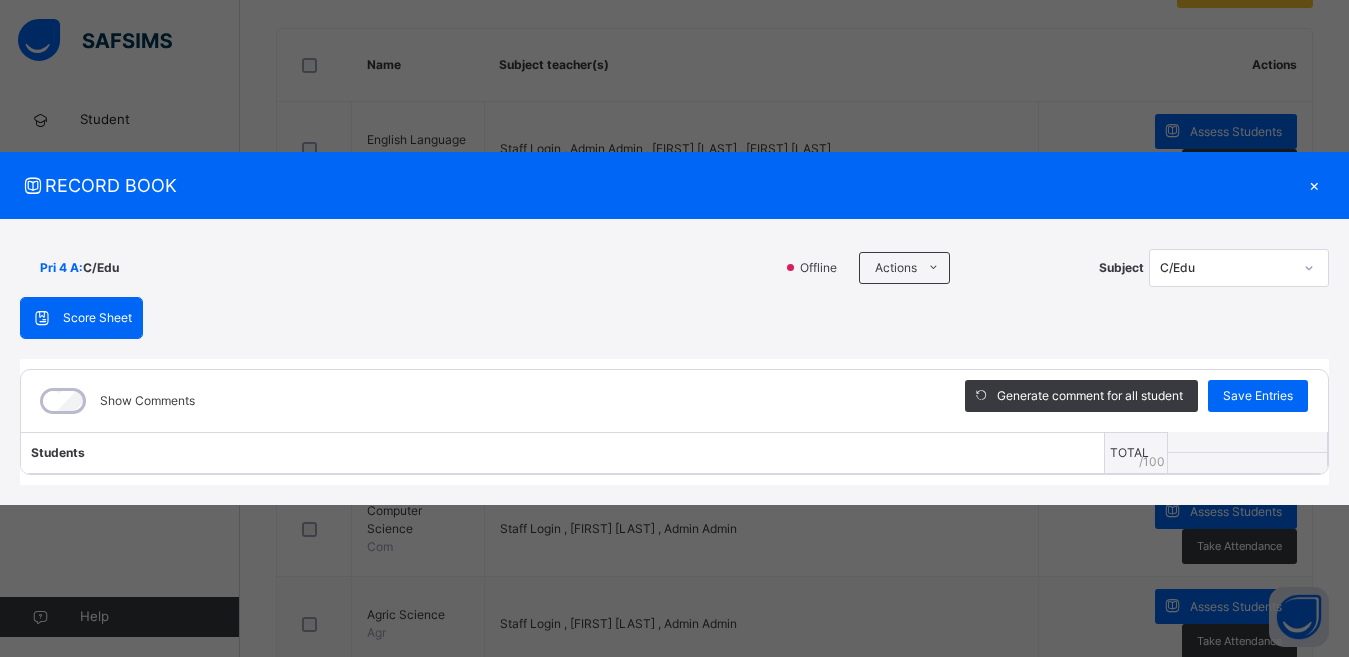scroll, scrollTop: 430, scrollLeft: 0, axis: vertical 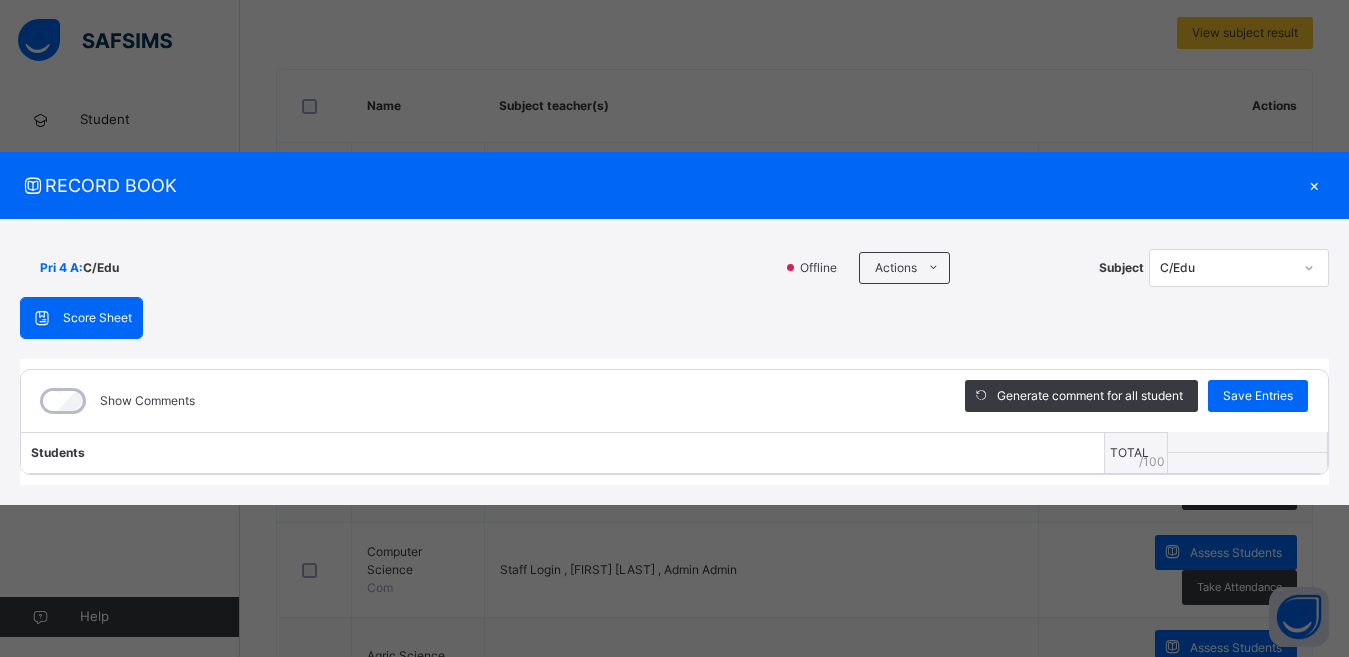 click on "×" at bounding box center (1314, 185) 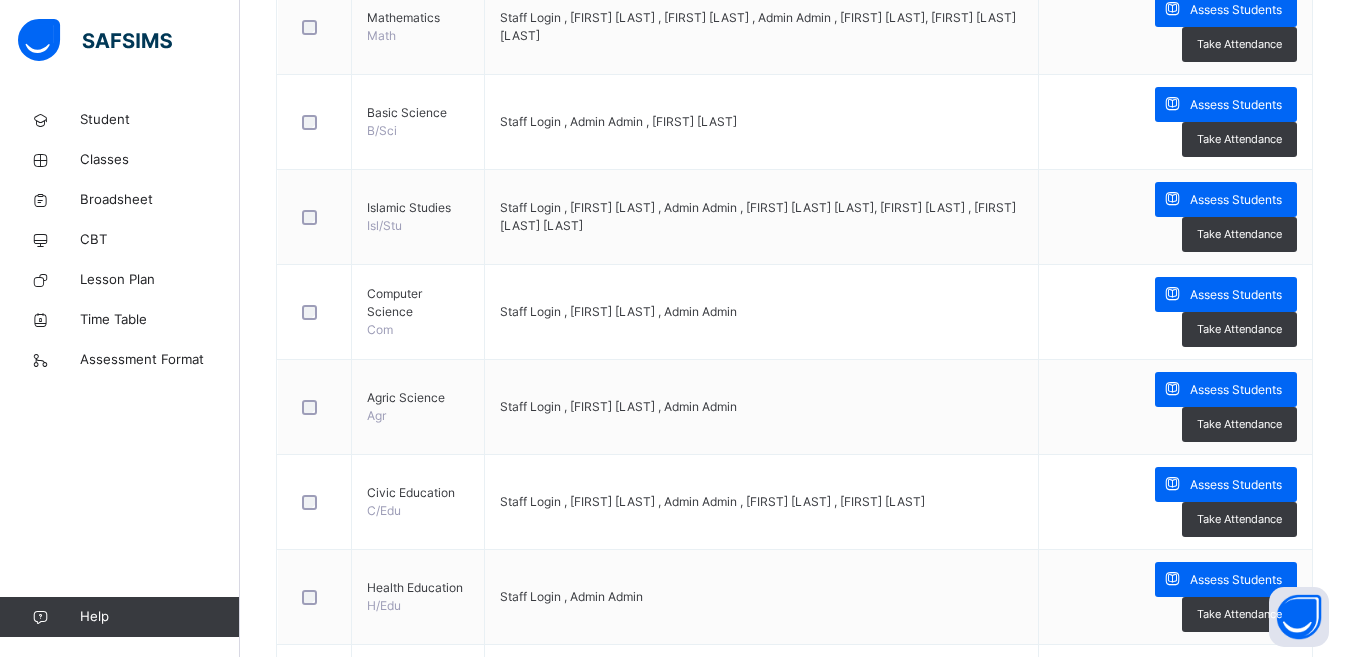 scroll, scrollTop: 703, scrollLeft: 0, axis: vertical 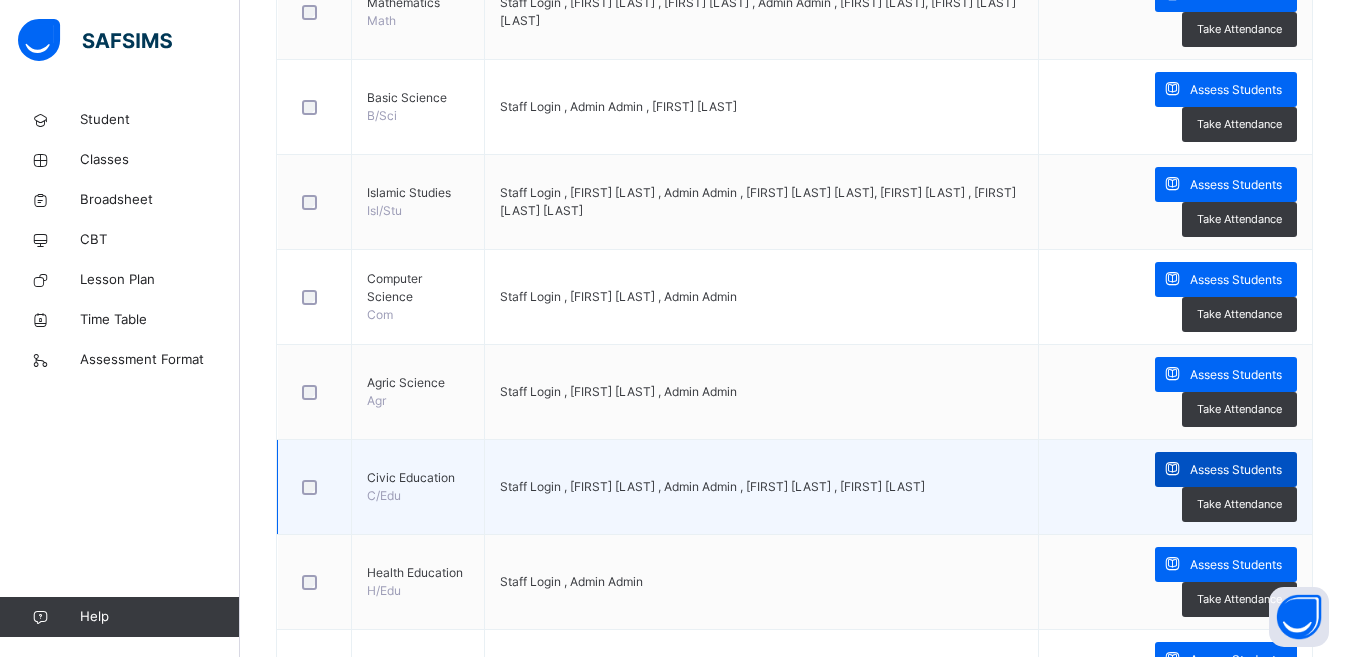 click on "Assess Students" at bounding box center (1236, 470) 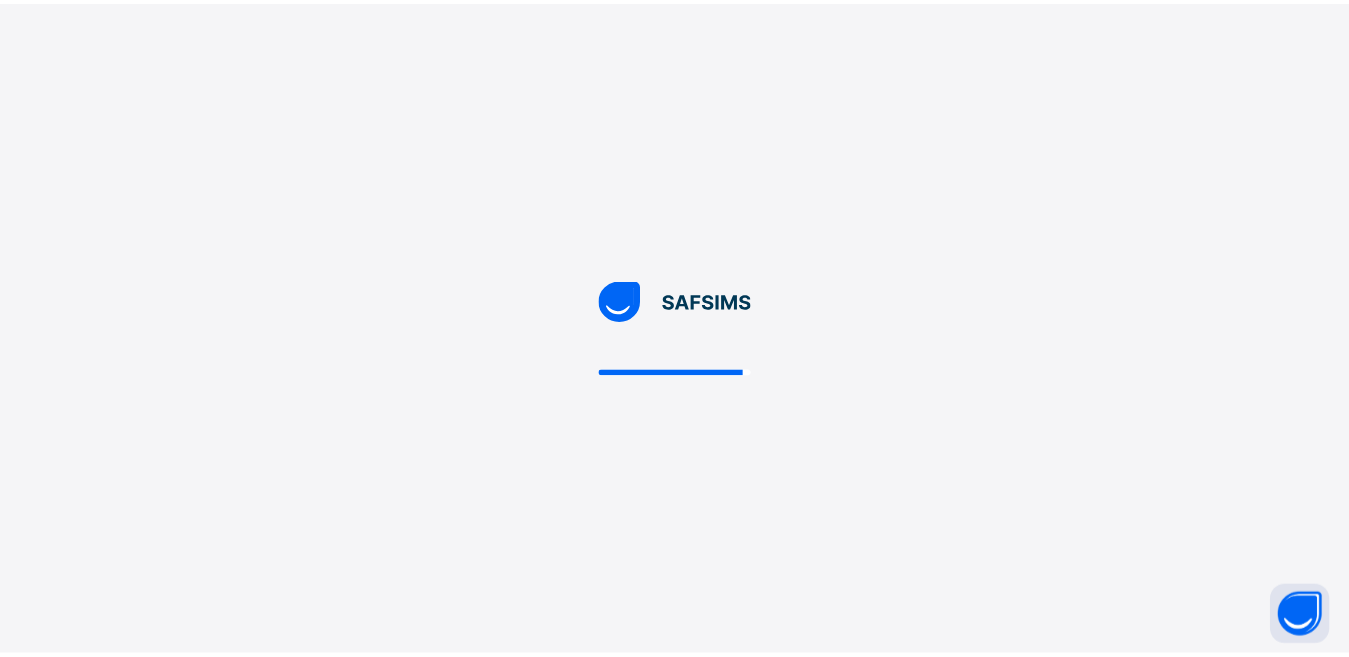 scroll, scrollTop: 0, scrollLeft: 0, axis: both 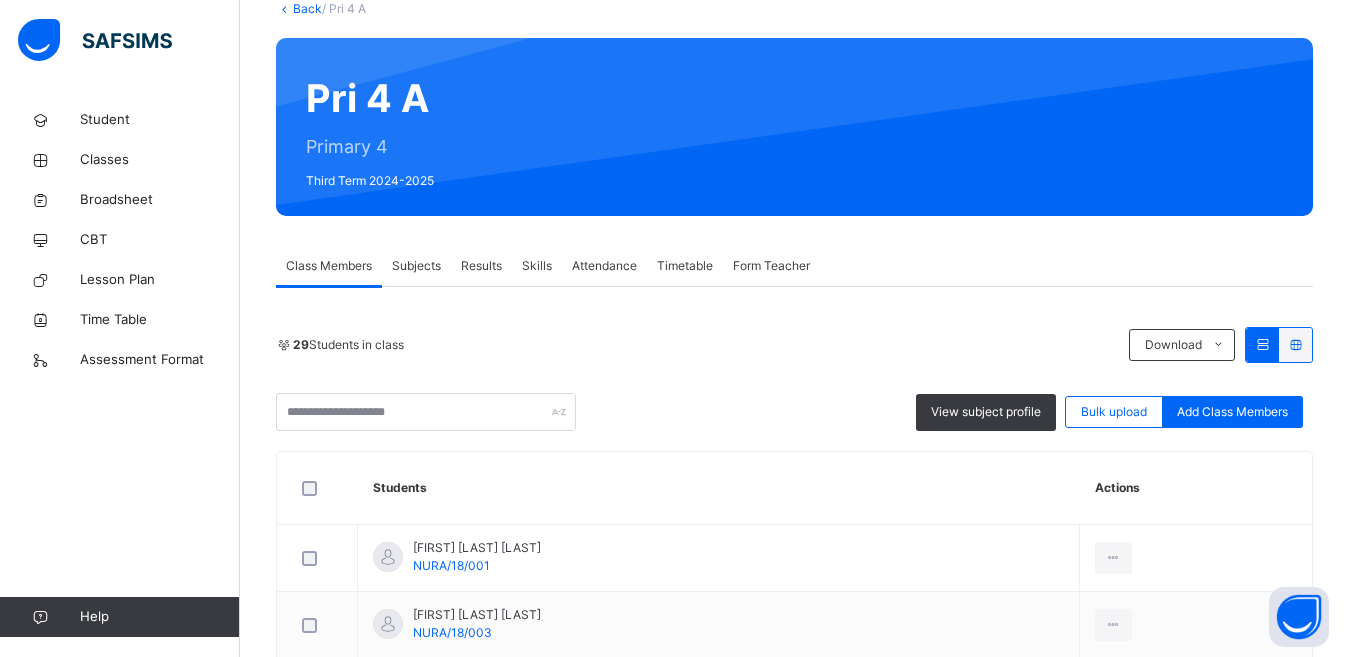 click on "Subjects" at bounding box center (416, 266) 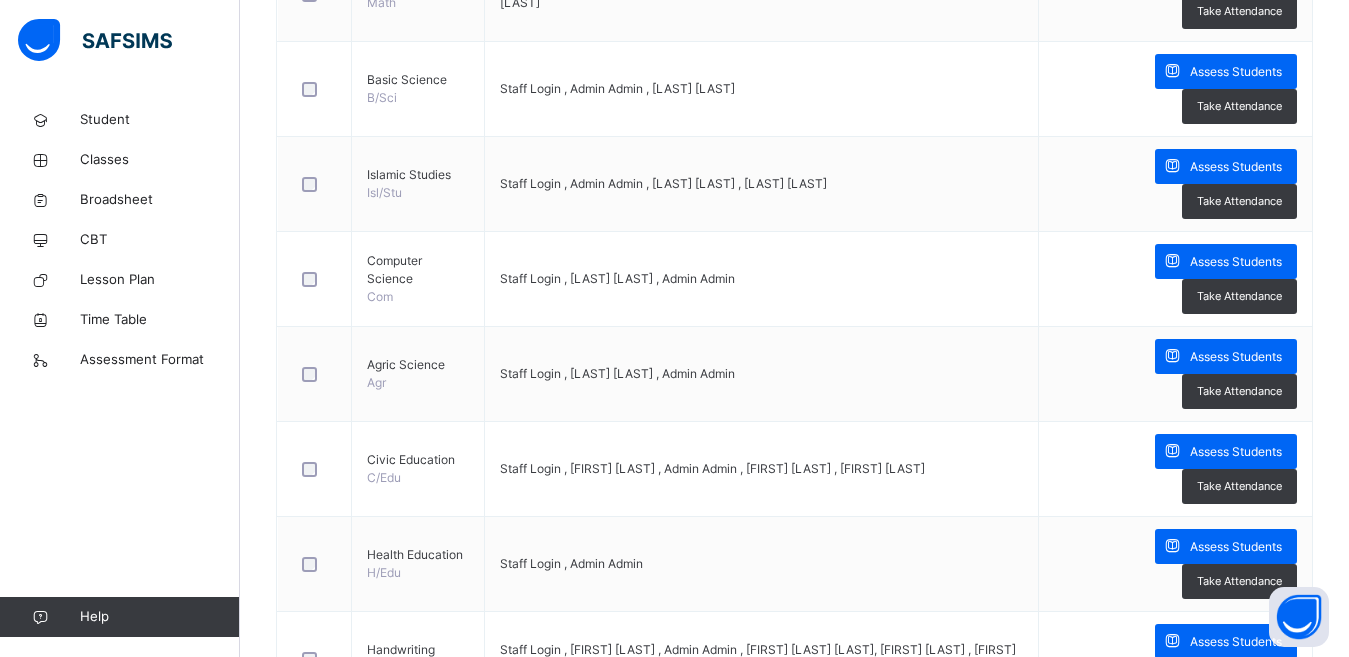 scroll, scrollTop: 826, scrollLeft: 0, axis: vertical 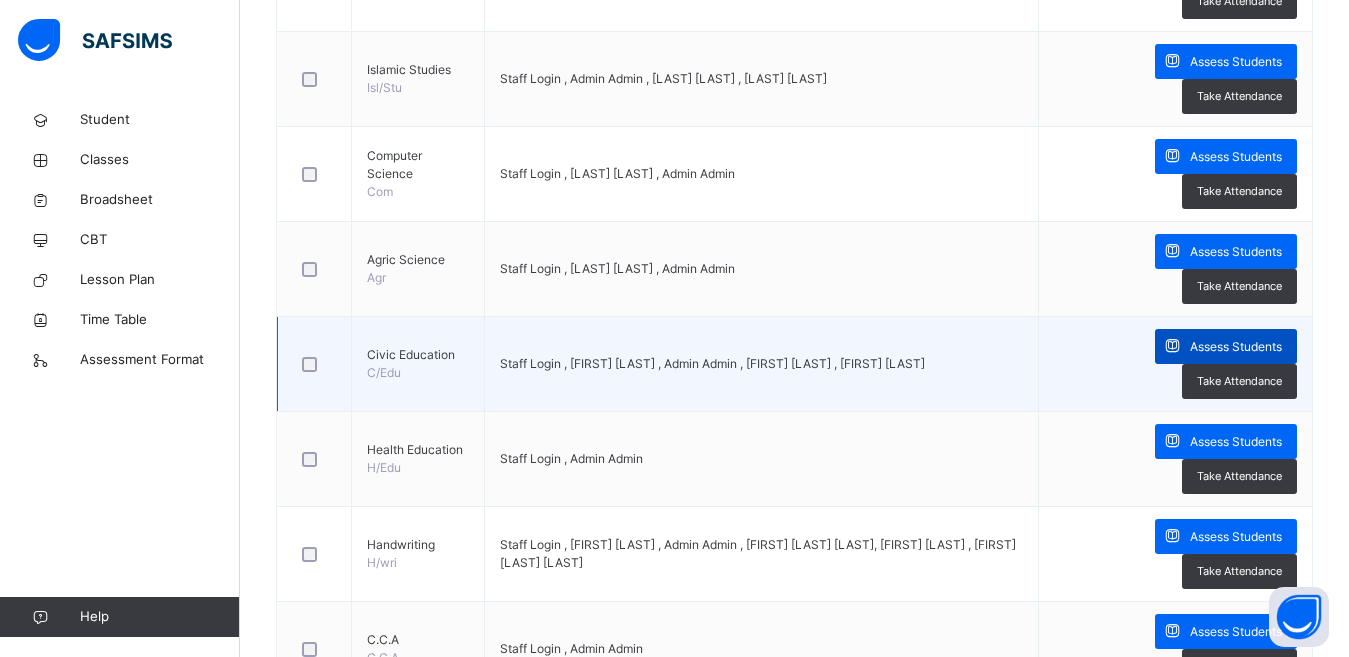 click on "Assess Students" at bounding box center (1236, 347) 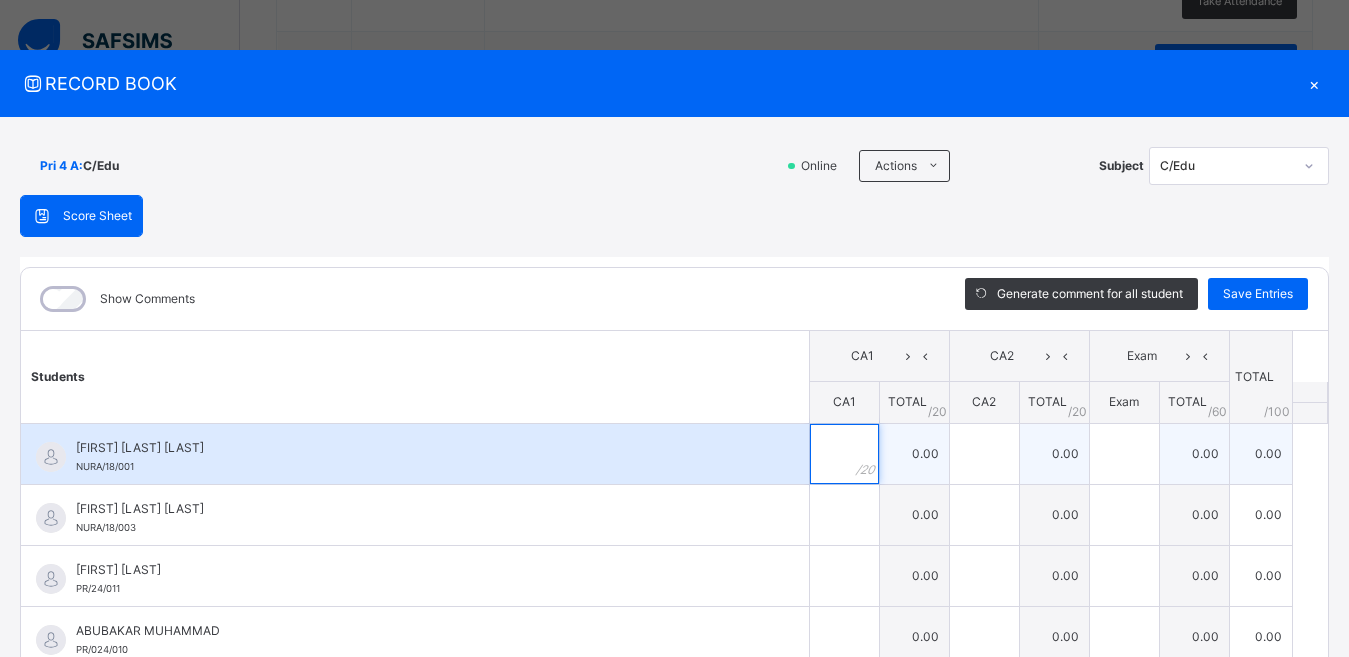 click at bounding box center (844, 454) 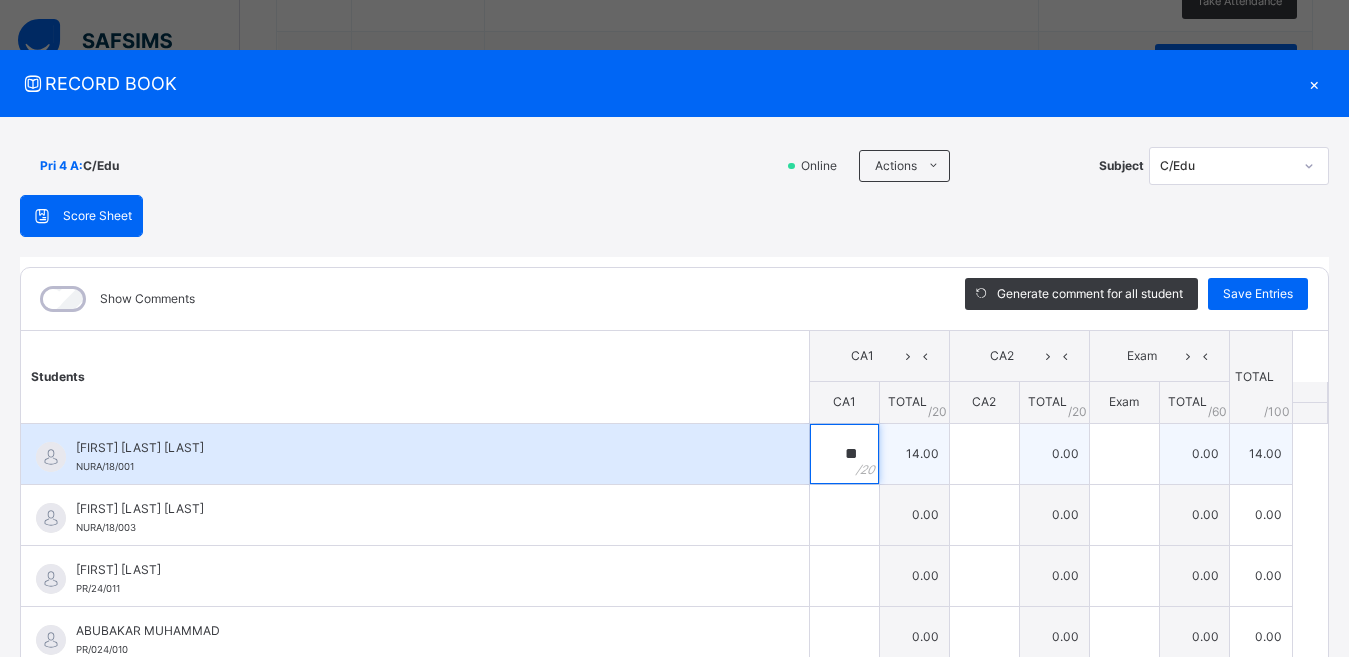 type on "**" 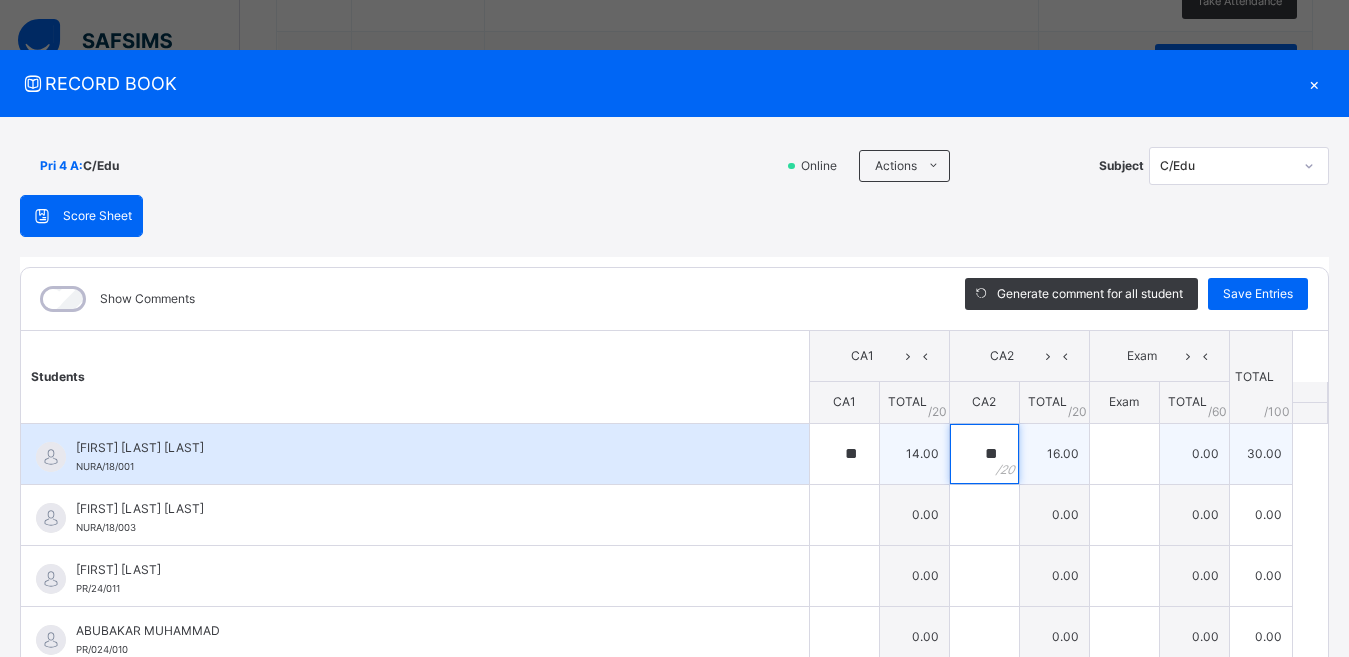 type on "**" 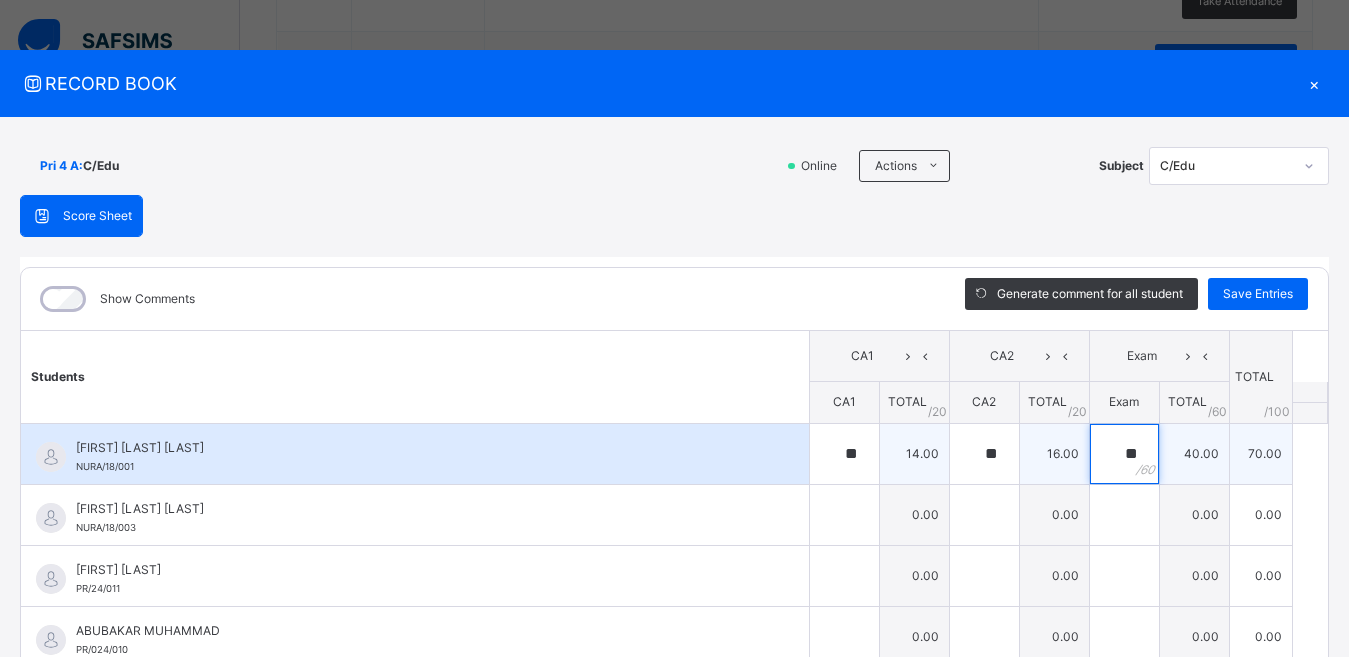 type on "**" 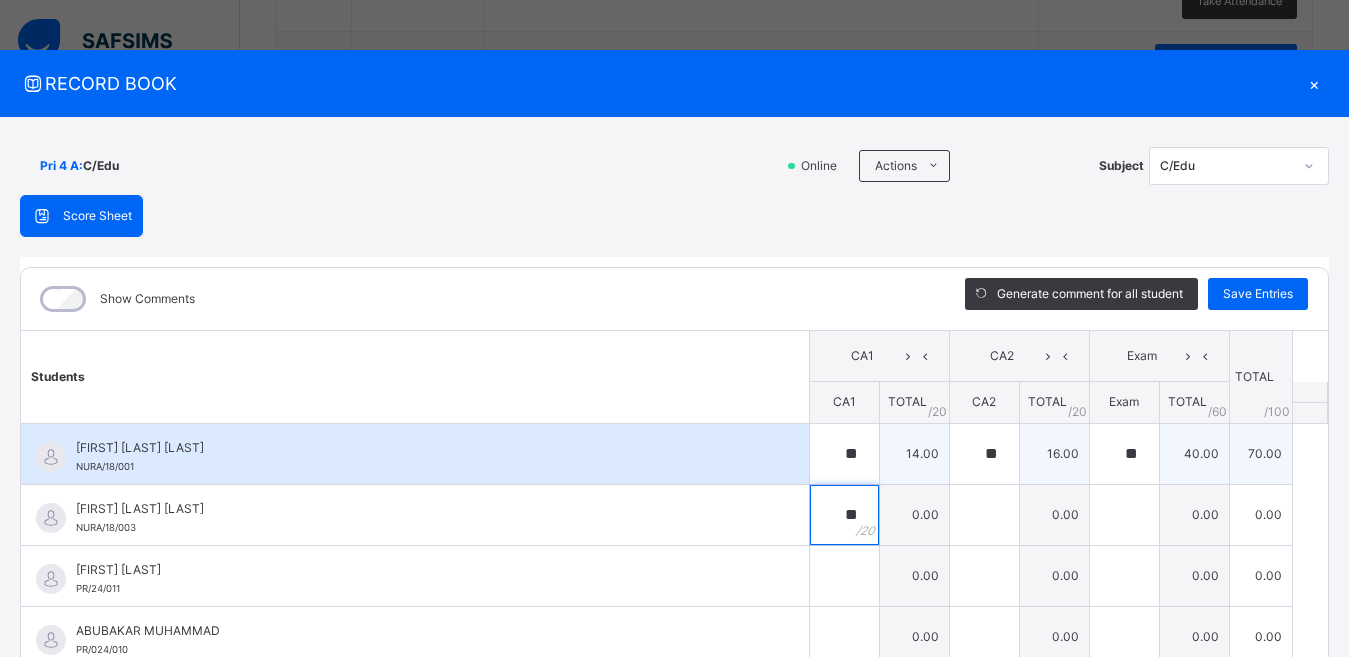 type on "**" 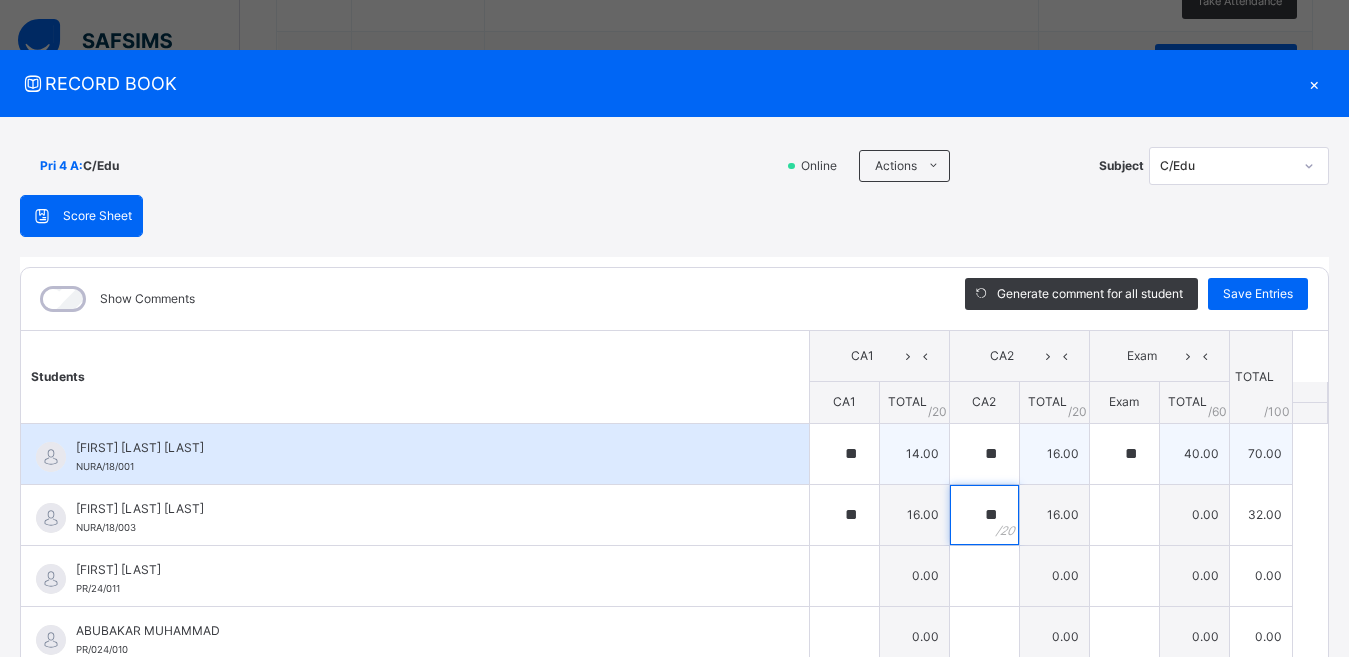 type on "**" 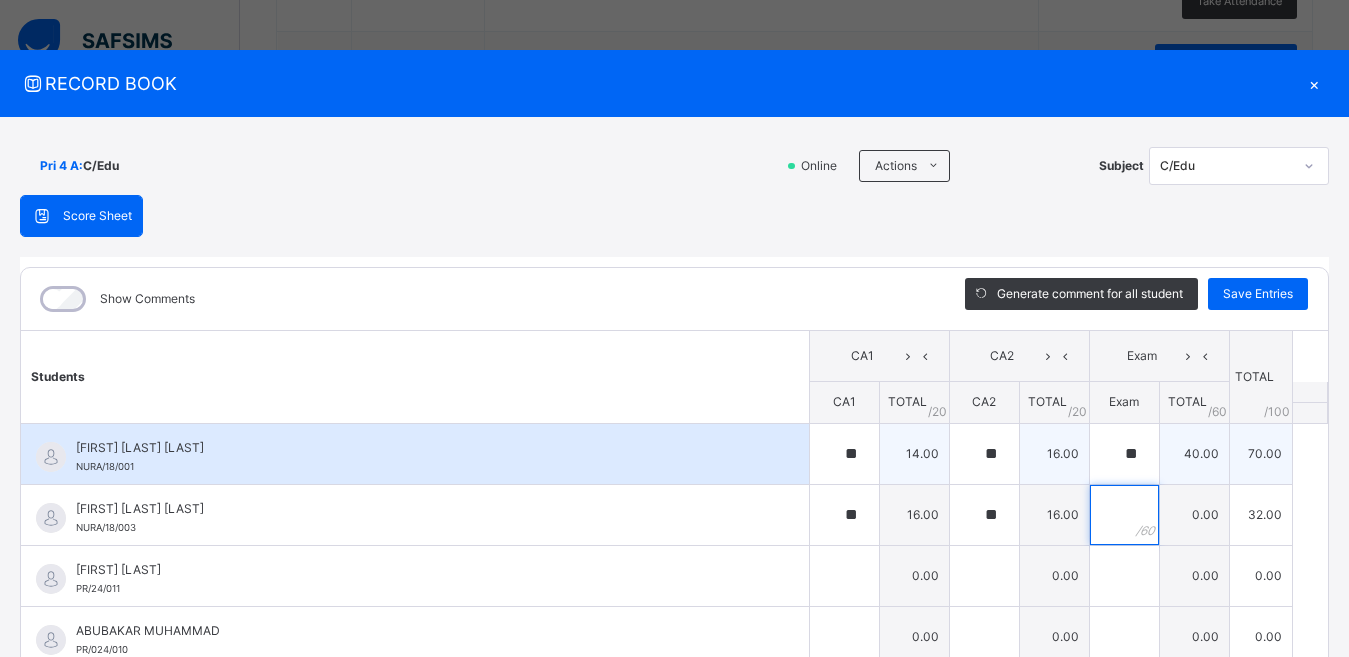 type on "*" 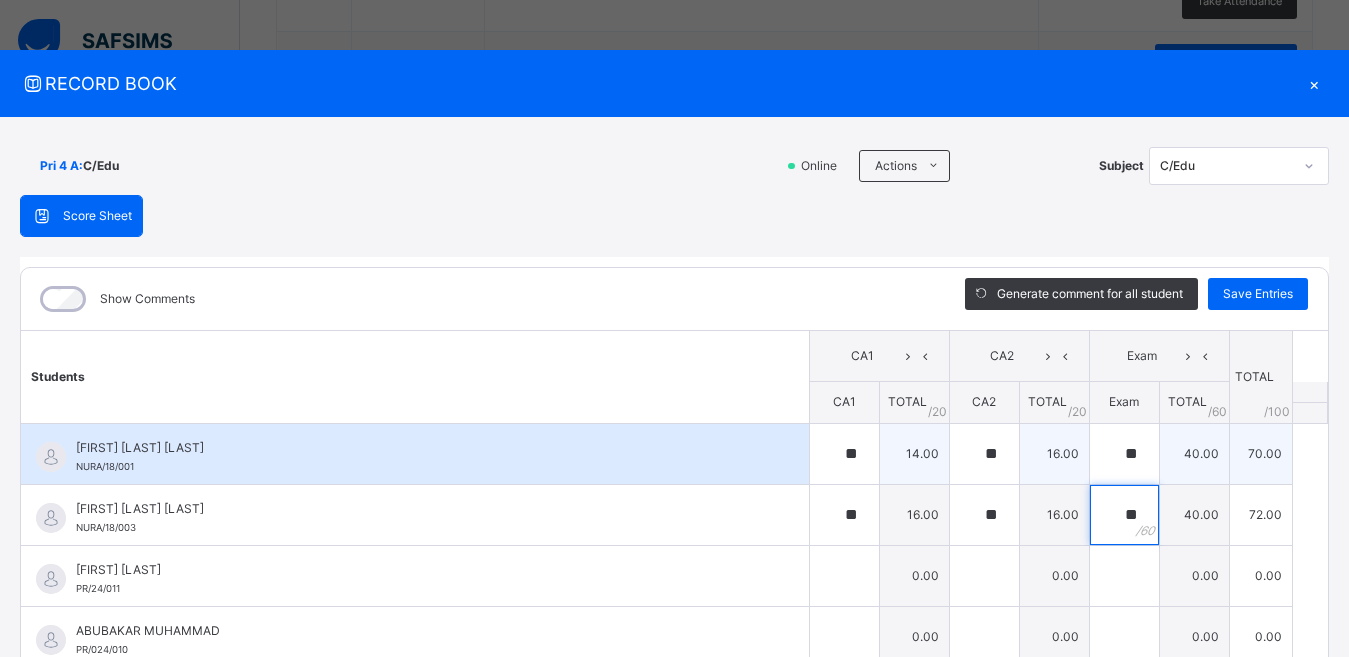 type on "**" 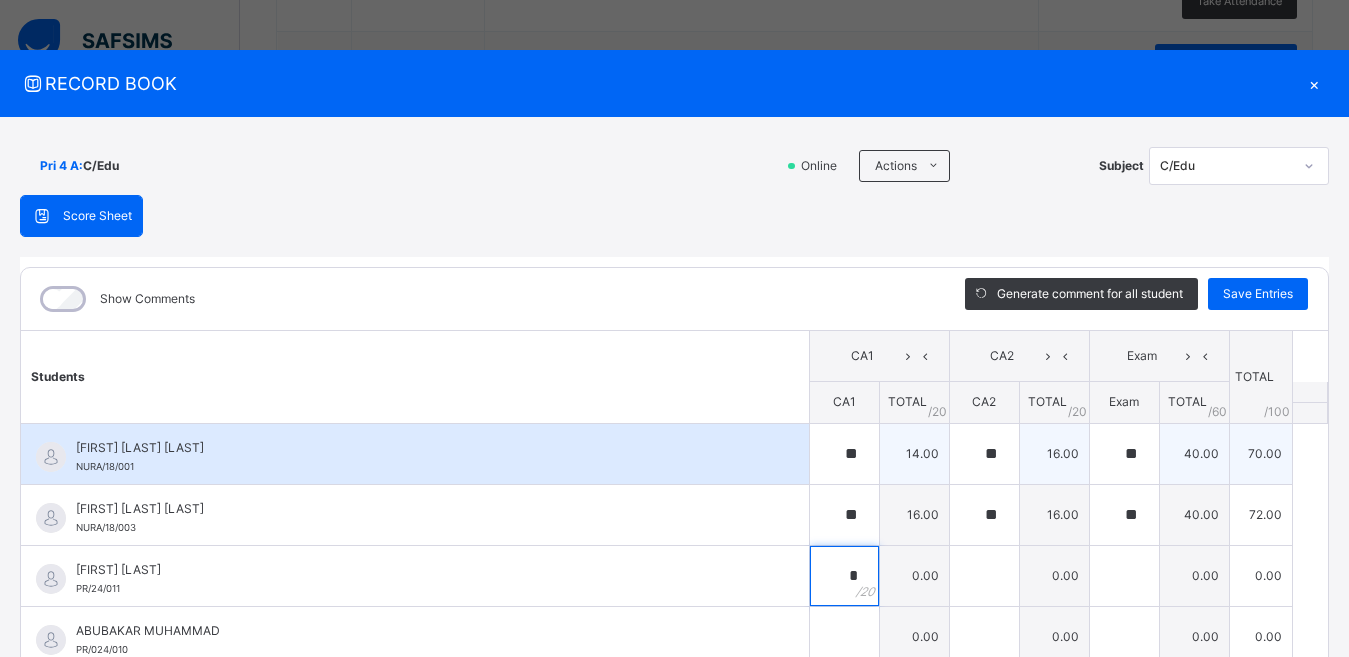 type on "*" 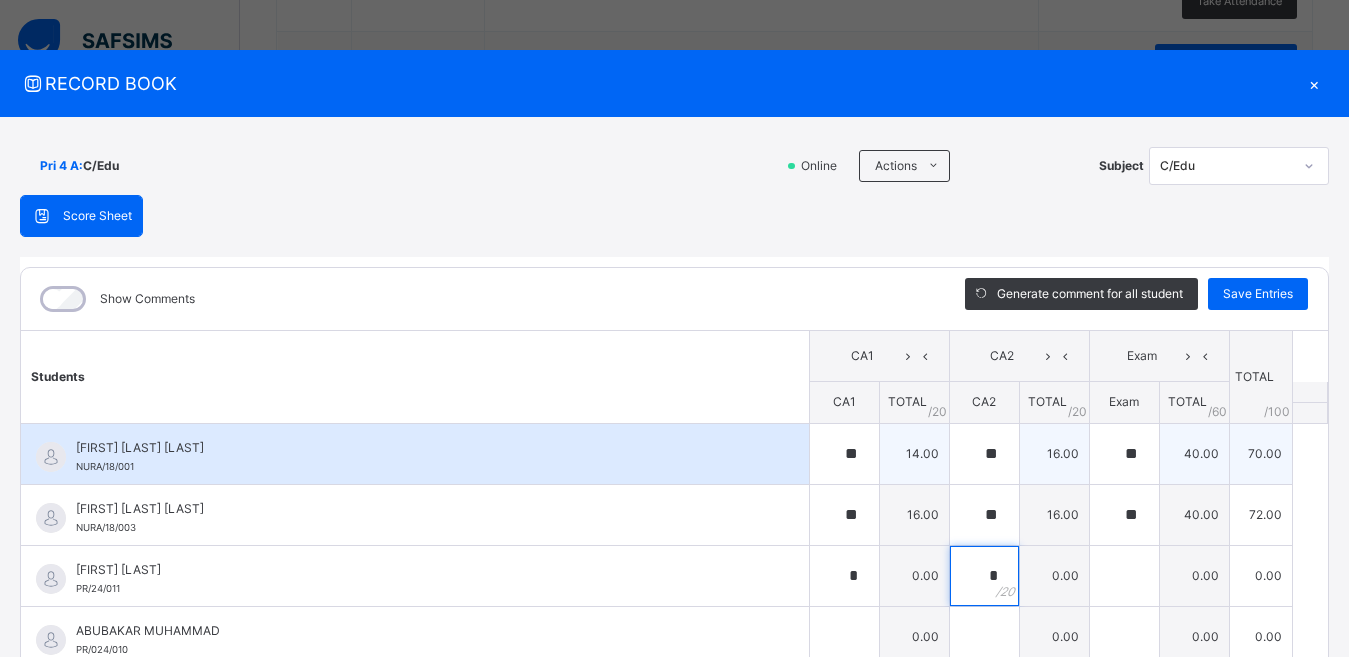 type on "*" 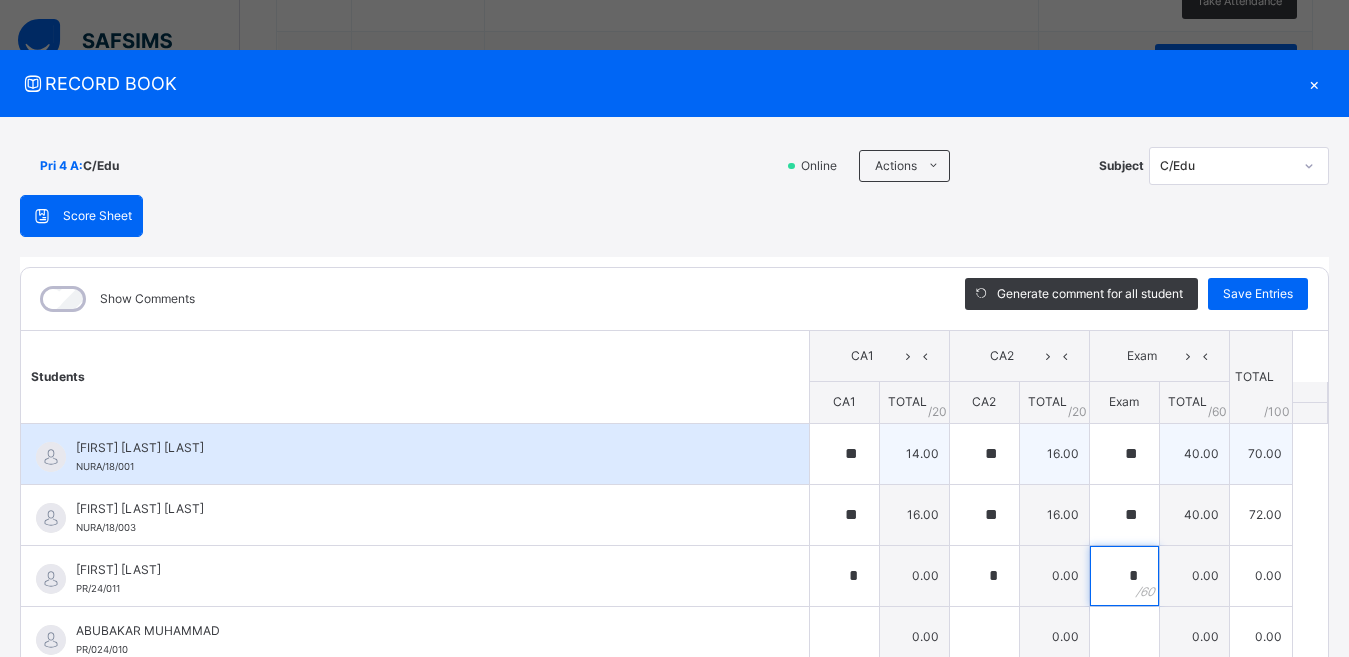 type on "*" 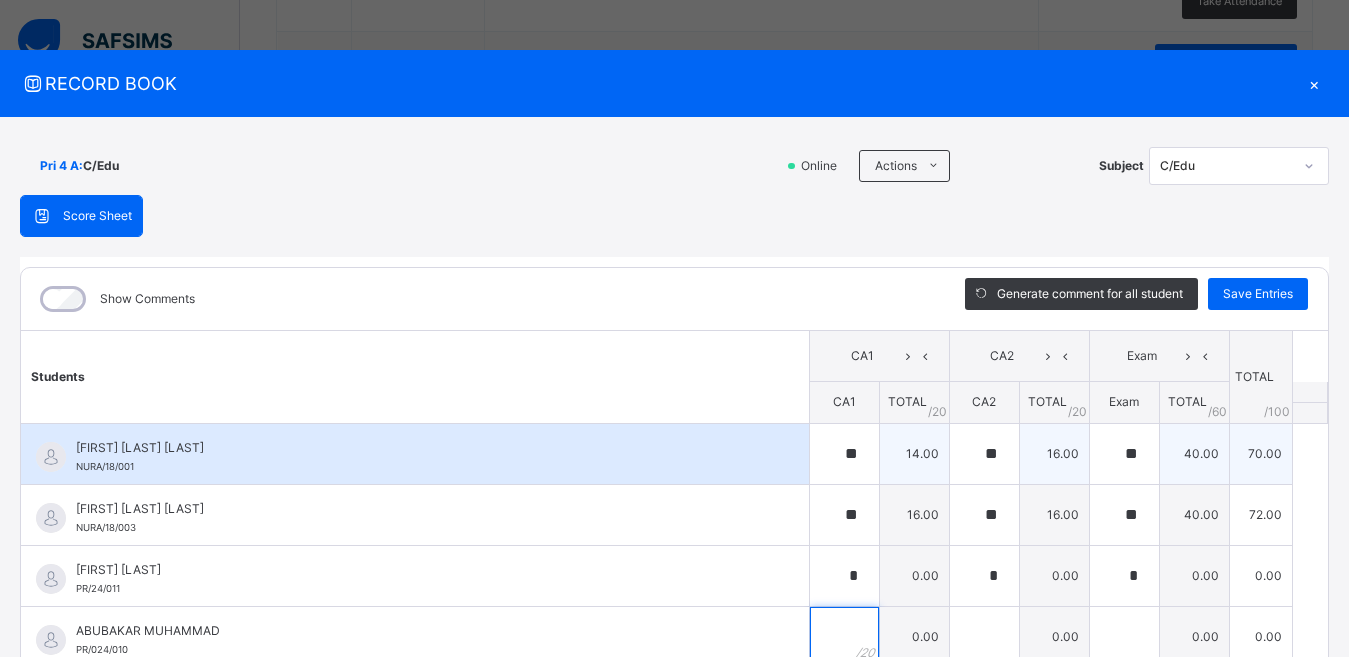 scroll, scrollTop: 9, scrollLeft: 0, axis: vertical 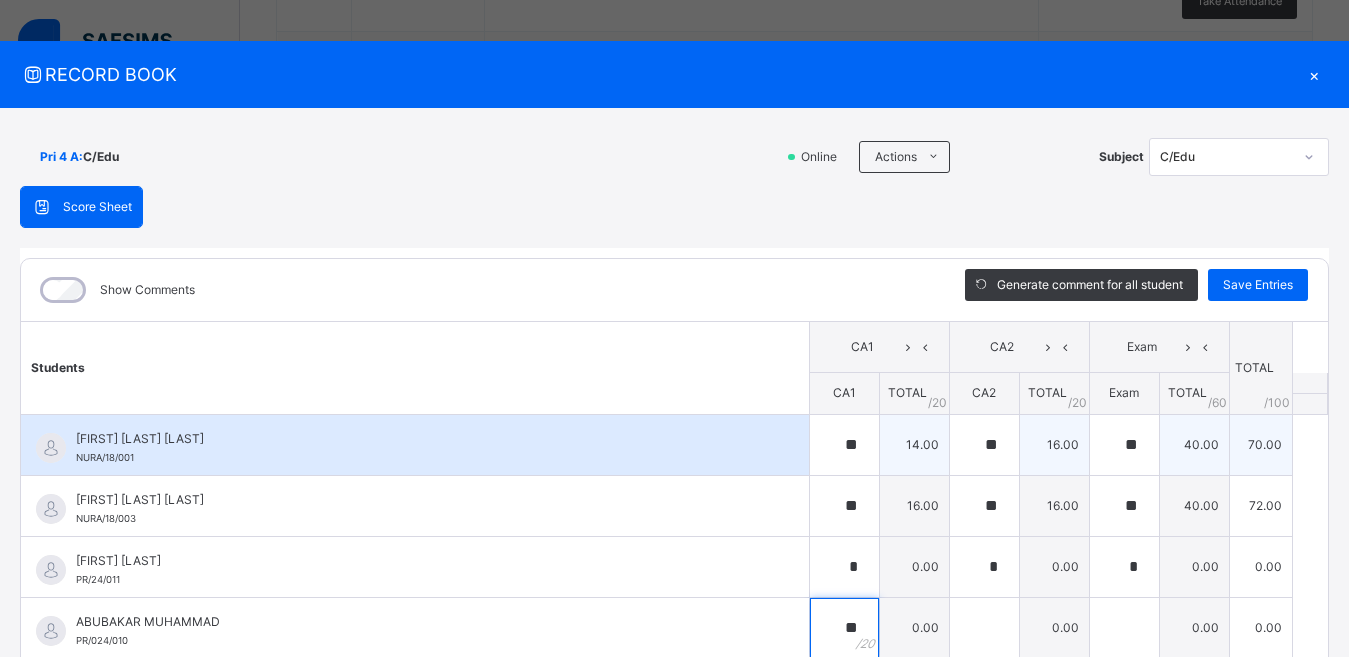 type on "**" 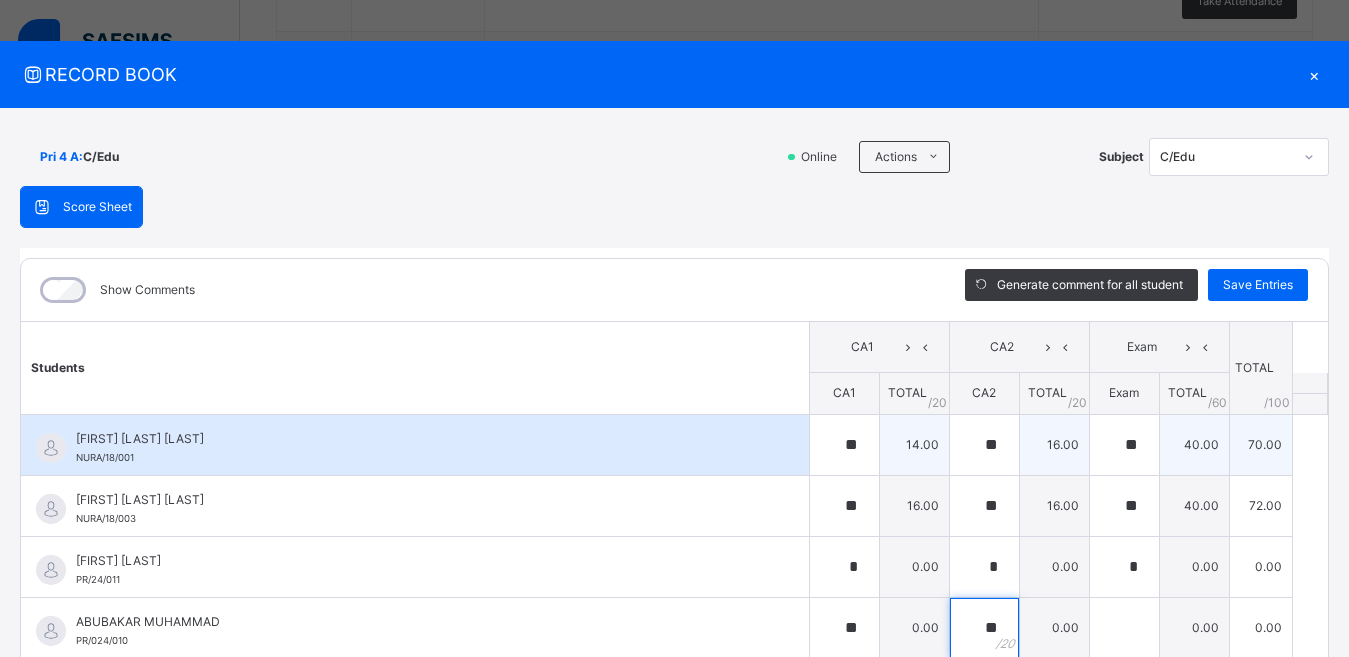 type on "**" 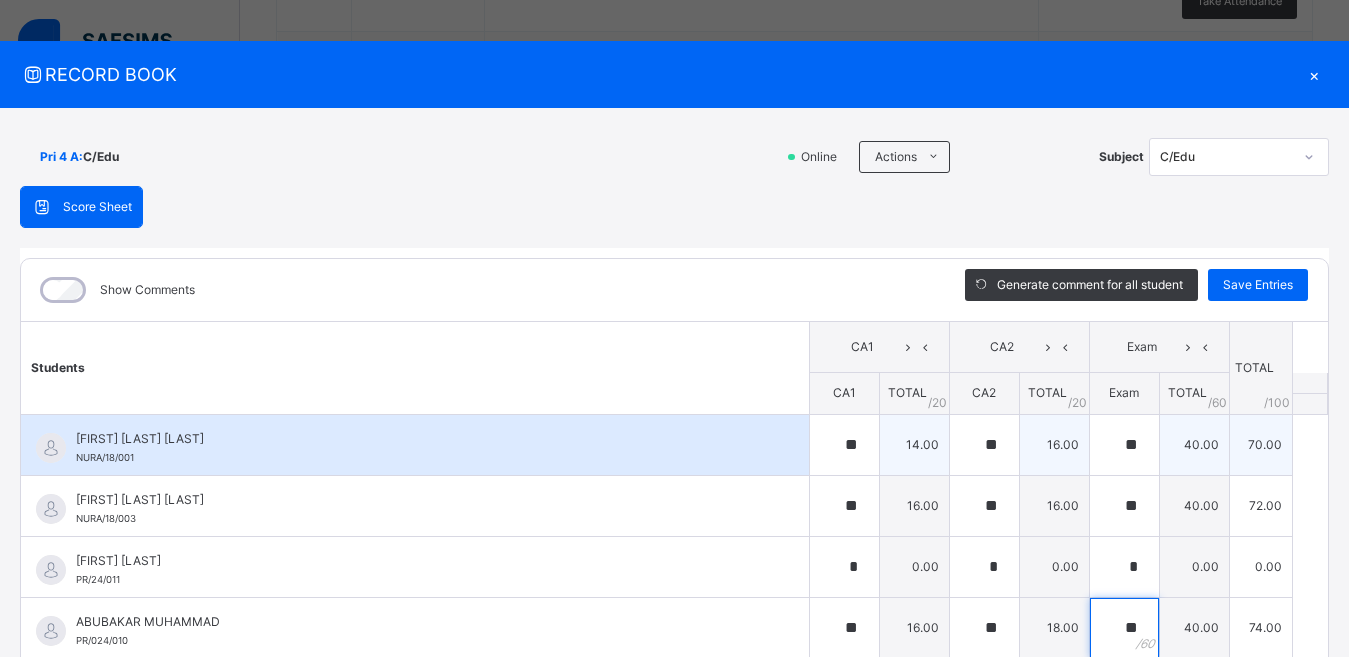 type on "**" 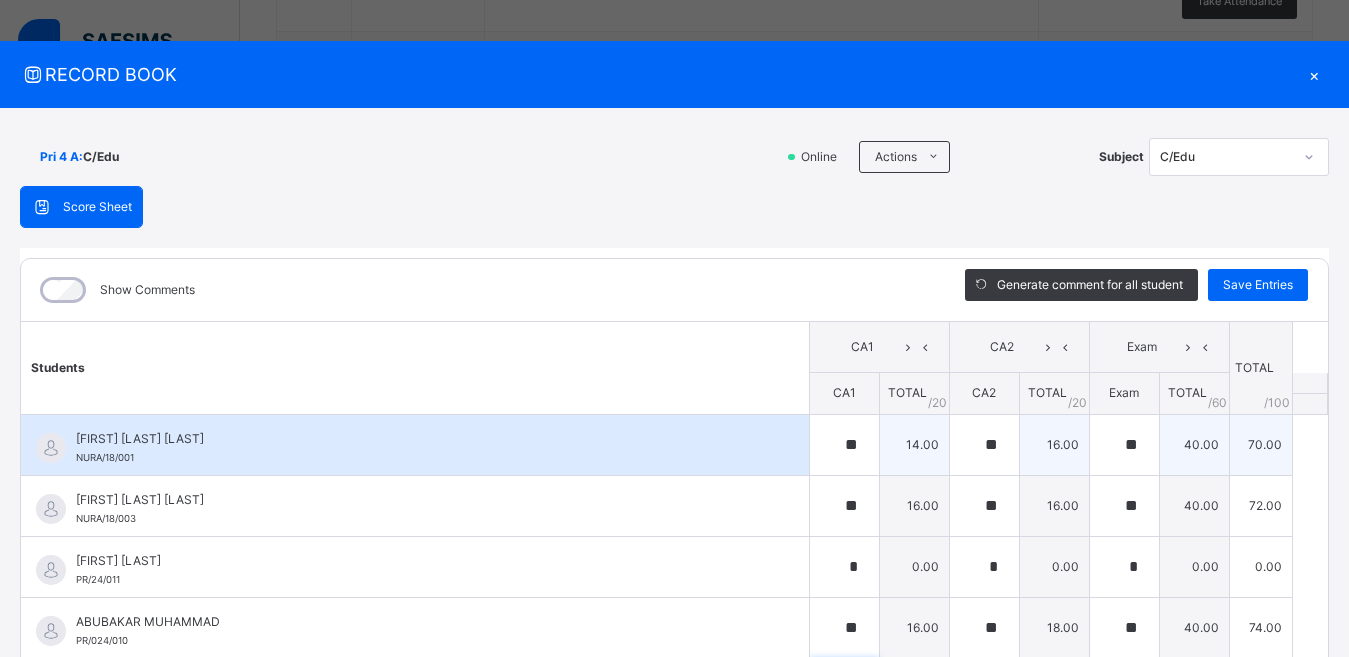 scroll, scrollTop: 254, scrollLeft: 0, axis: vertical 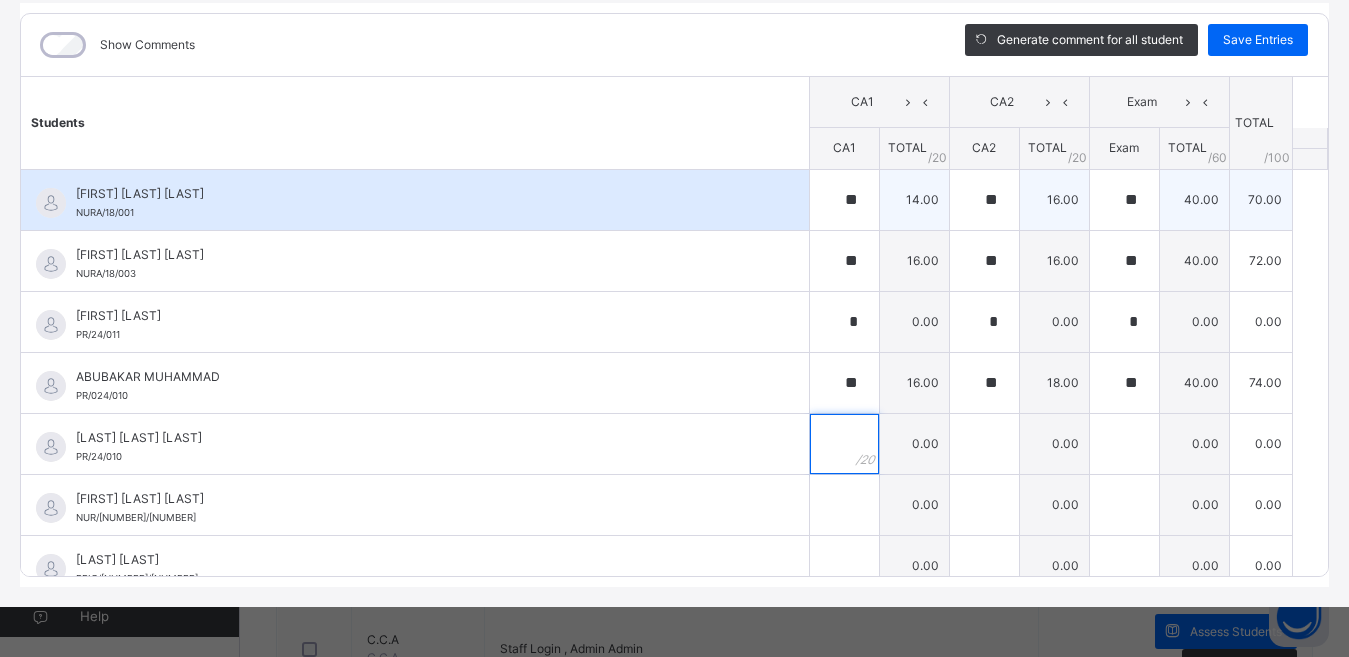 type on "*" 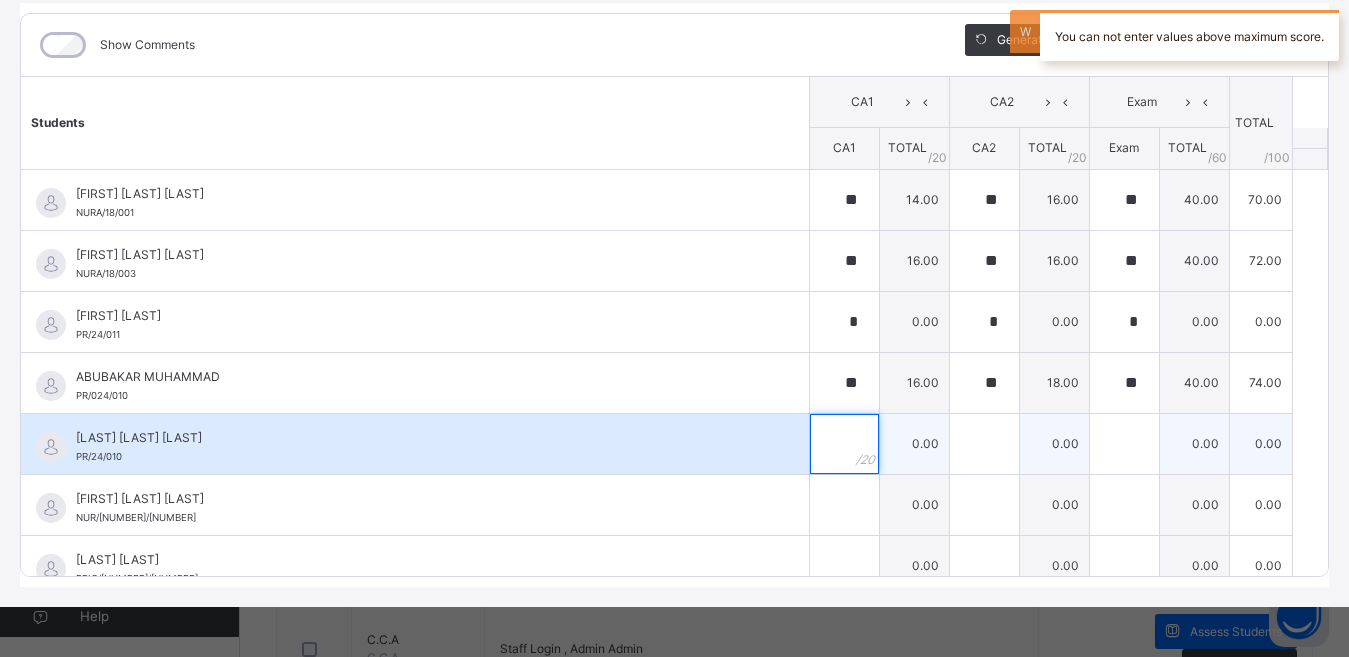 click at bounding box center (844, 444) 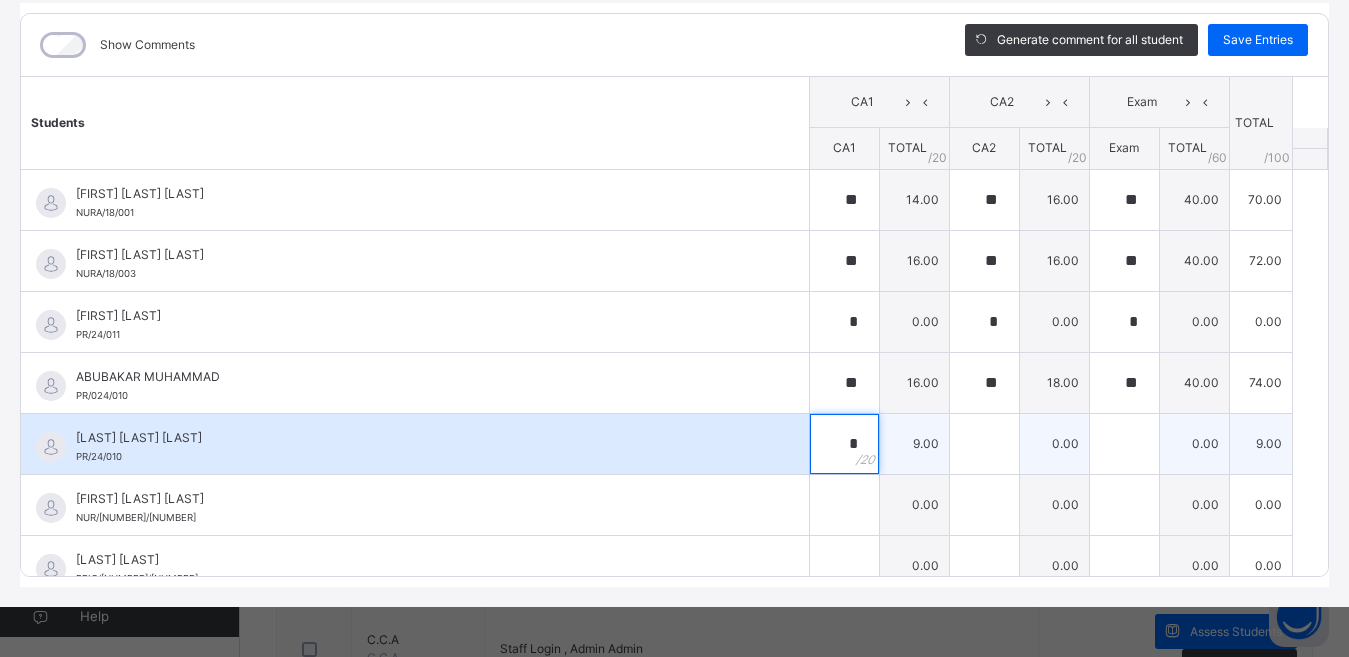 type on "*" 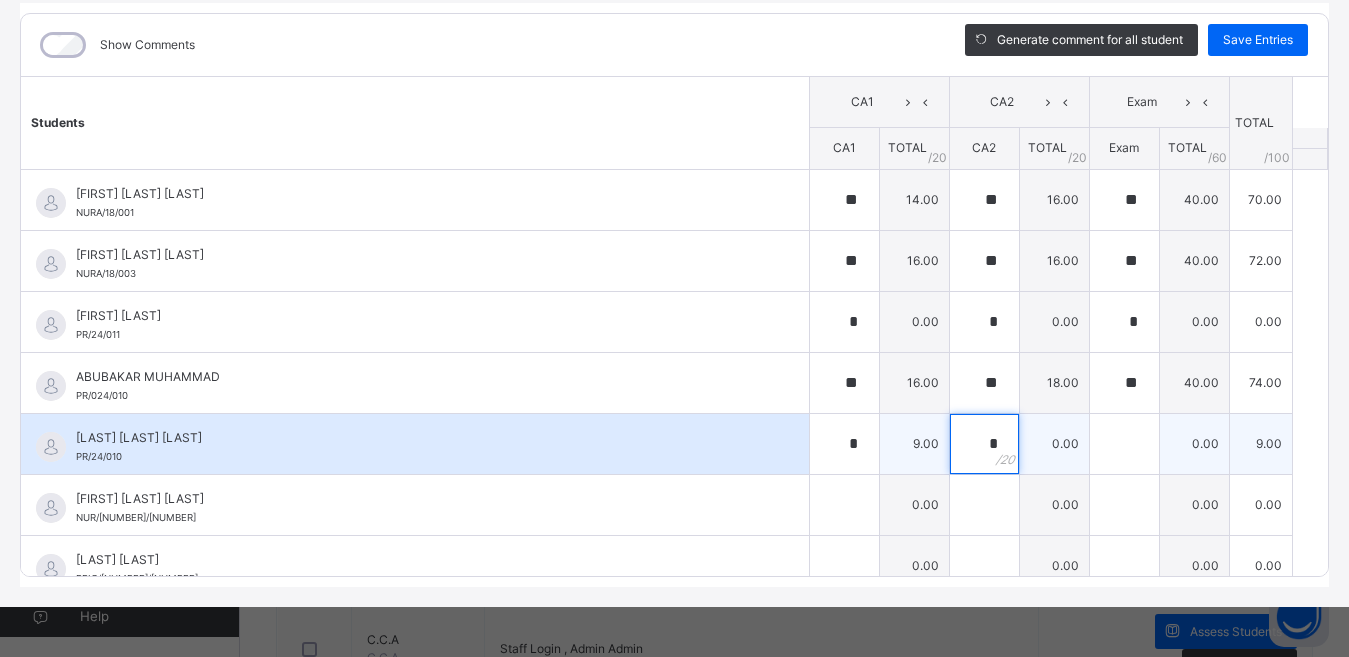 type on "*" 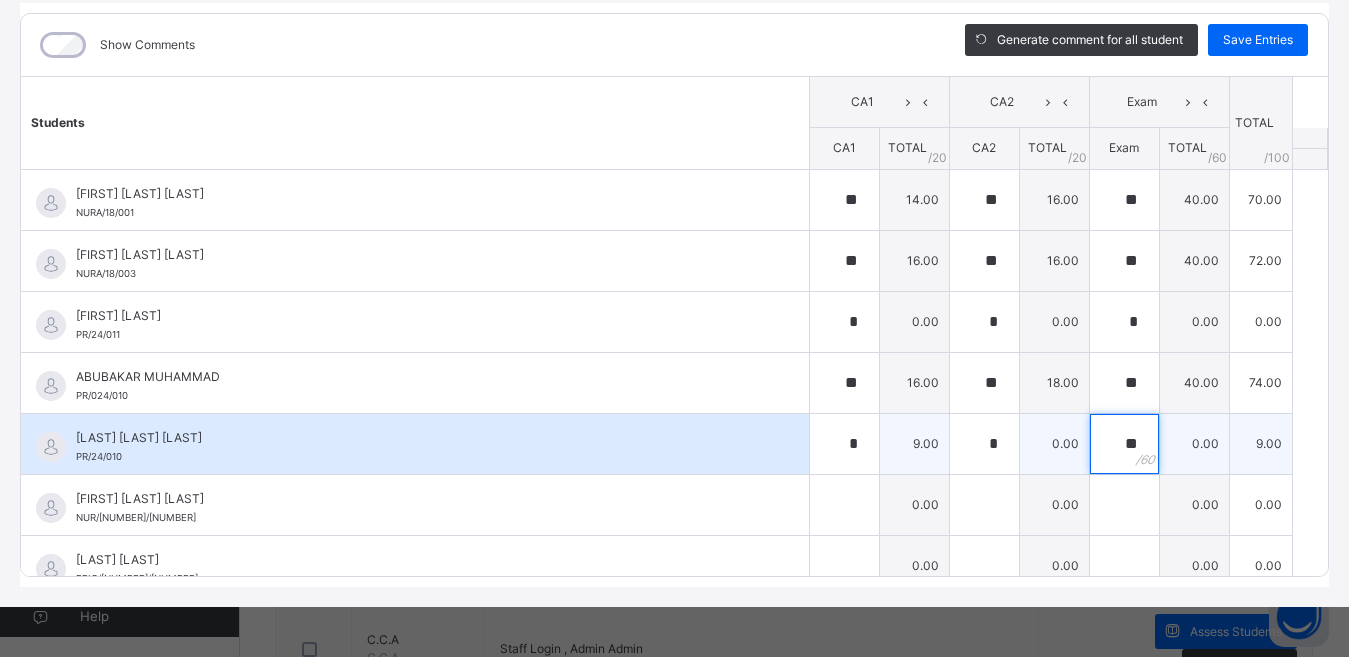 type on "**" 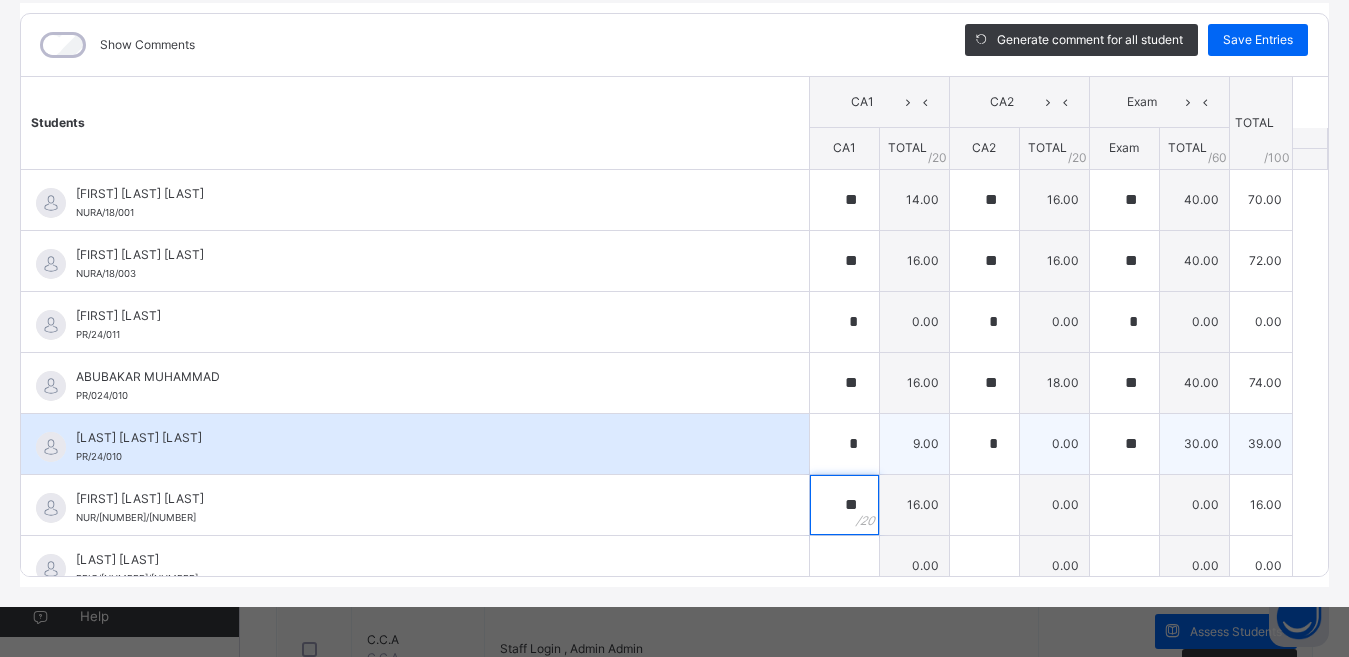 type on "**" 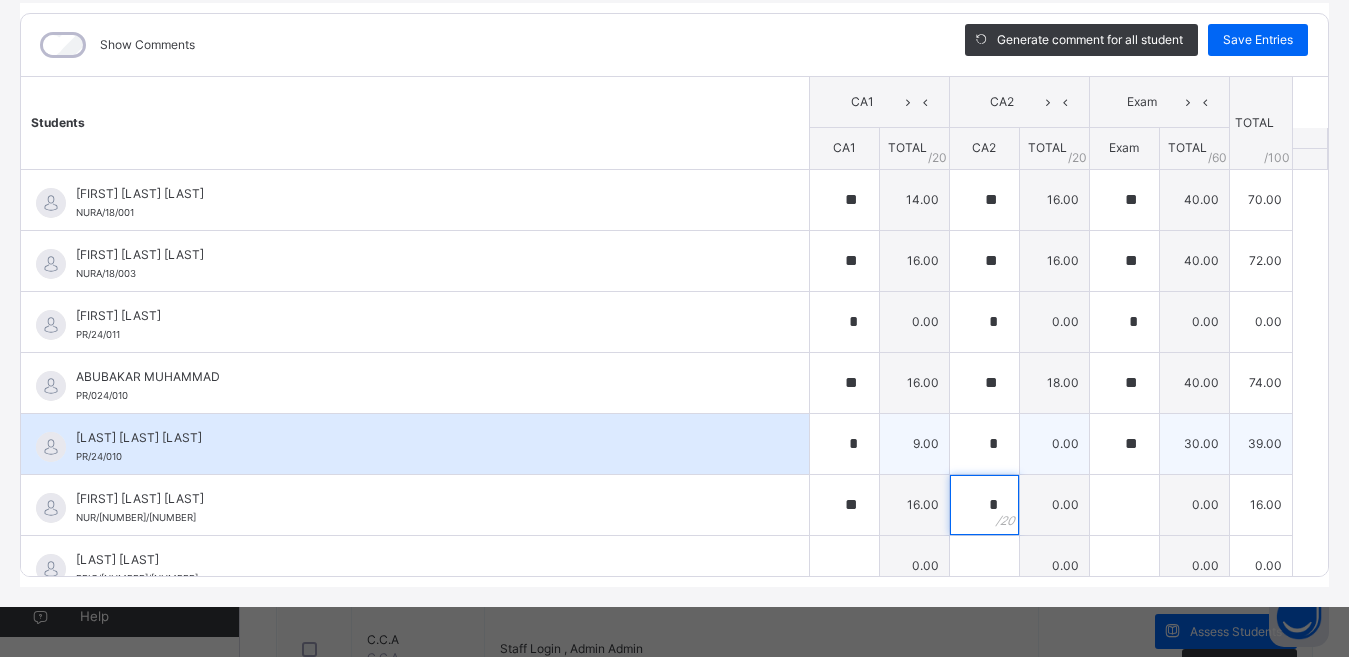 type on "*" 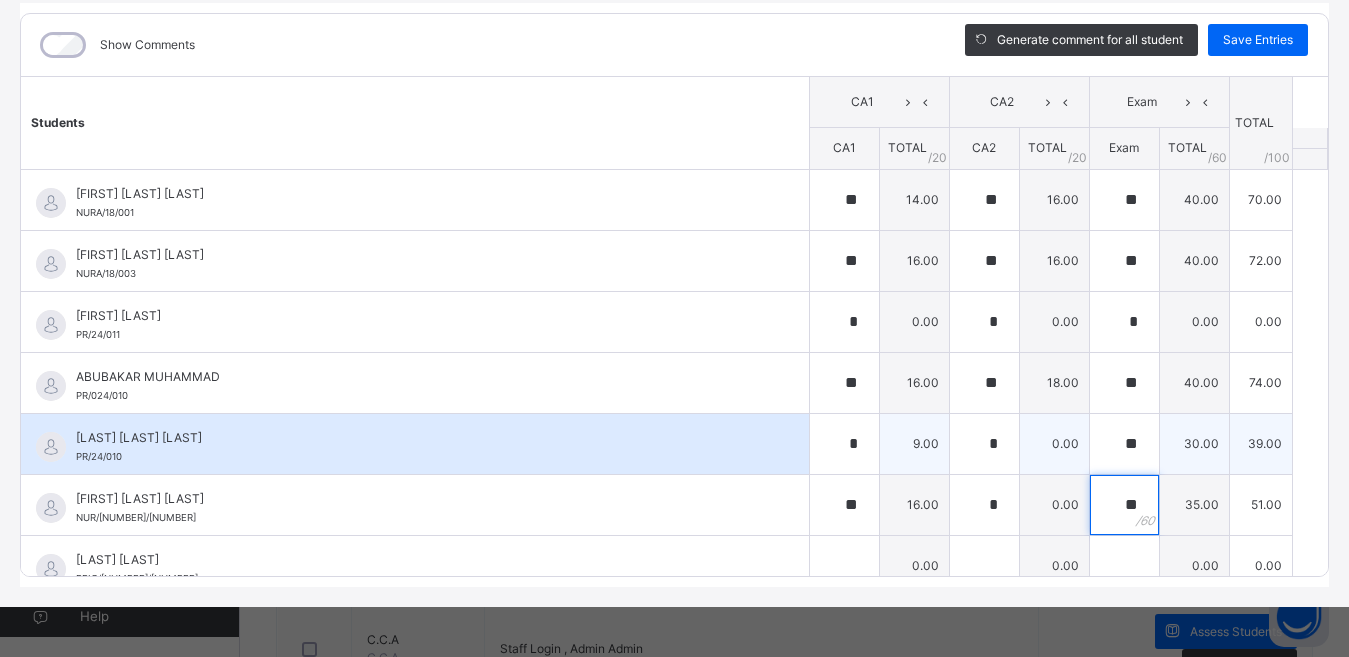 type on "**" 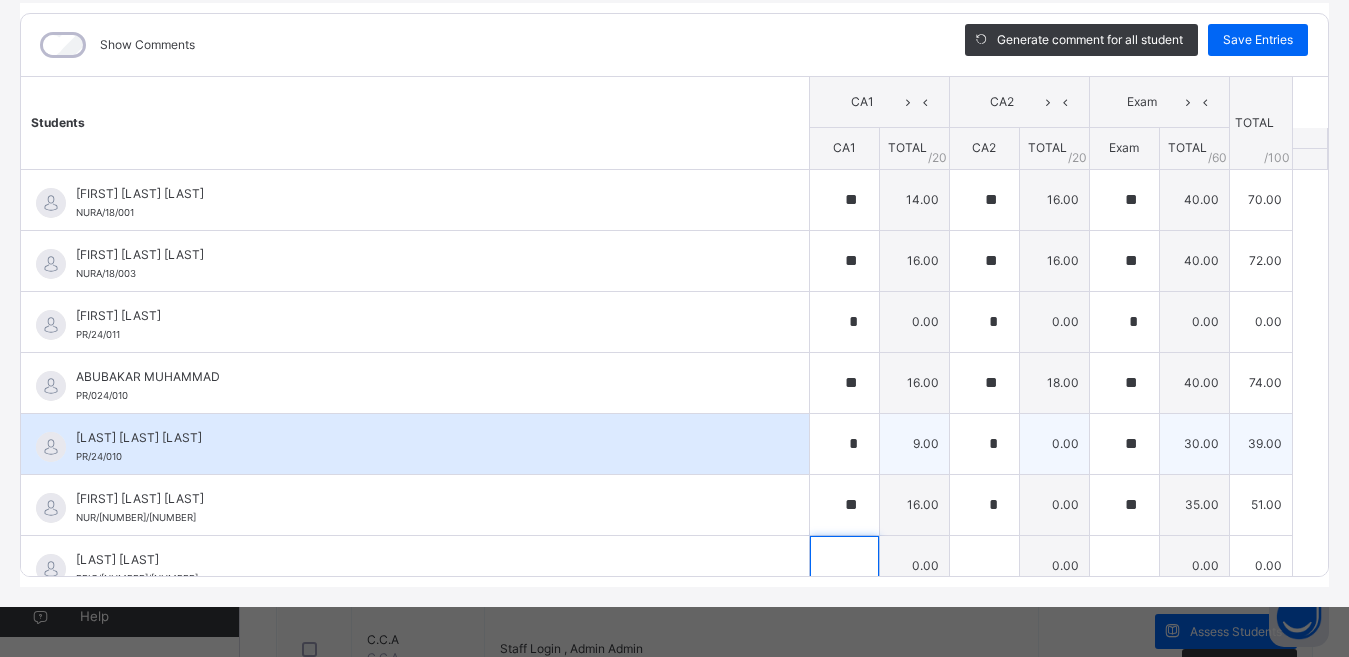 scroll, scrollTop: 19, scrollLeft: 0, axis: vertical 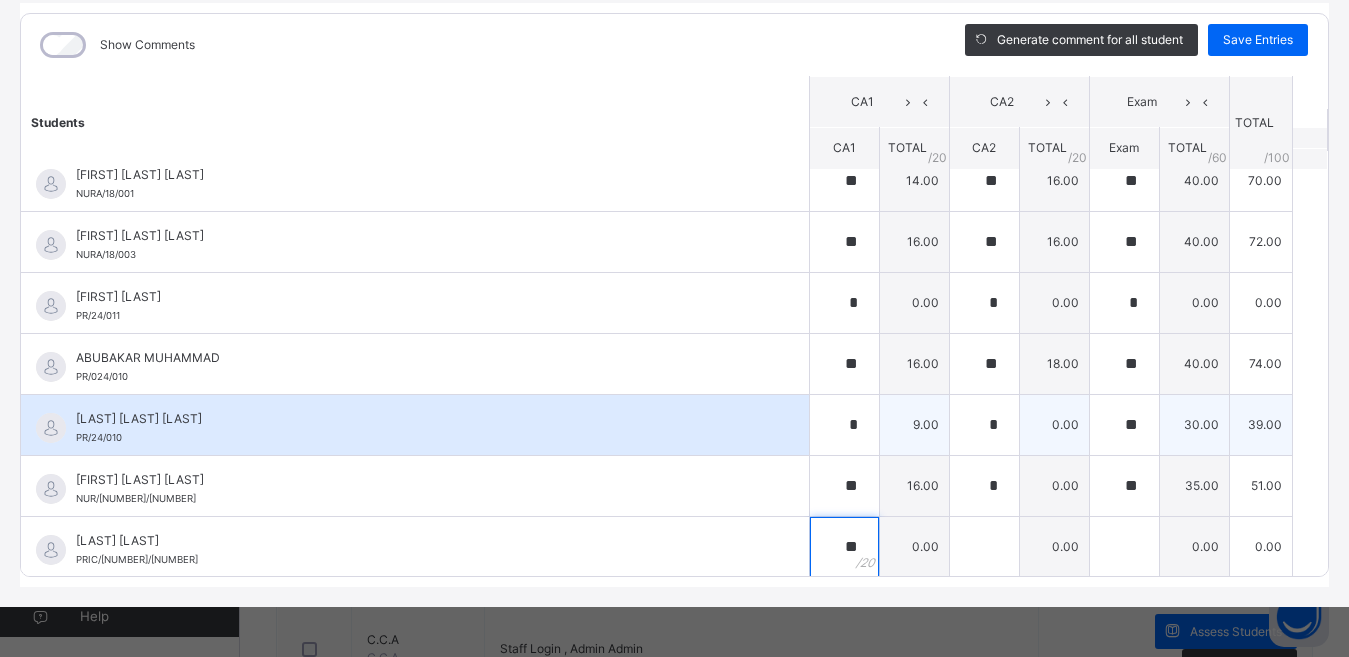 type on "**" 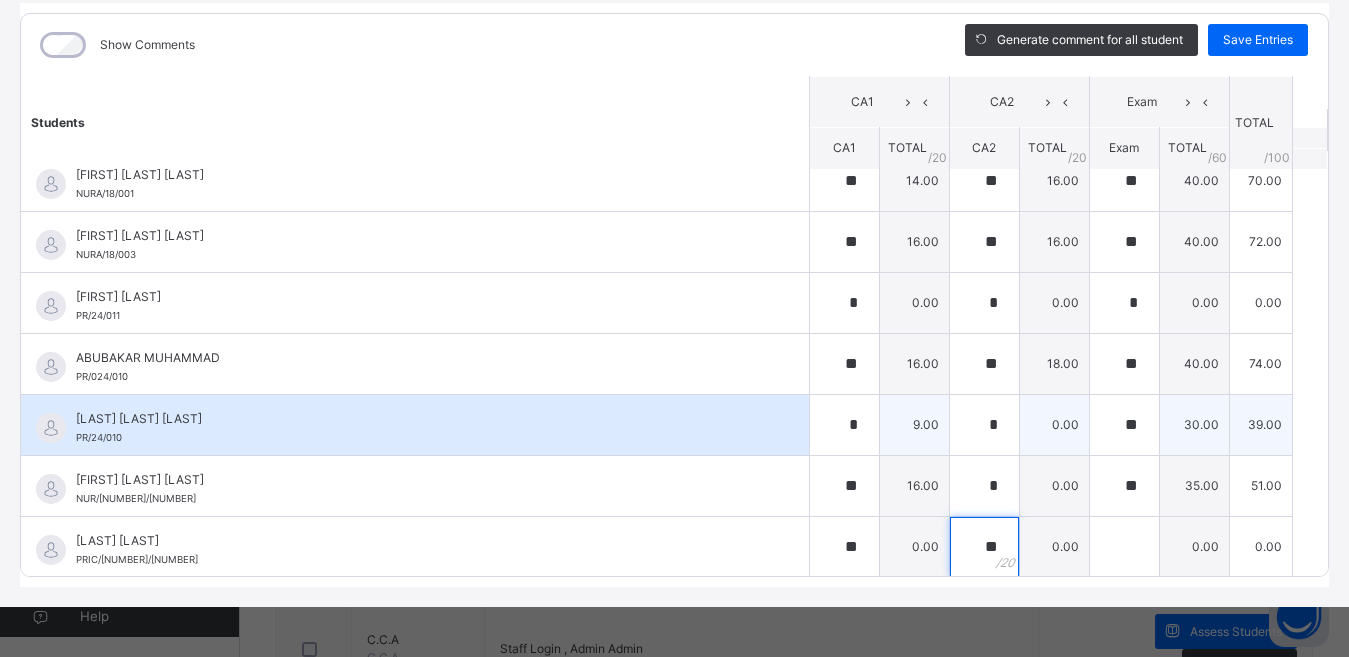 type on "**" 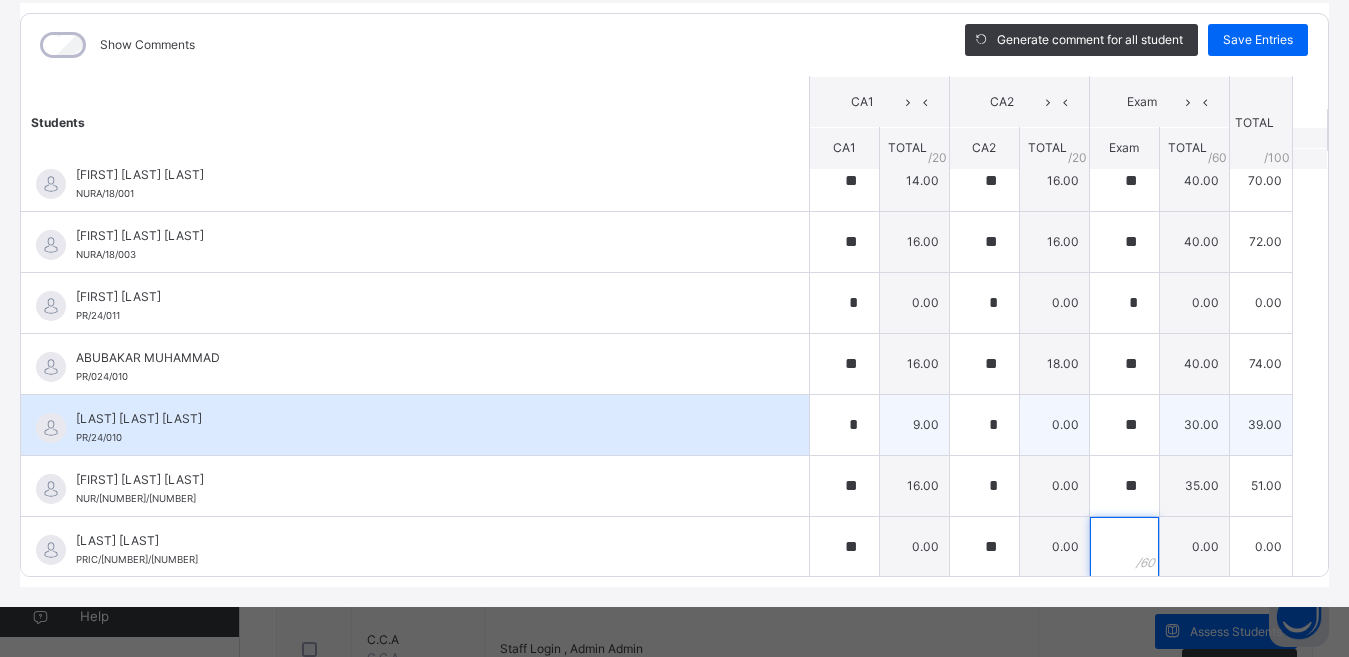 type on "*" 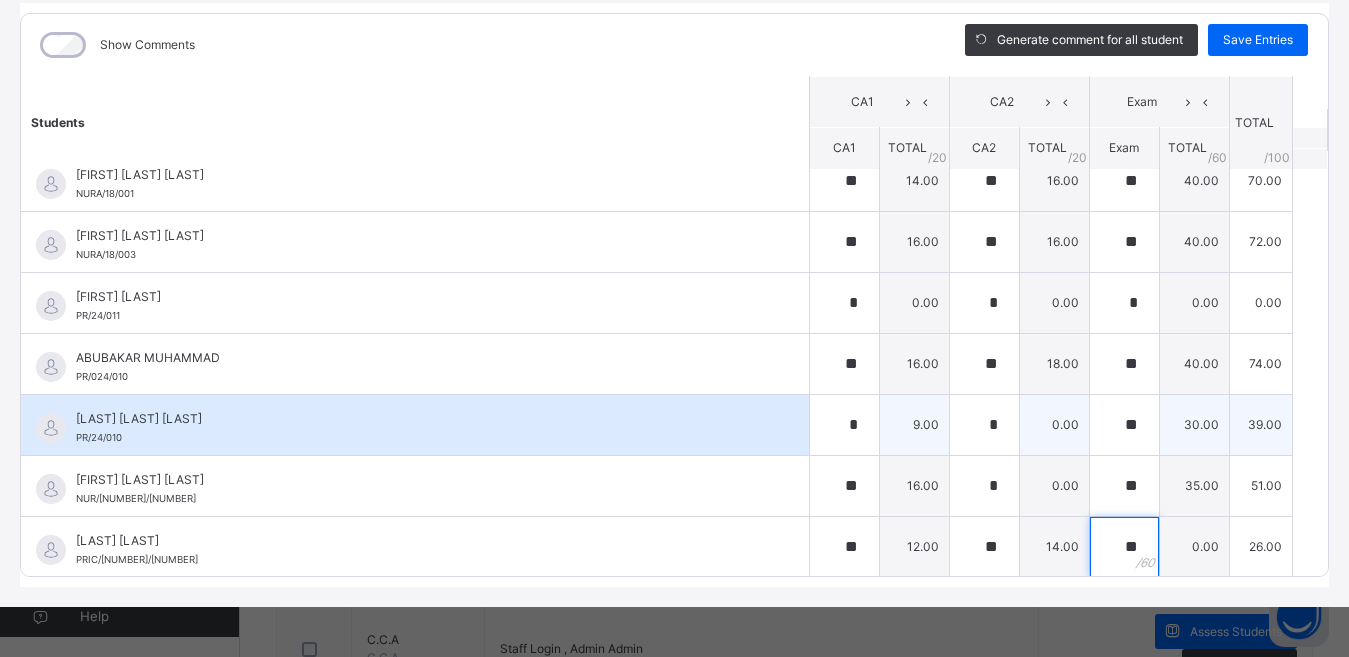type on "**" 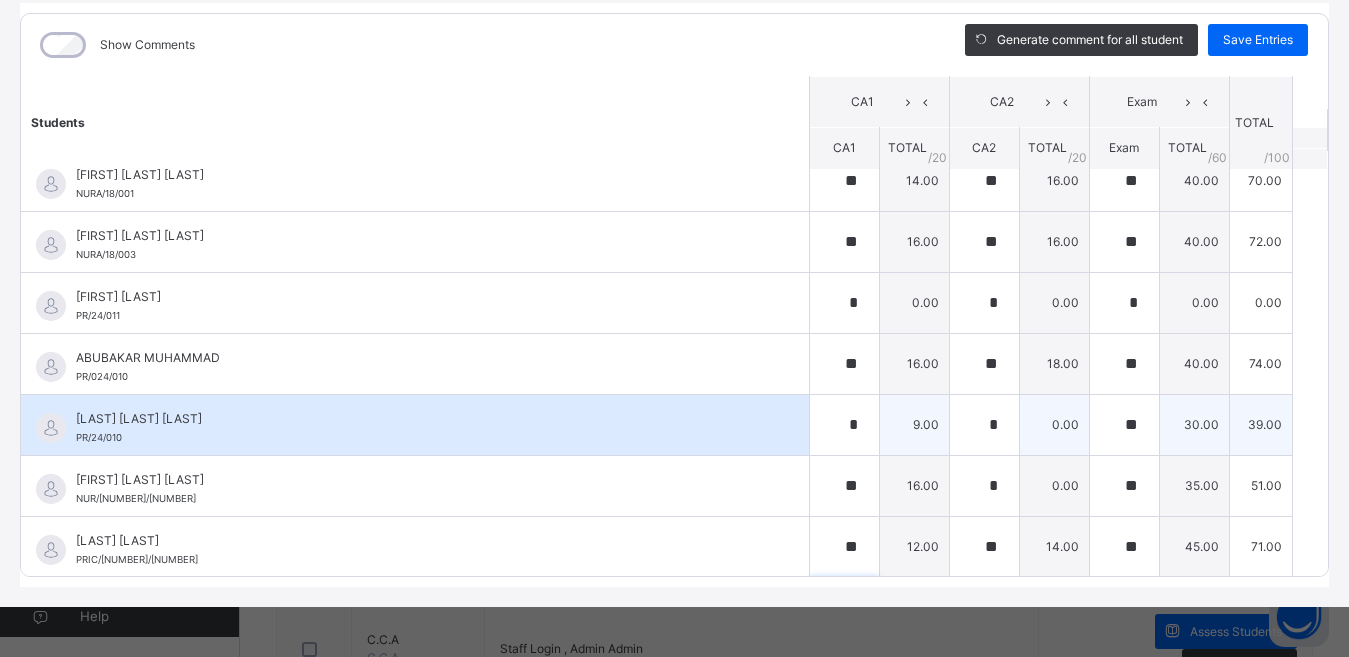 scroll, scrollTop: 300, scrollLeft: 0, axis: vertical 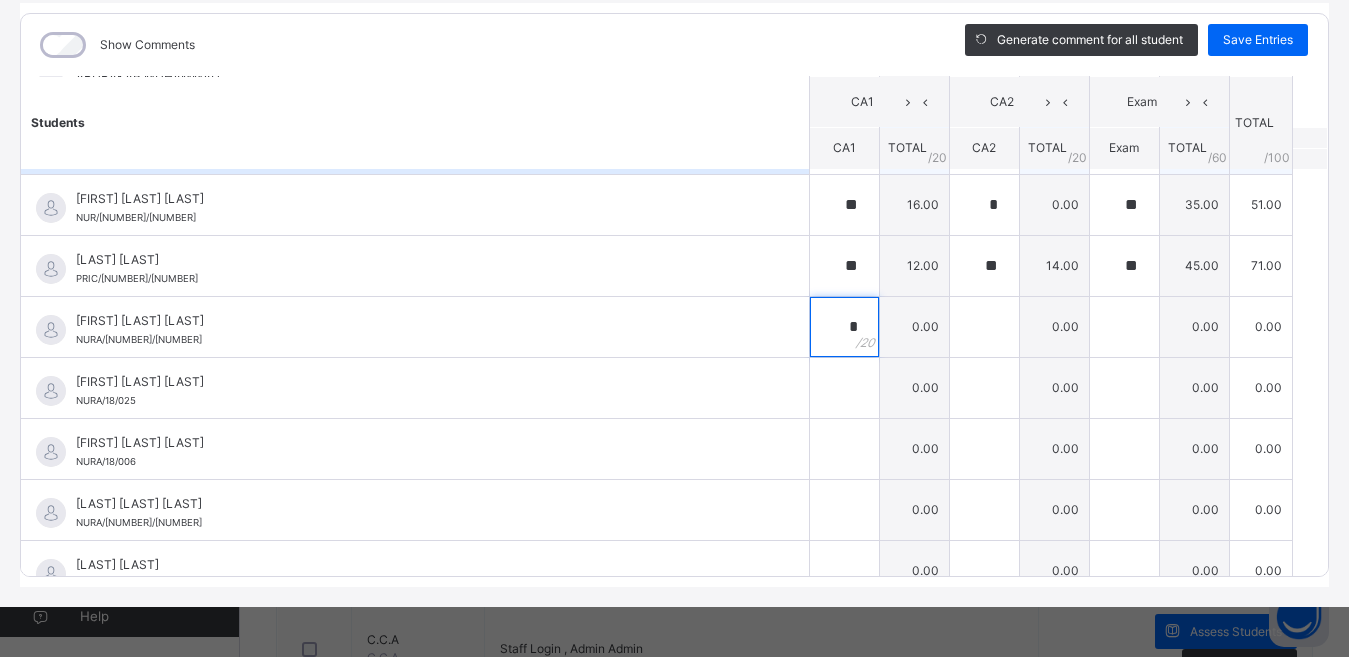 type on "*" 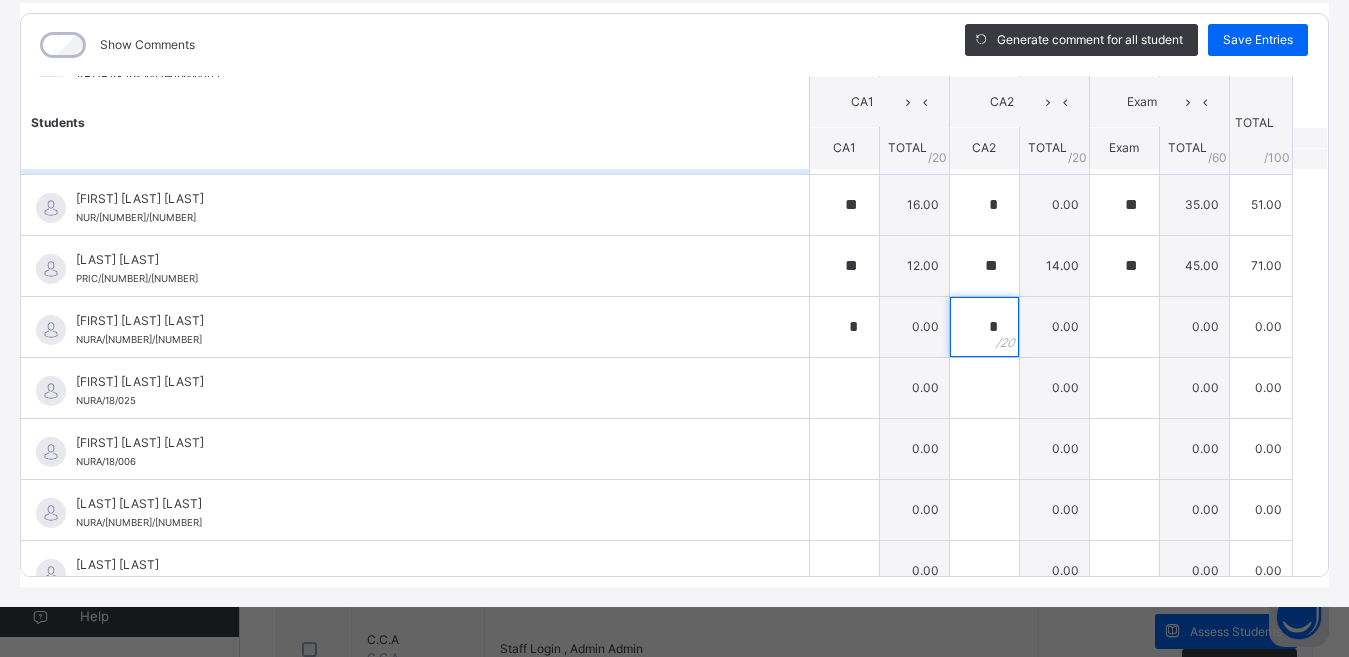 type on "*" 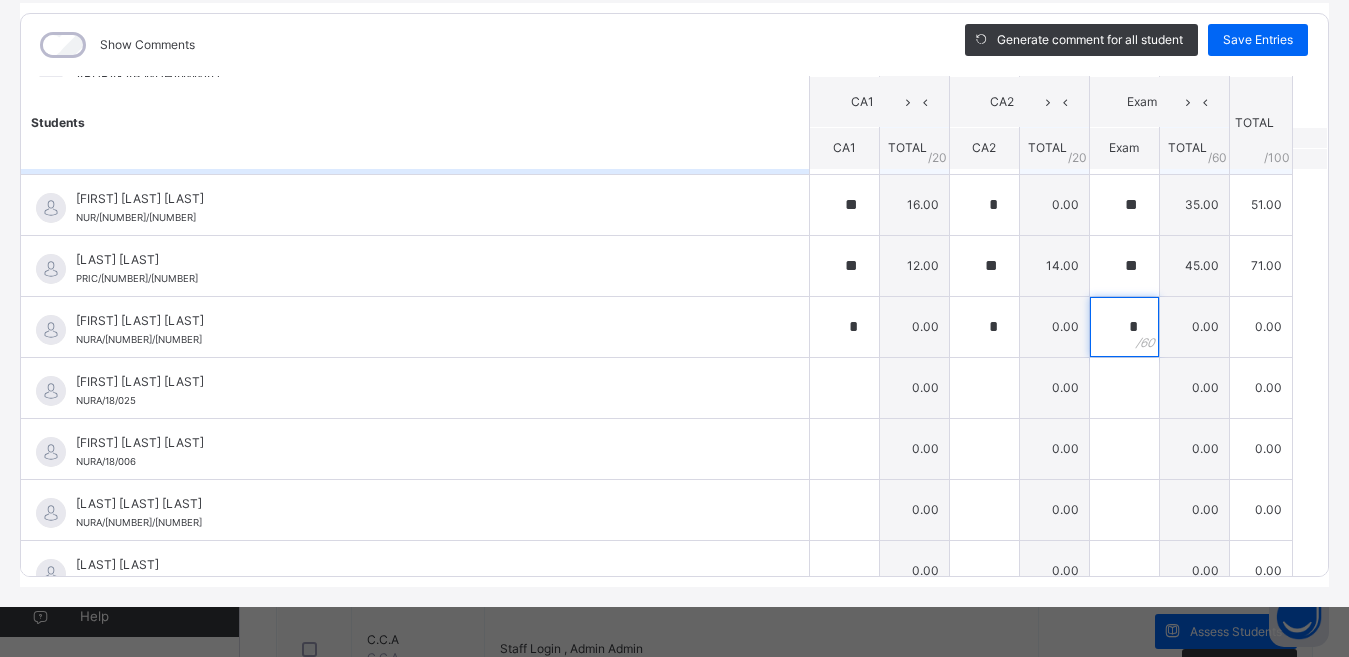type on "*" 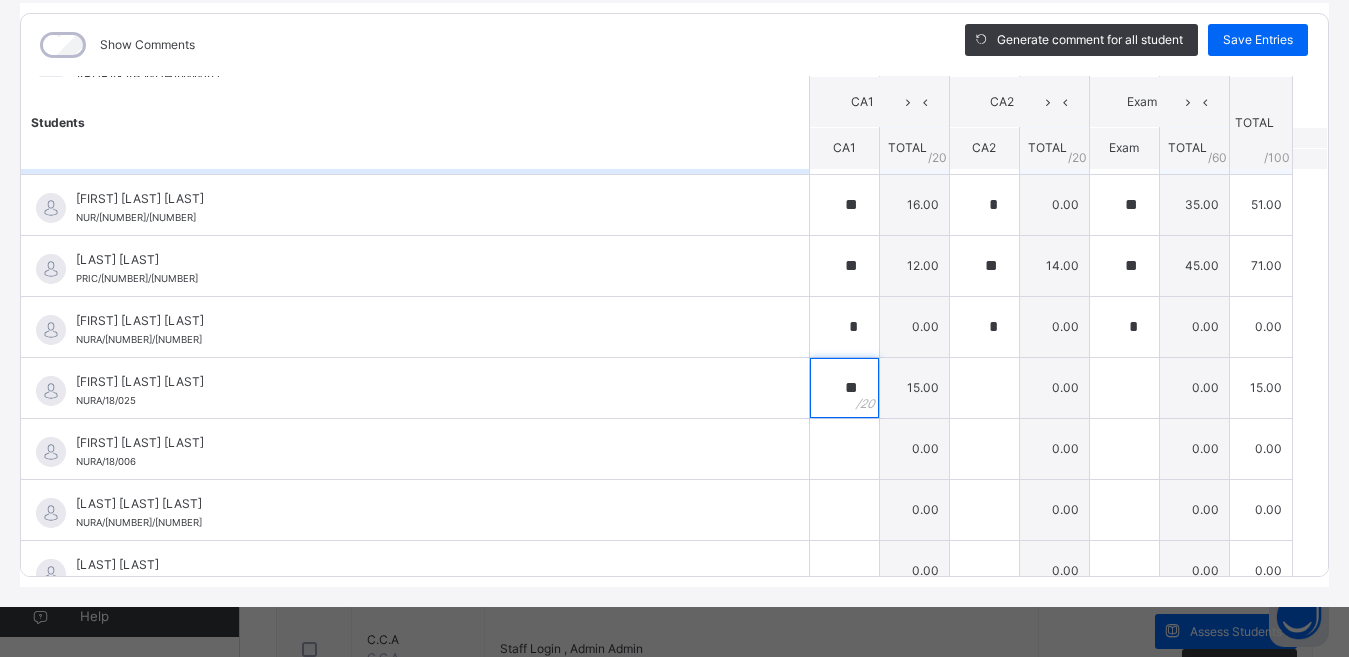 type on "**" 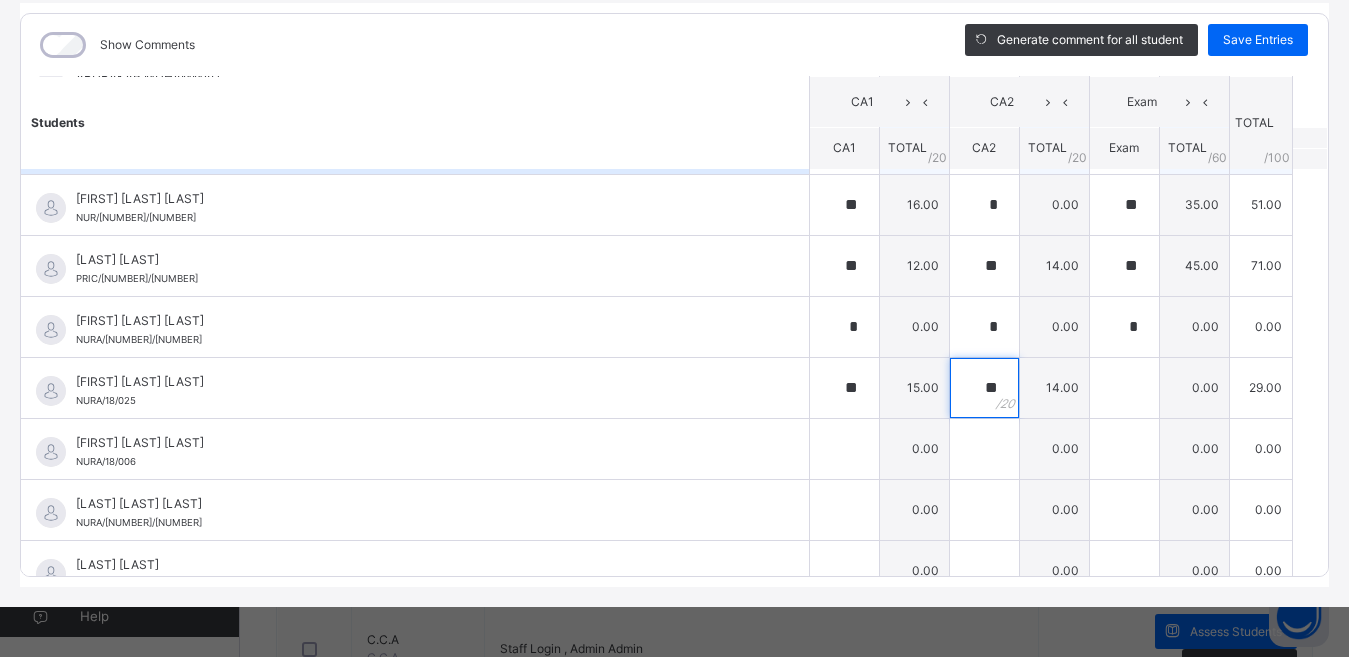 type on "**" 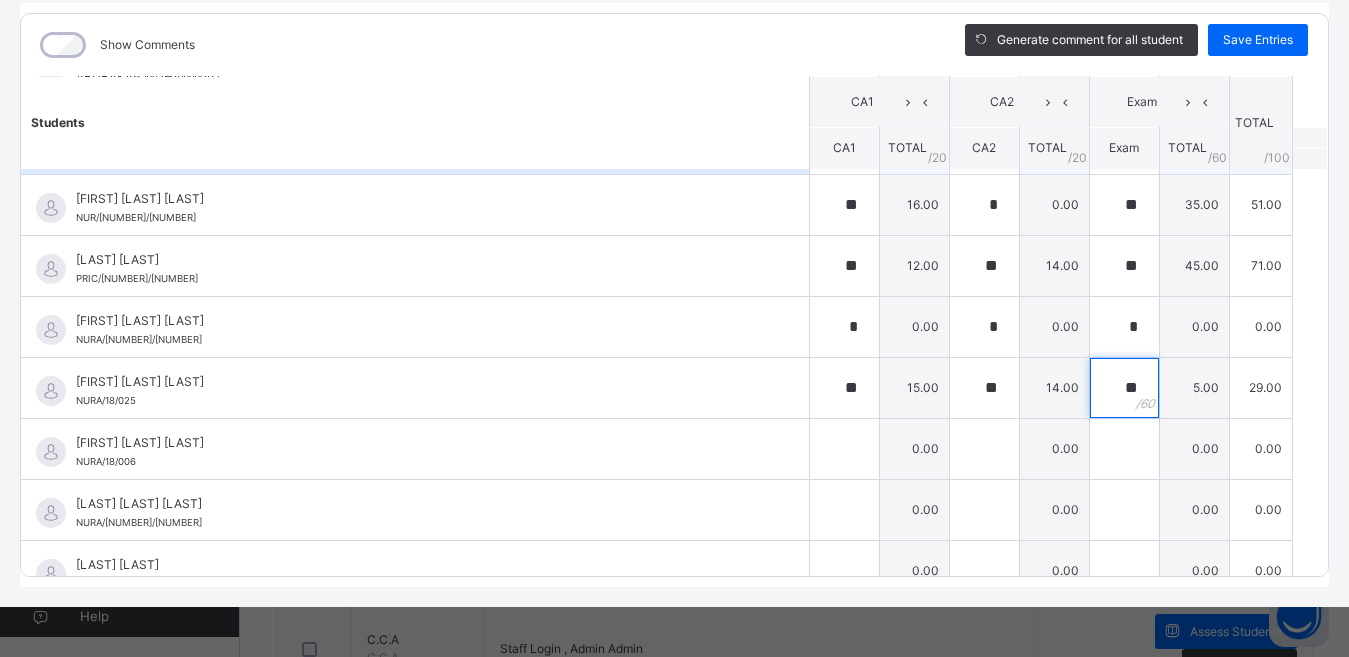 type on "**" 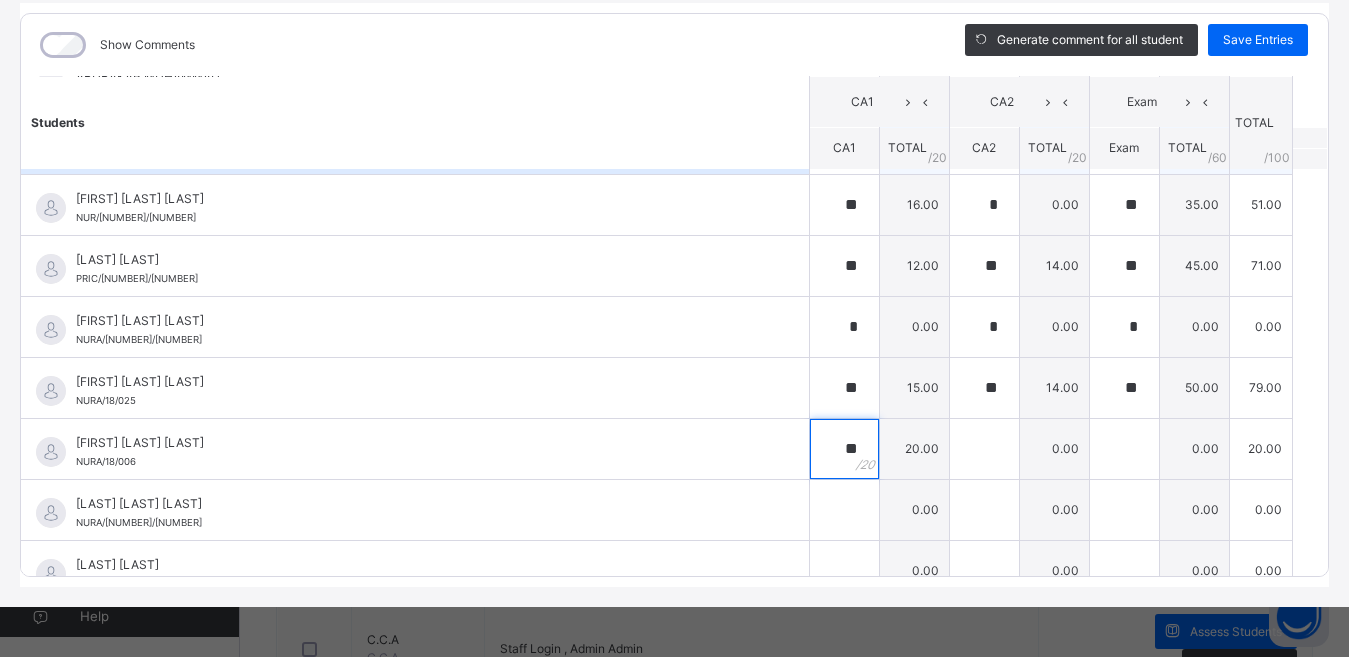 type on "**" 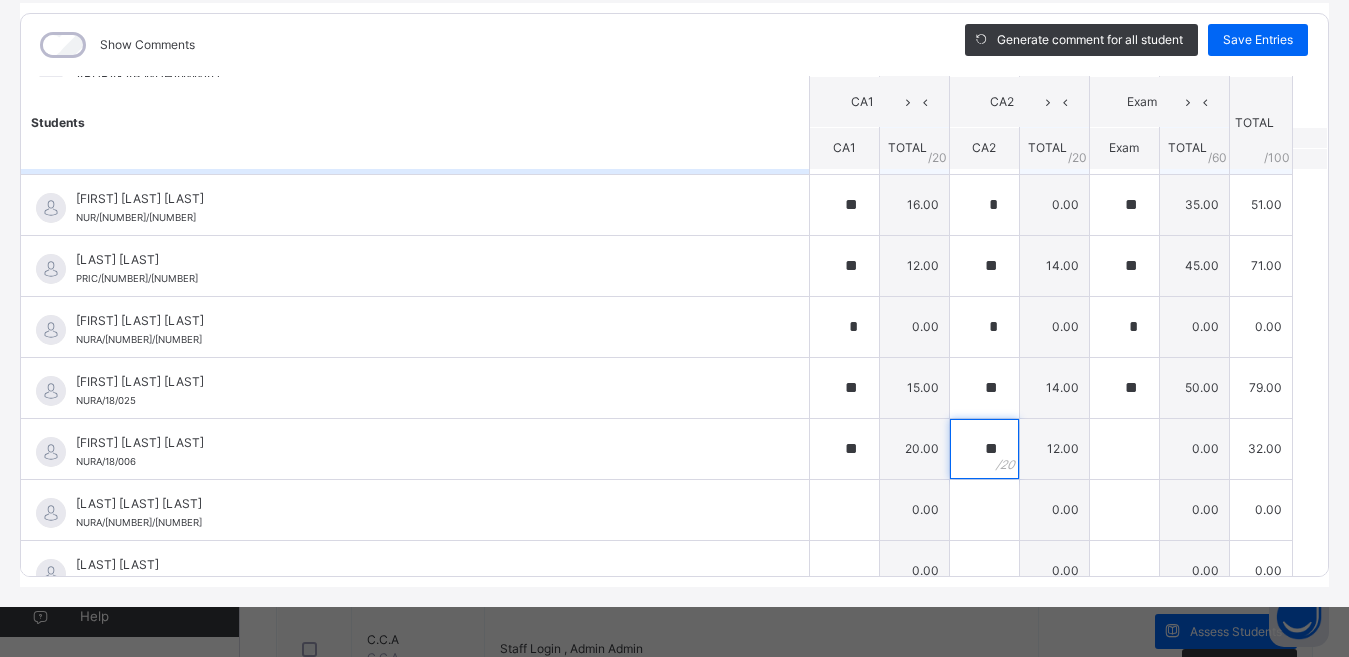 type on "**" 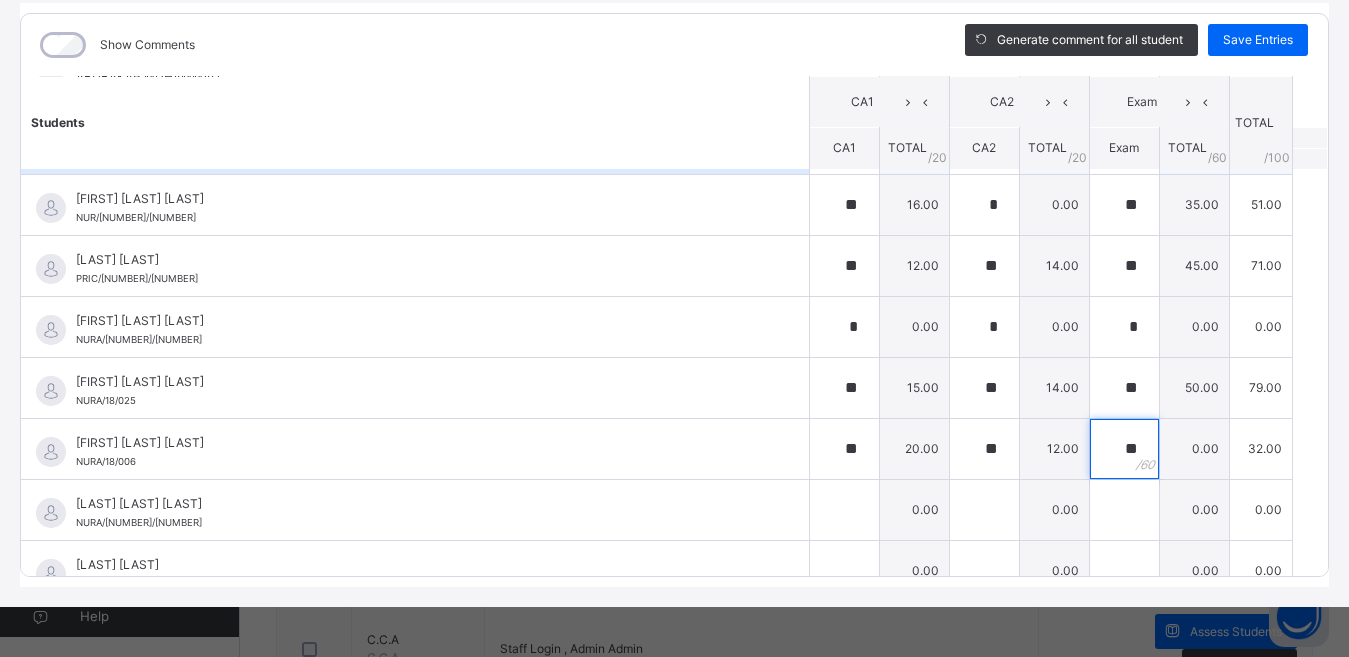 type on "**" 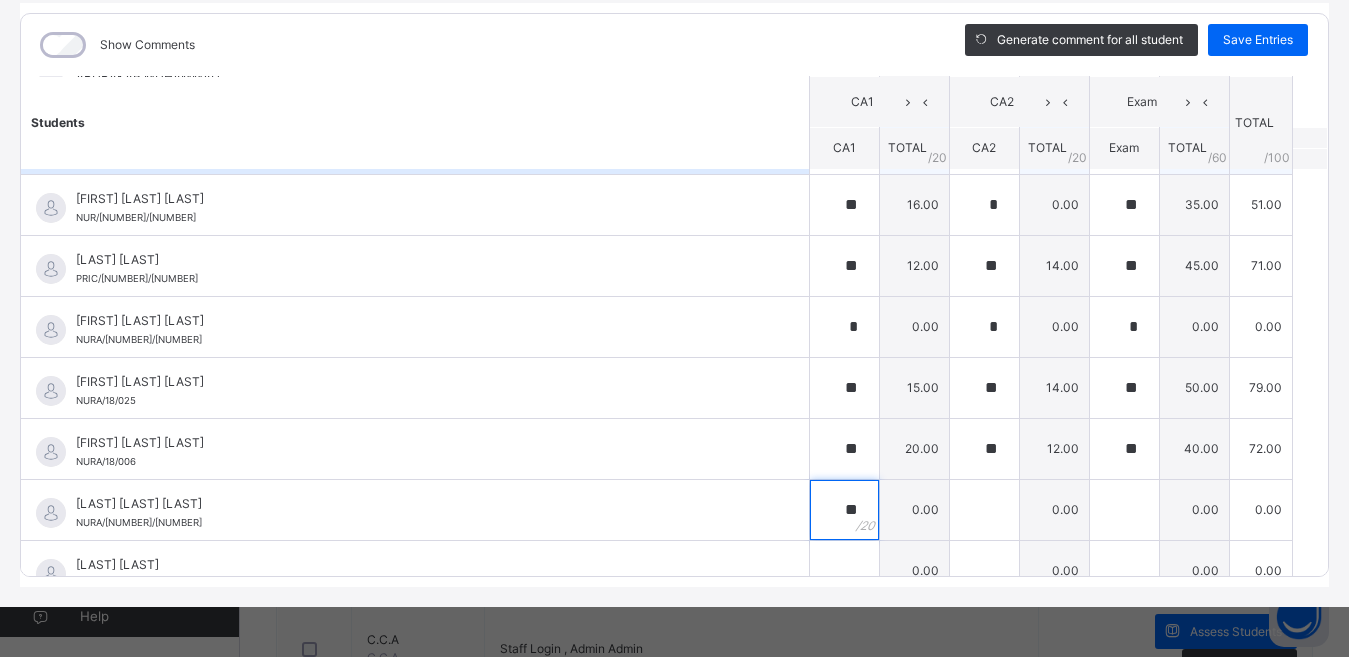 type on "**" 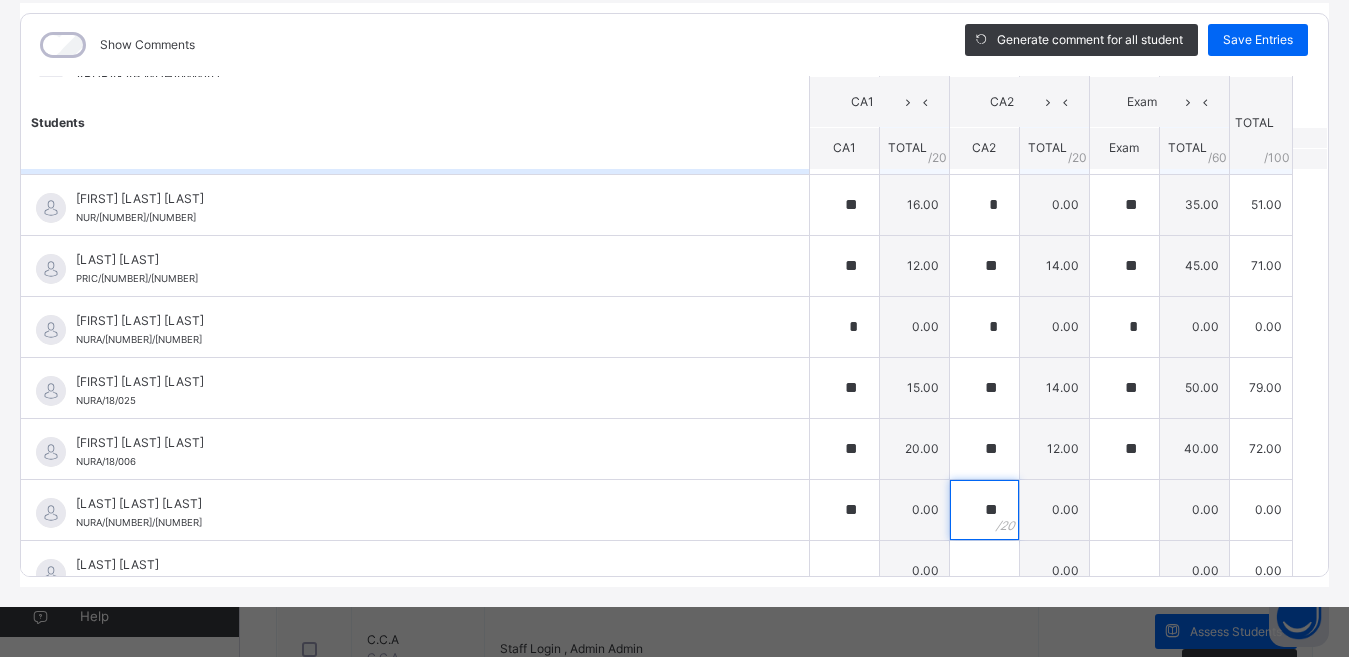 type on "**" 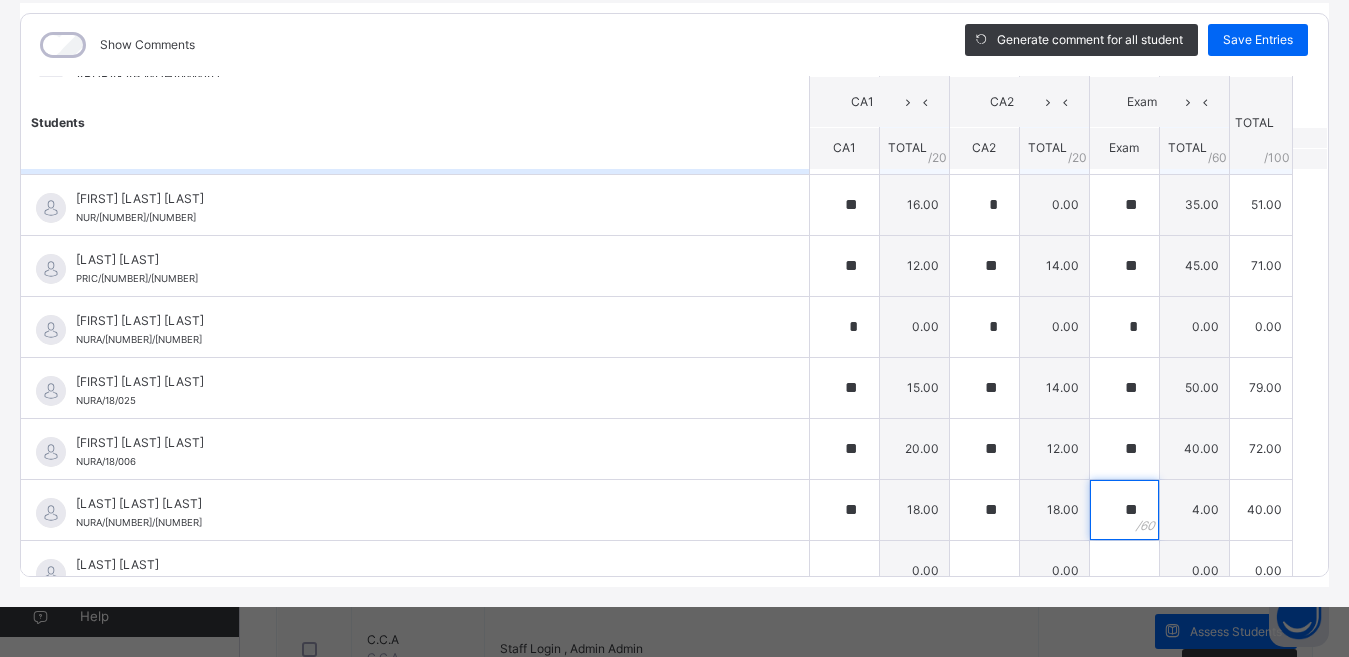 type on "**" 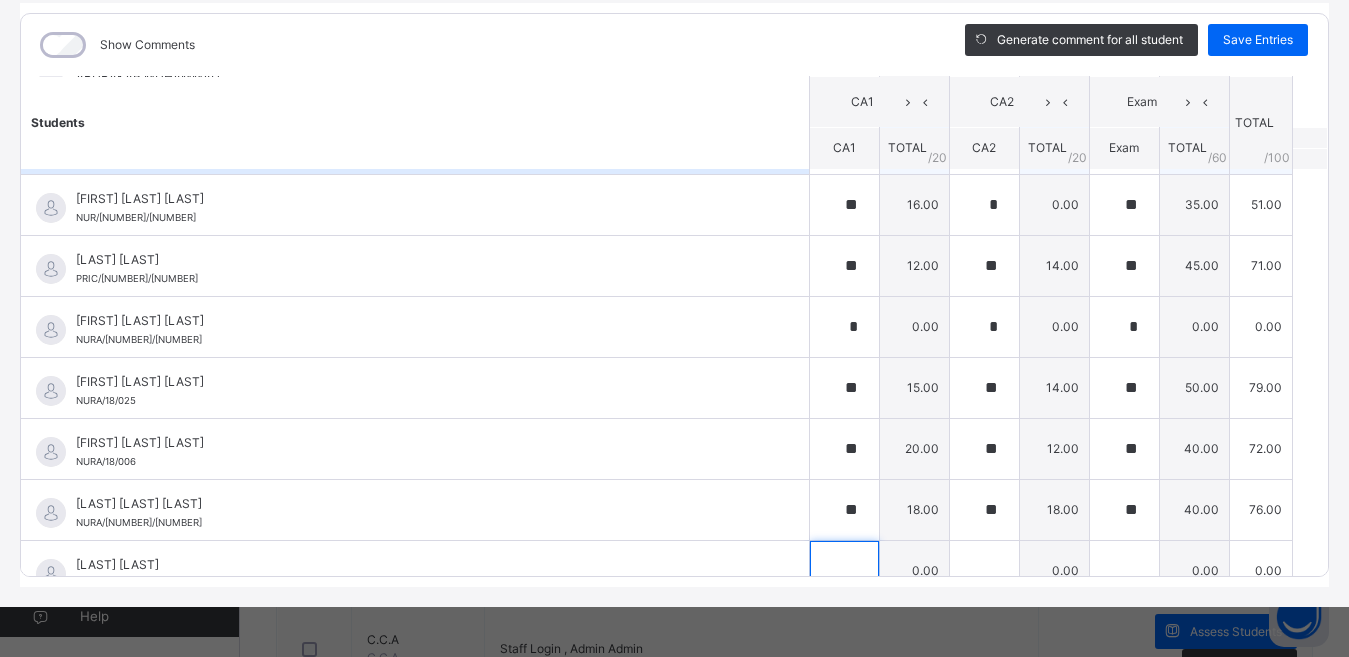scroll, scrollTop: 324, scrollLeft: 0, axis: vertical 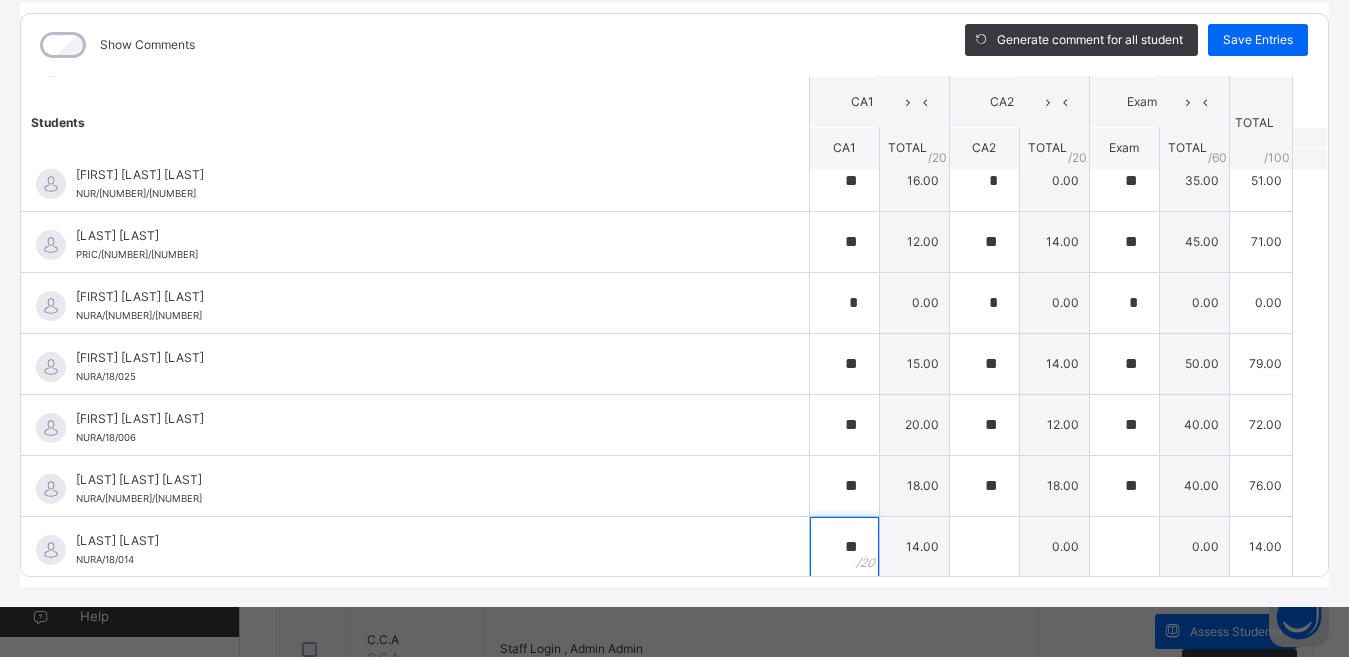 type on "**" 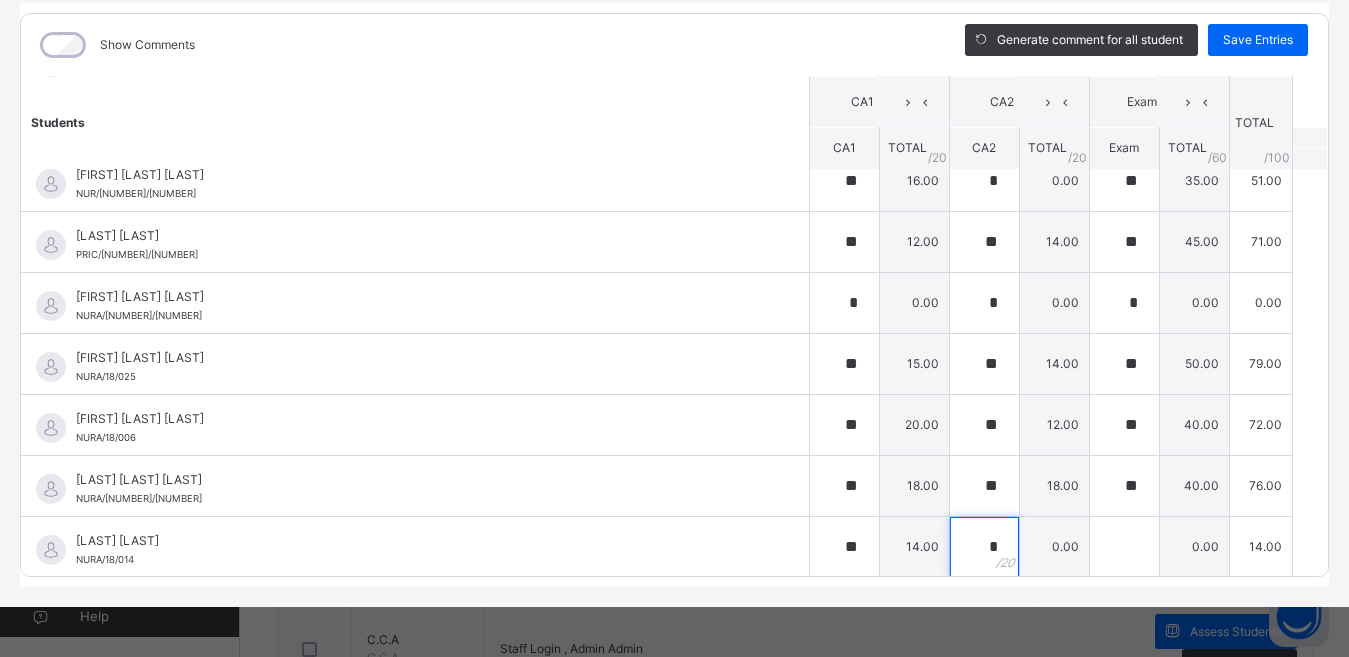 type on "*" 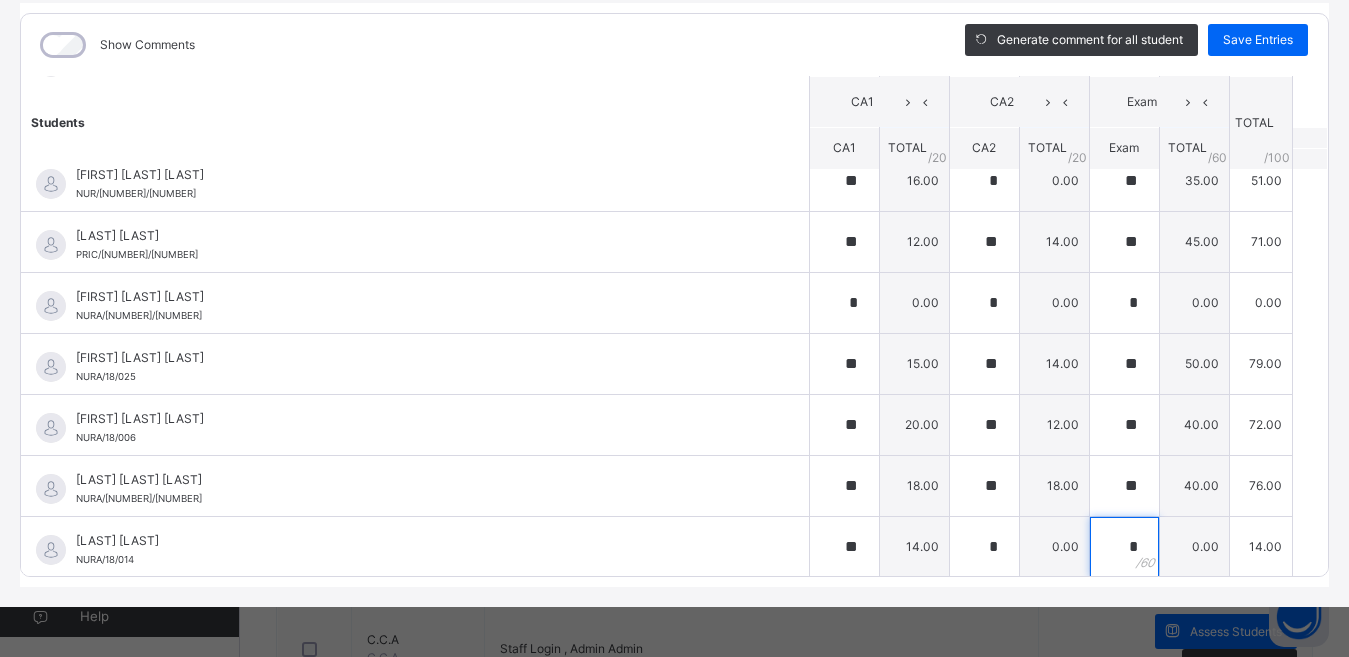 type on "*" 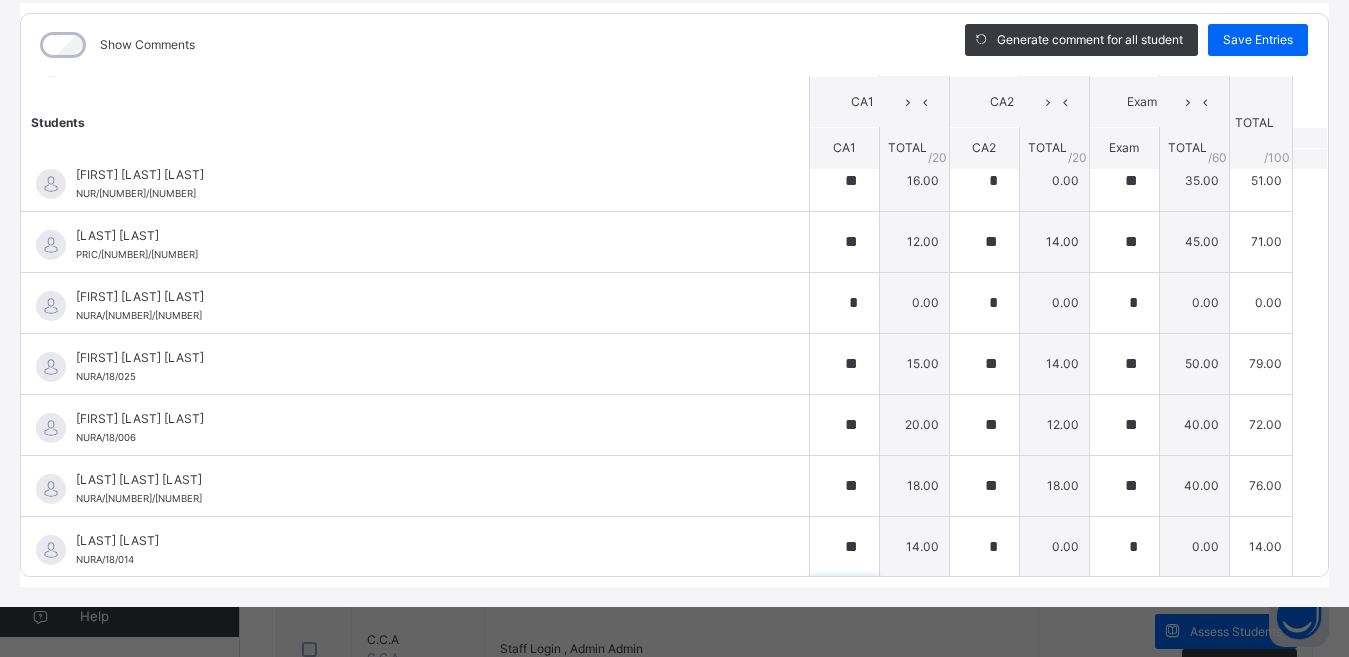 scroll, scrollTop: 605, scrollLeft: 0, axis: vertical 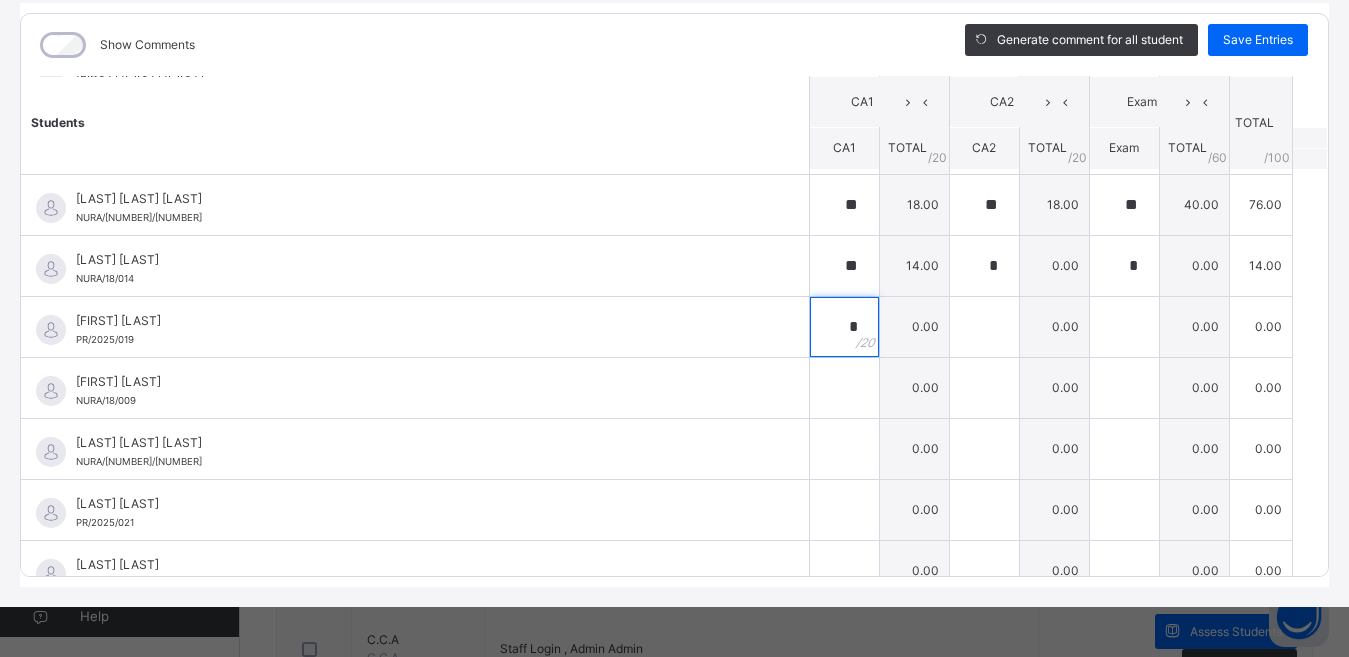 type on "*" 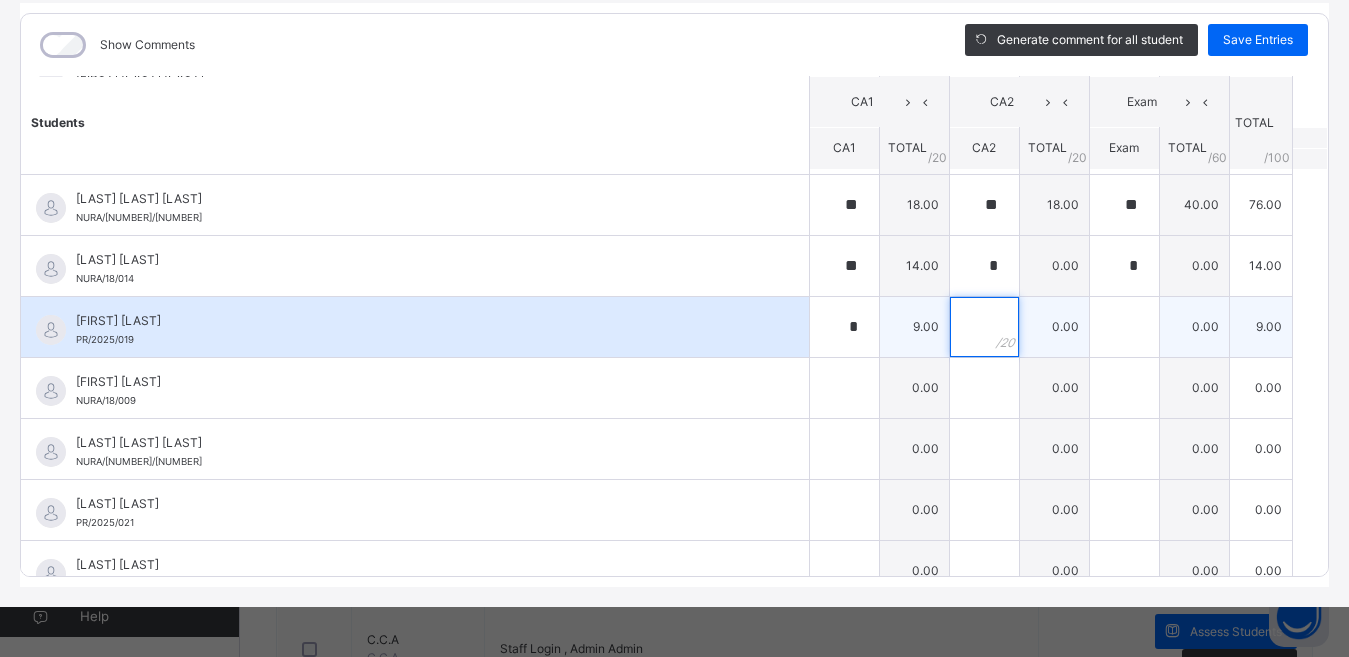 click at bounding box center [984, 327] 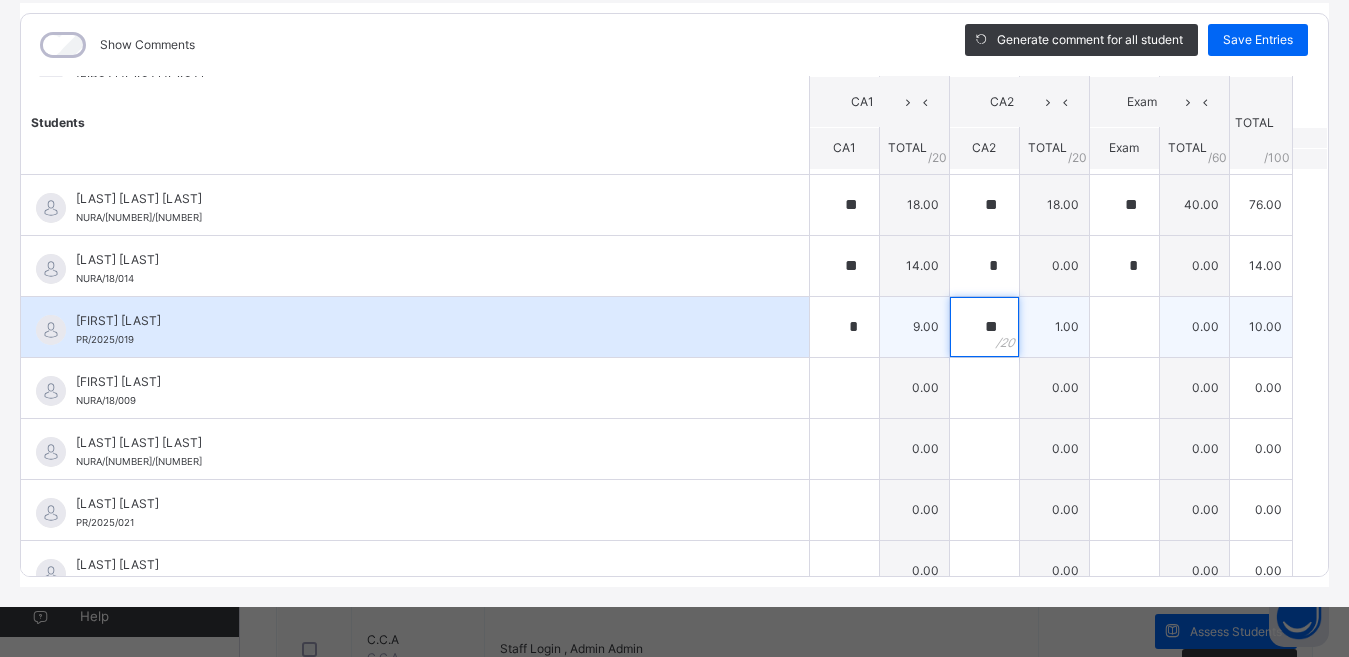 type on "**" 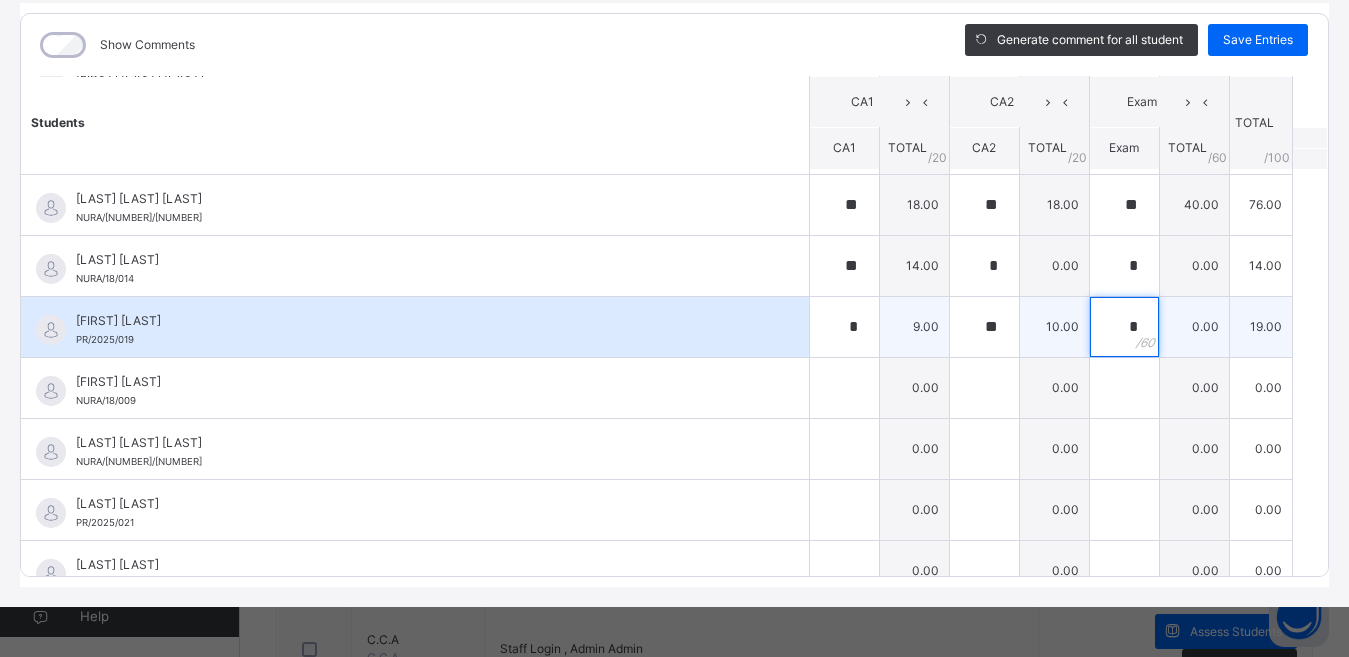 type on "*" 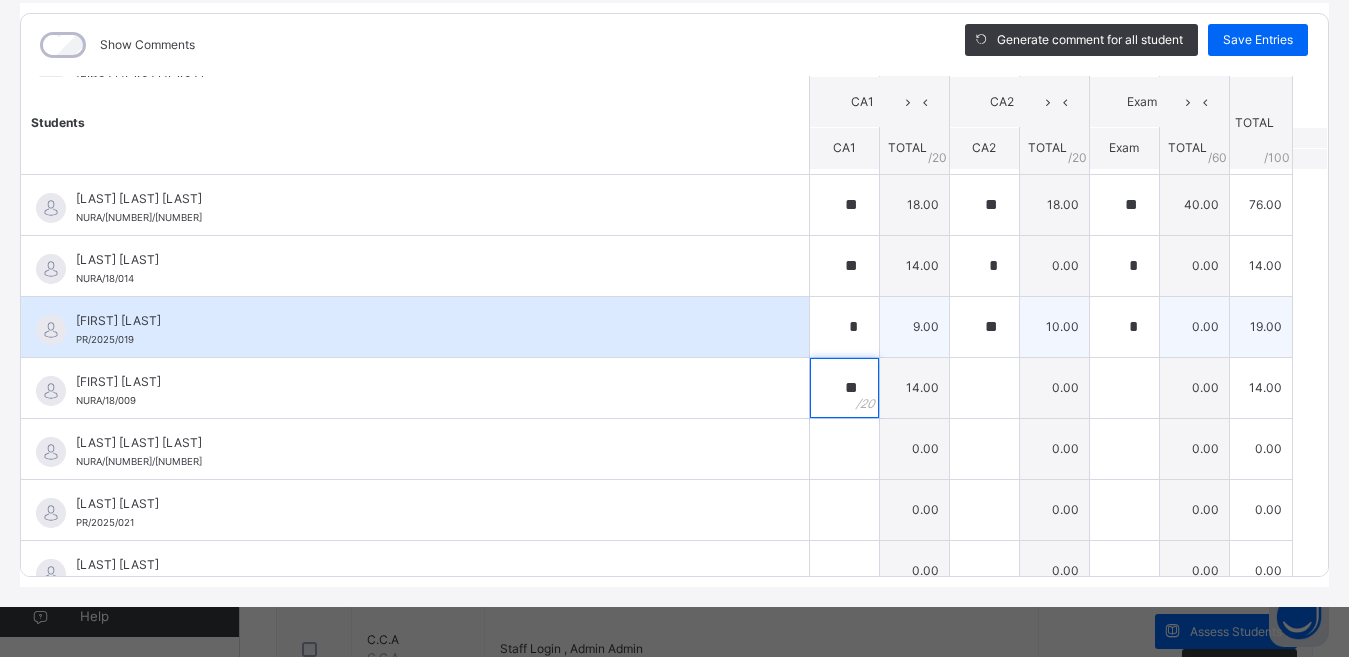 type on "**" 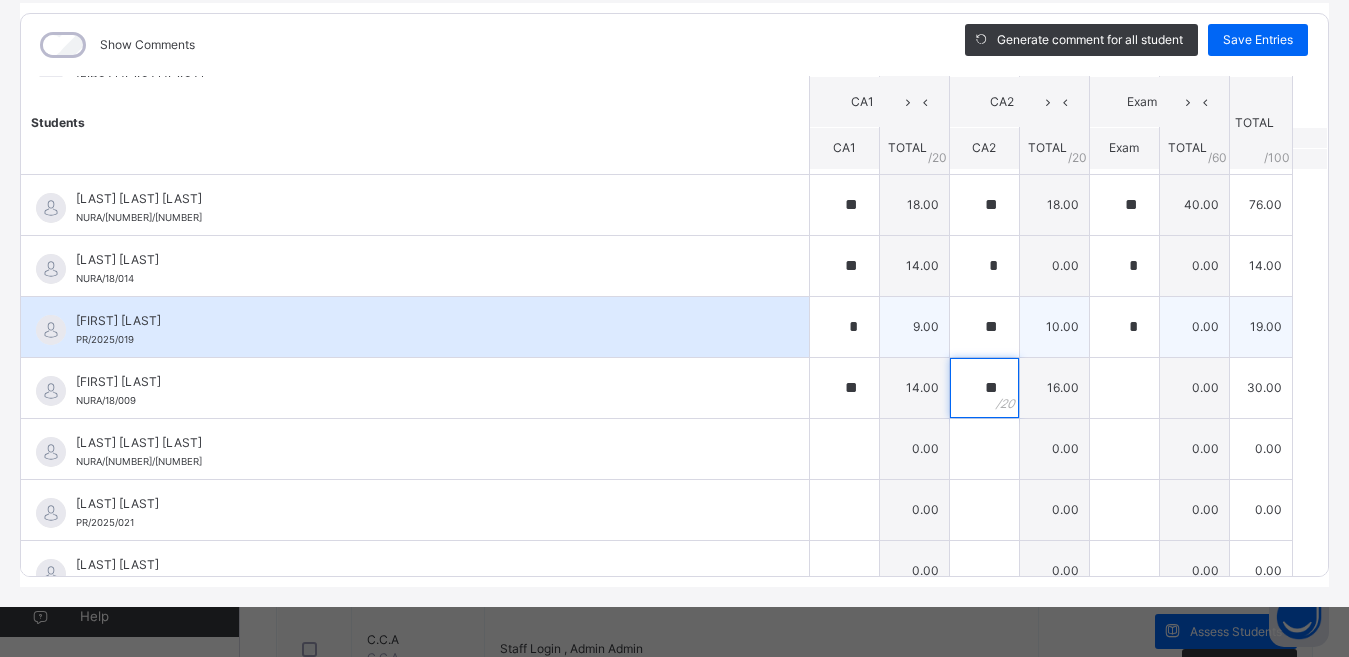 type on "**" 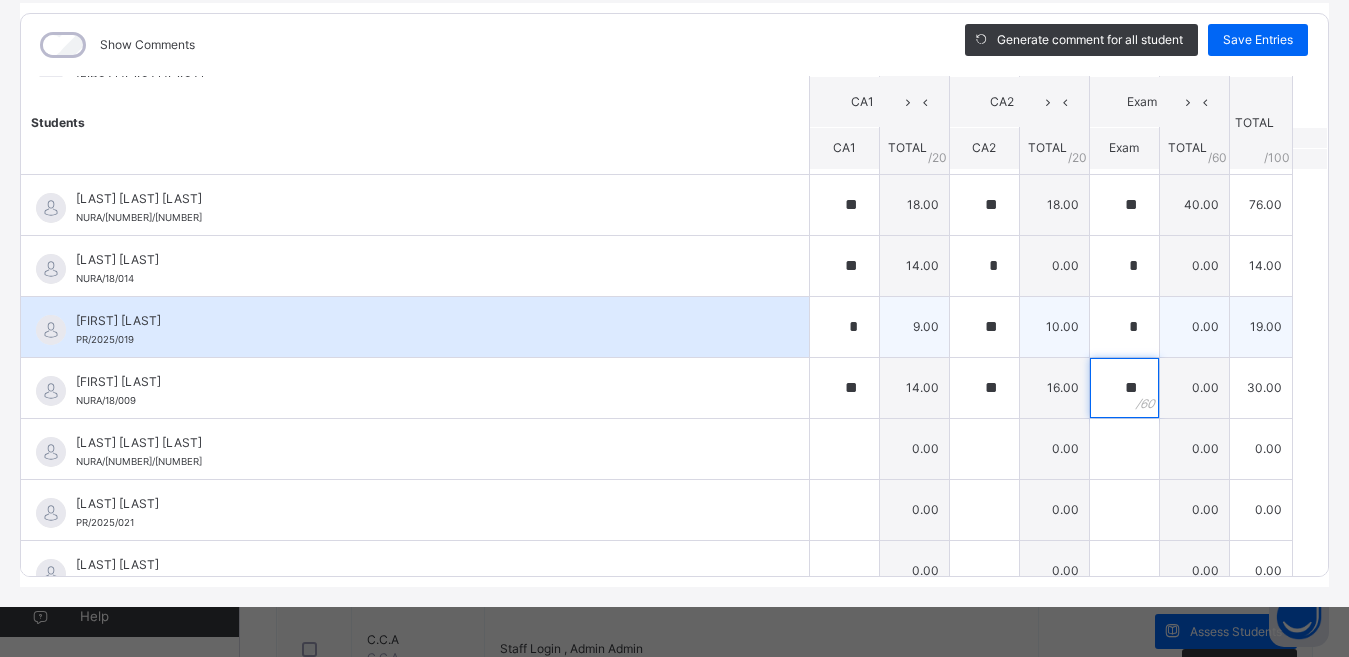 type on "**" 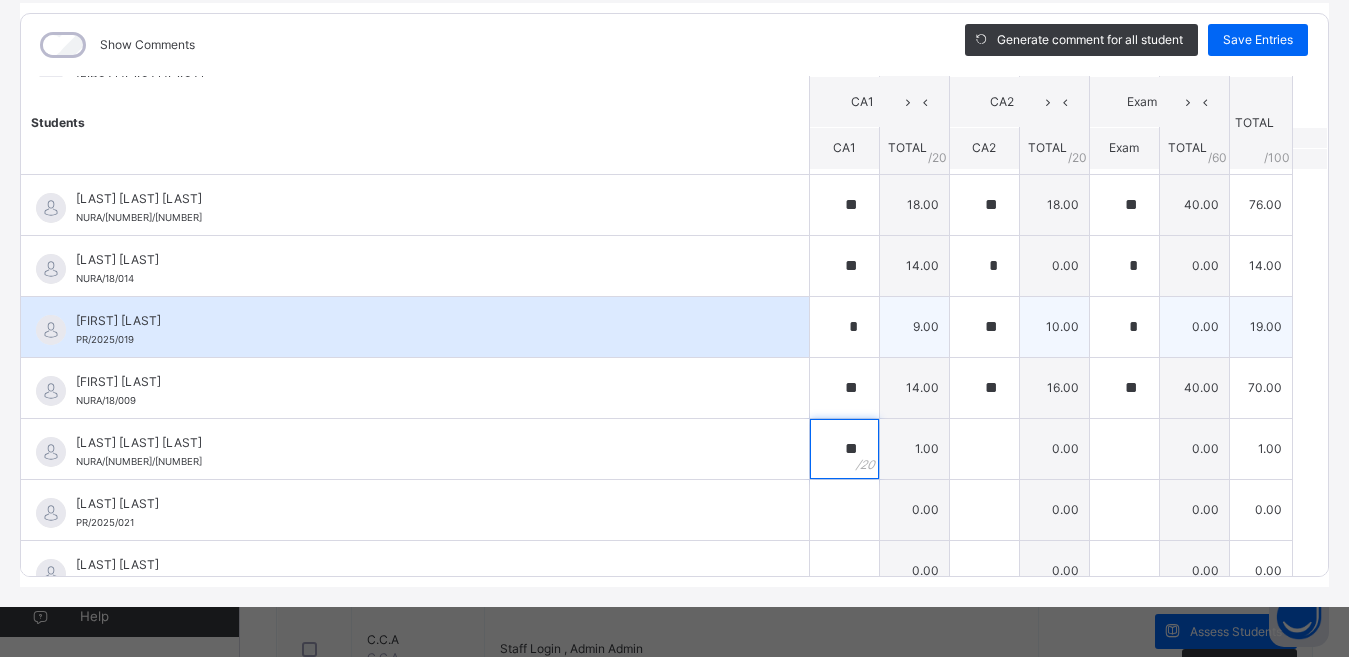 type on "**" 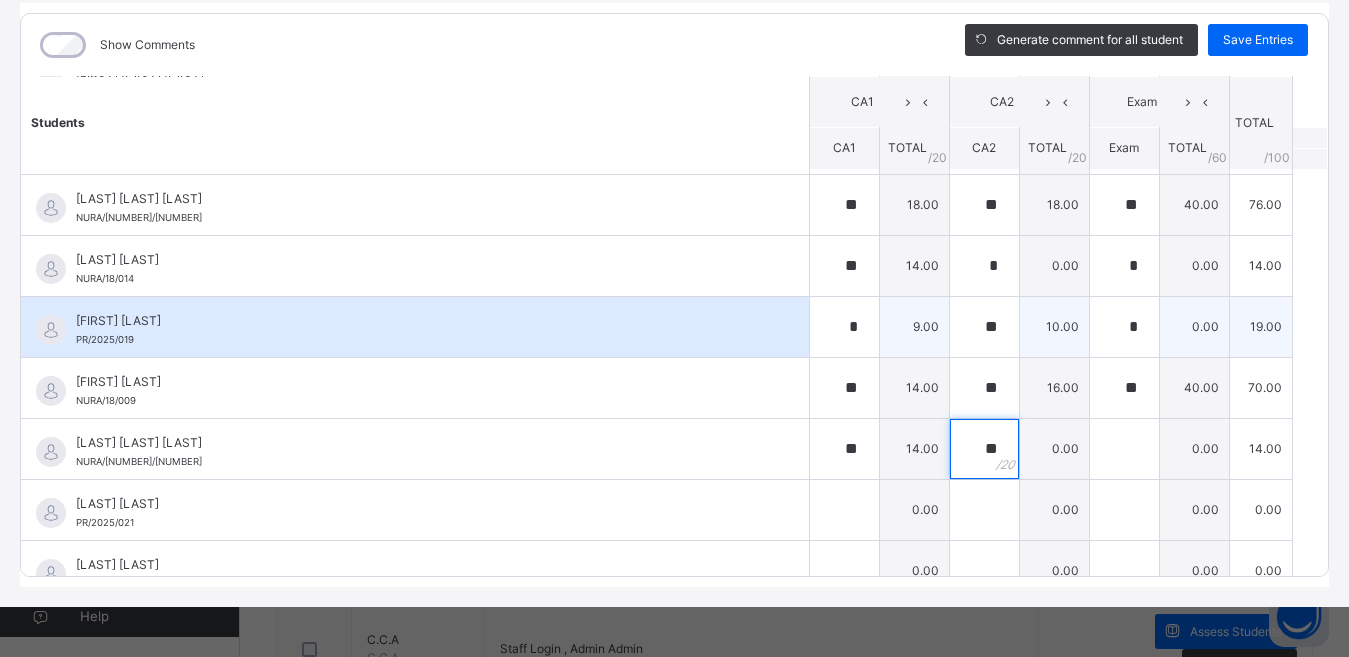type on "**" 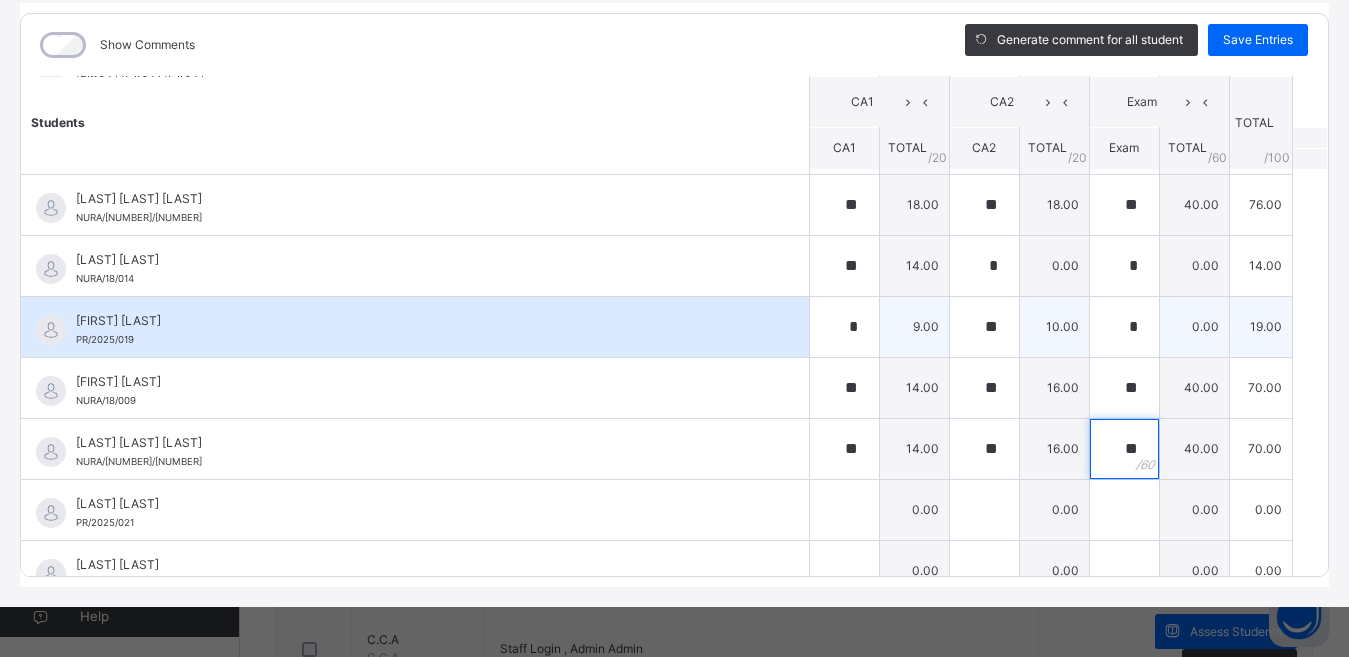 type on "**" 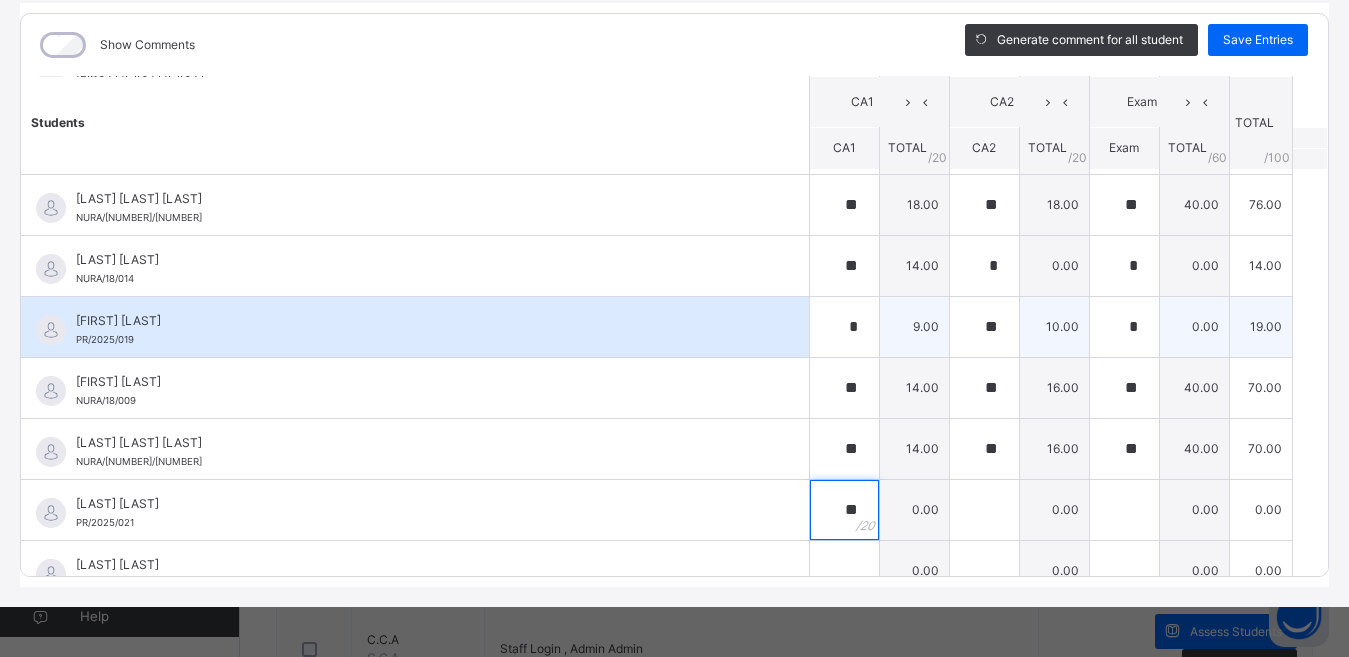 type on "**" 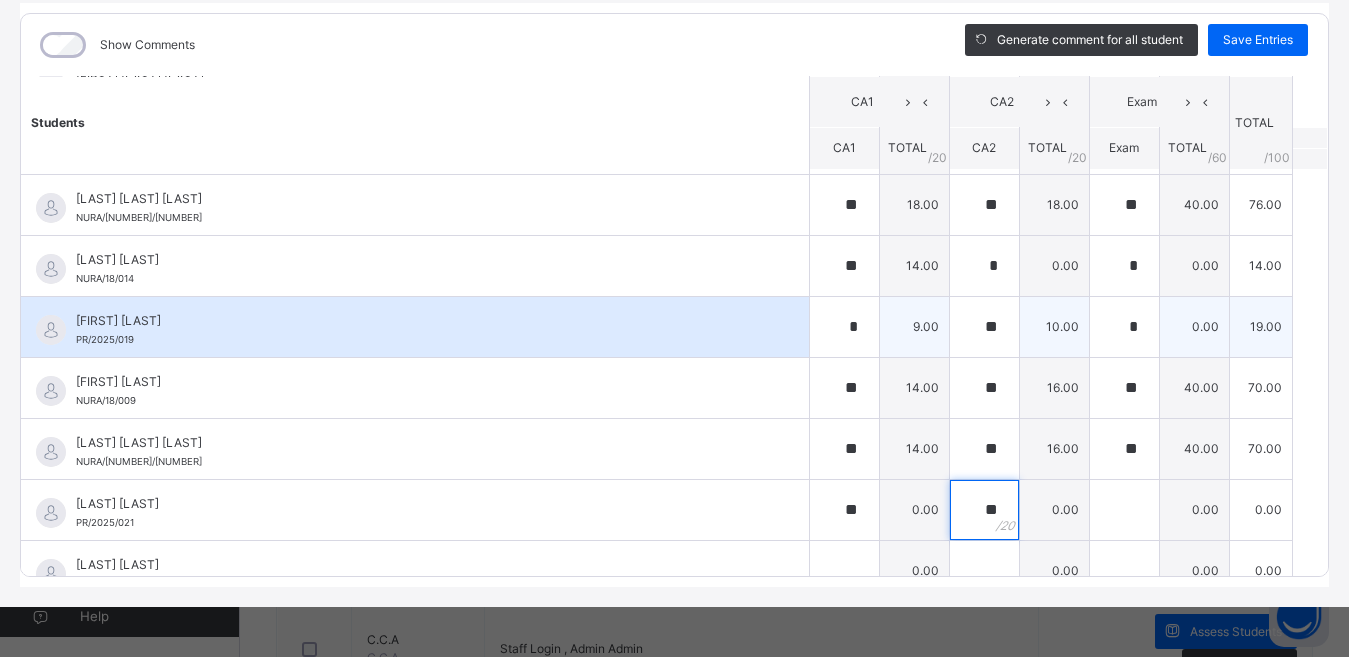 type on "**" 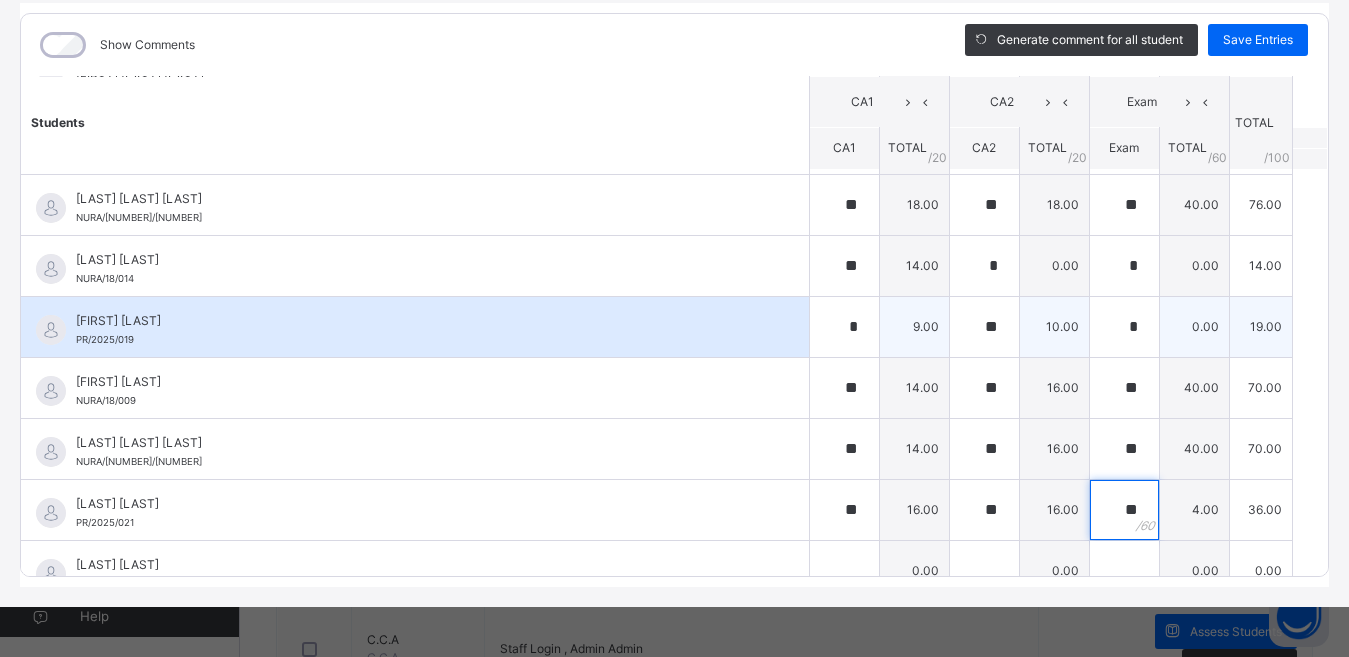 type on "**" 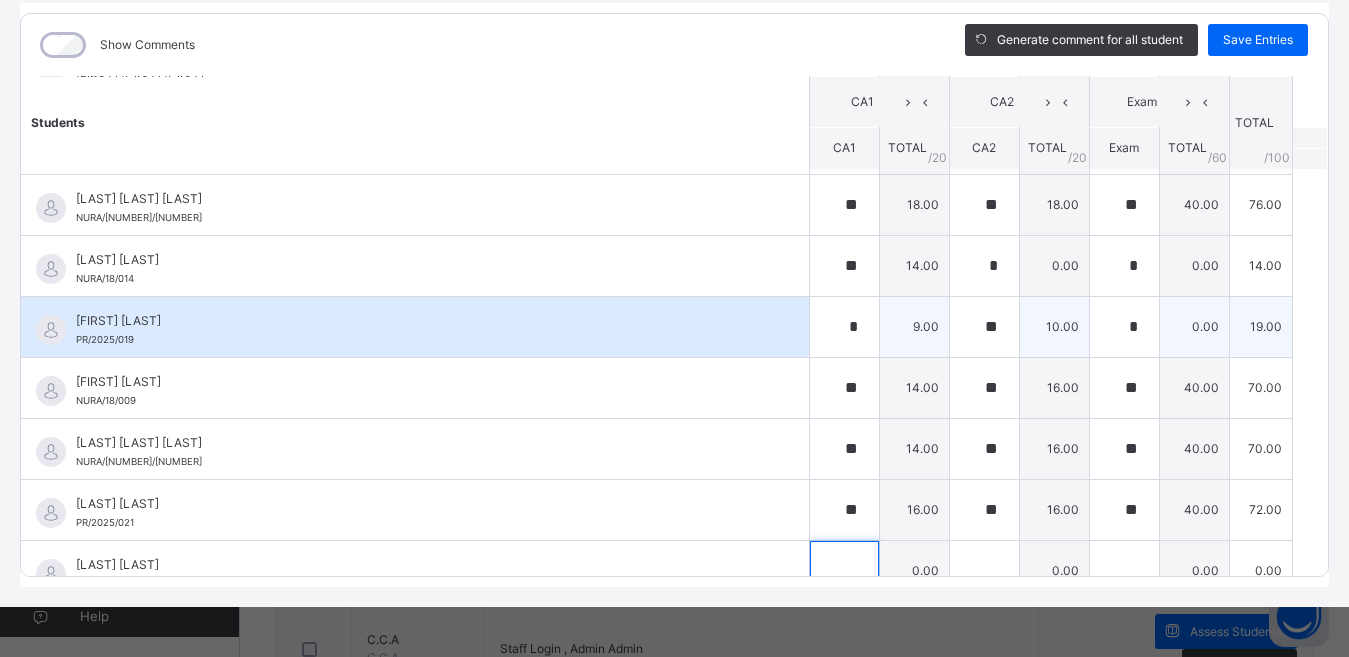scroll, scrollTop: 629, scrollLeft: 0, axis: vertical 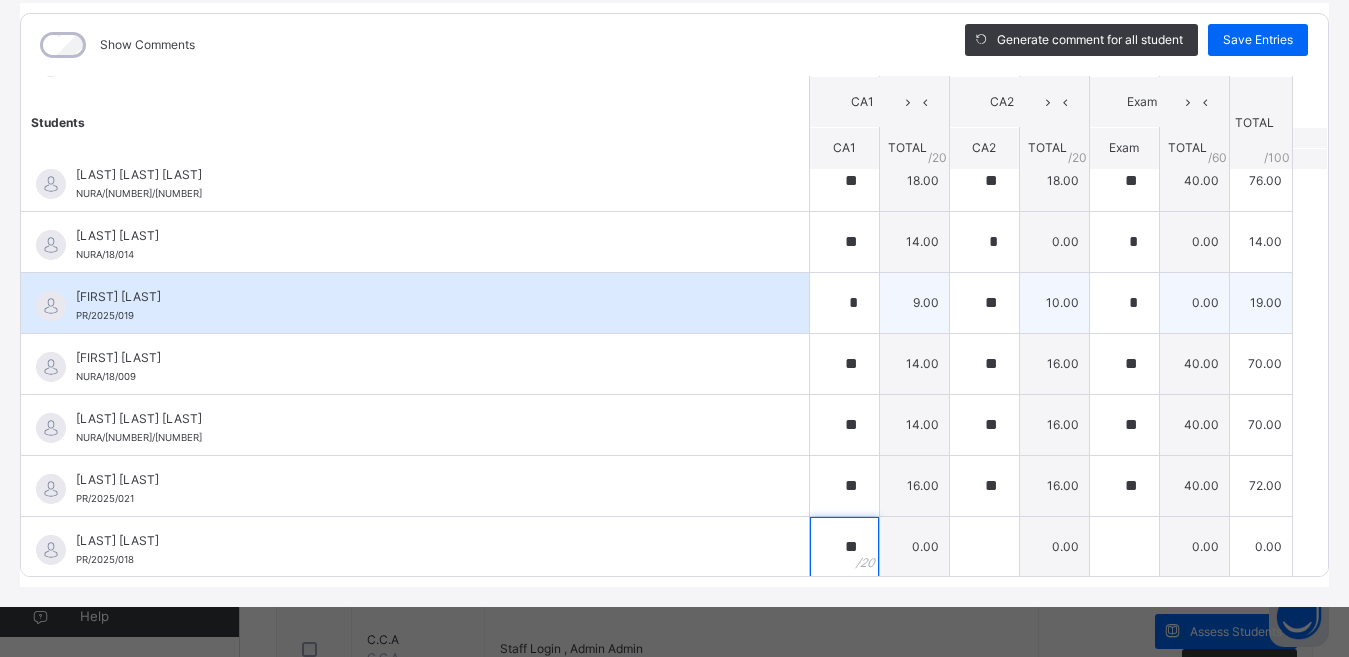 type on "**" 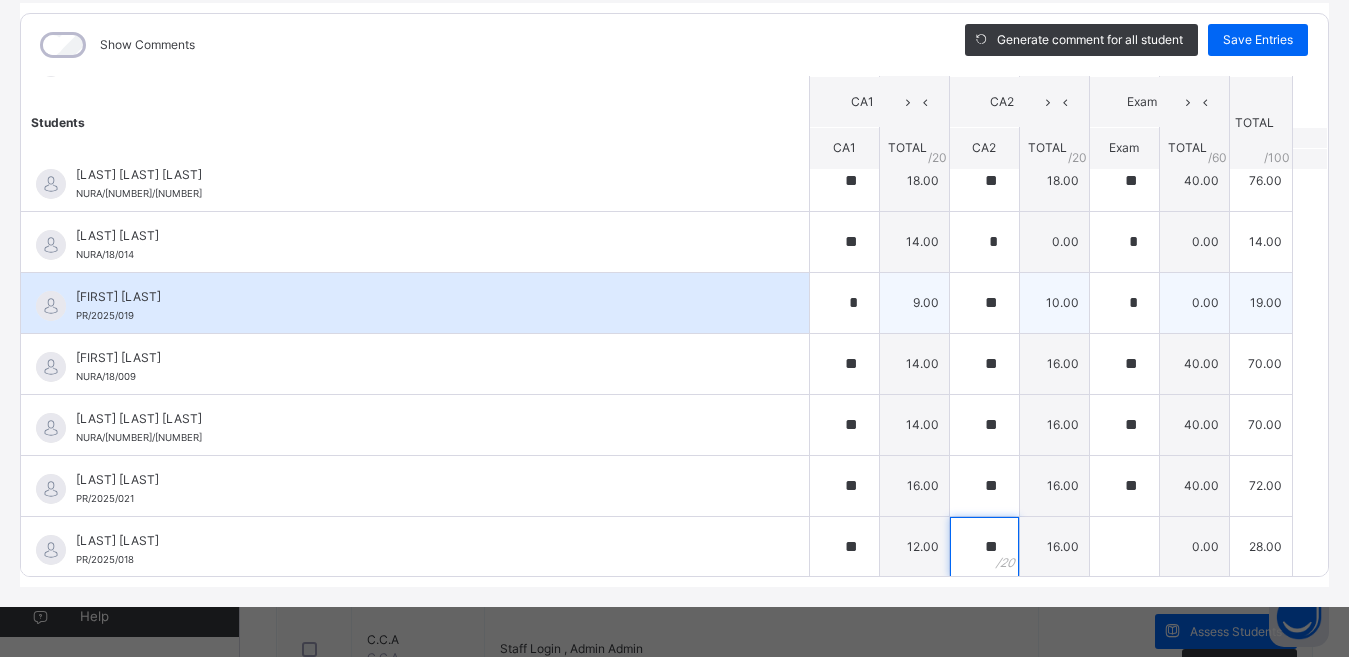 type on "**" 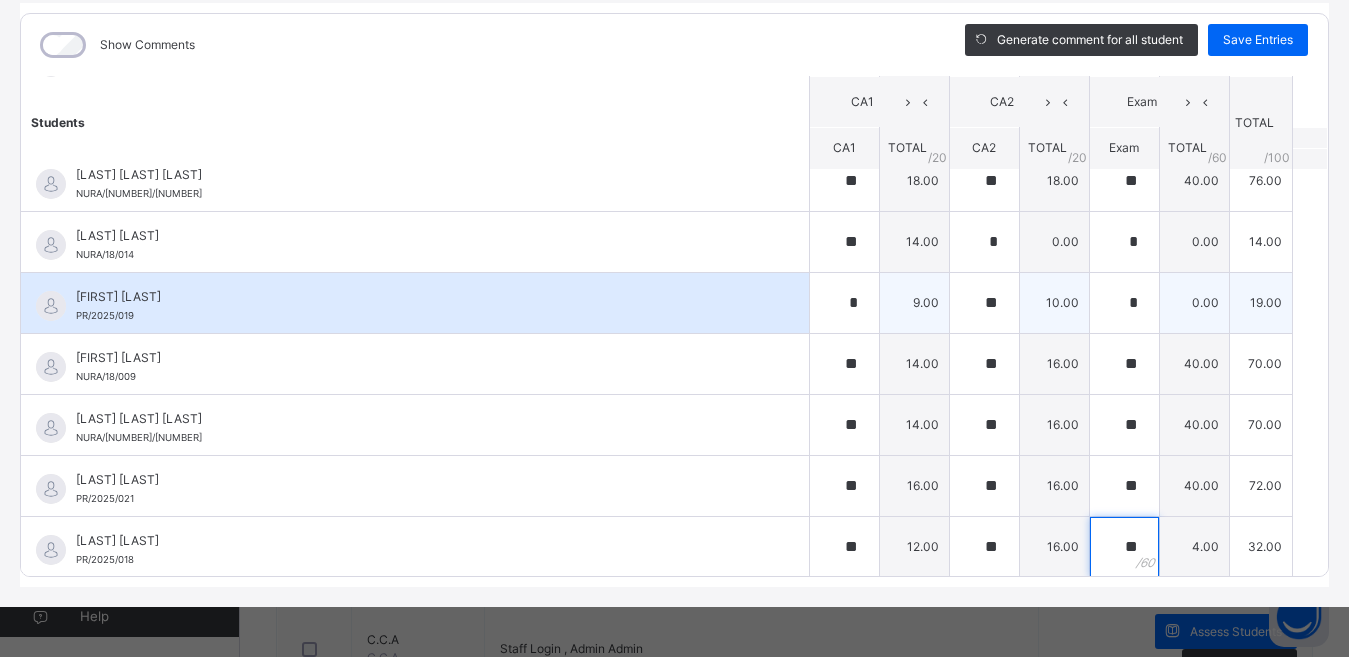 type on "**" 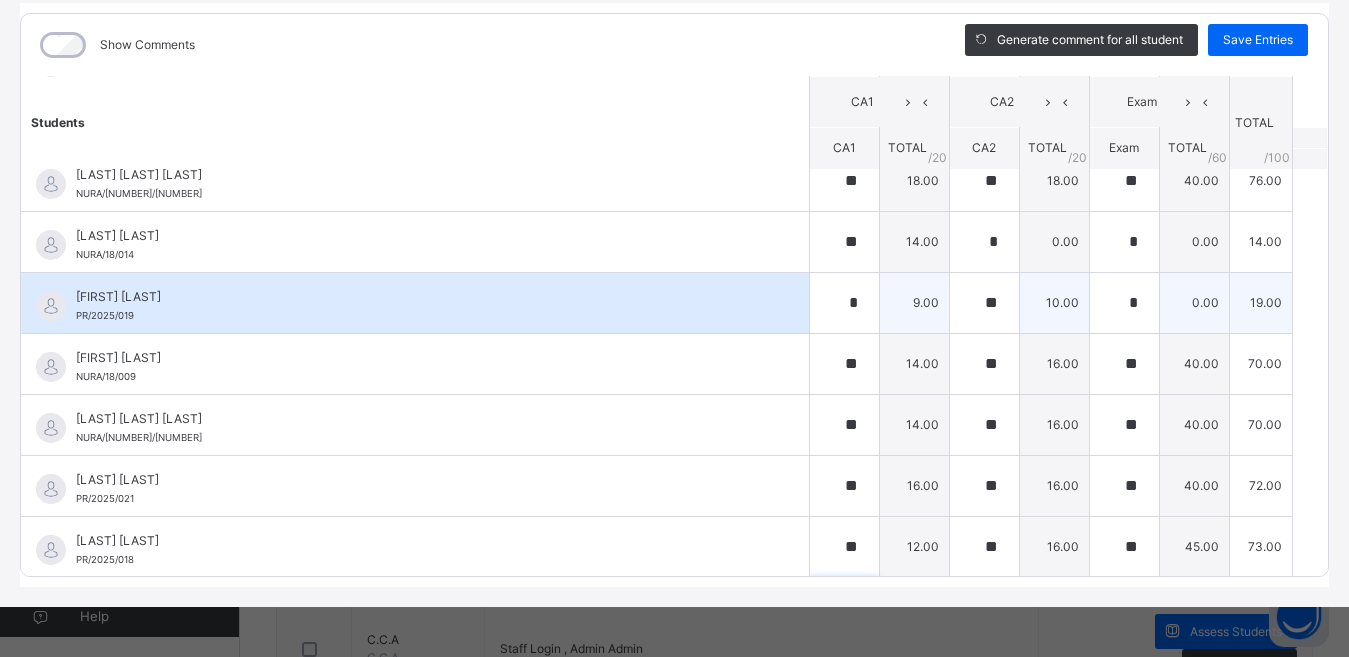 scroll, scrollTop: 910, scrollLeft: 0, axis: vertical 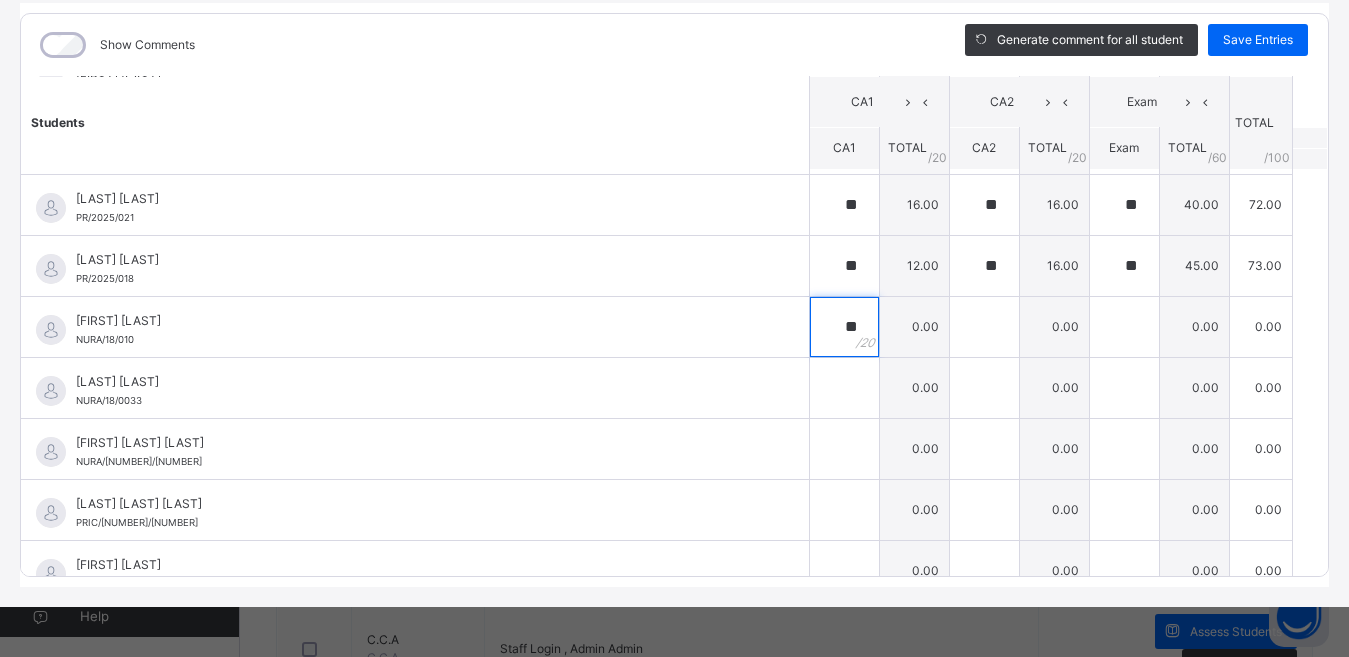 type on "**" 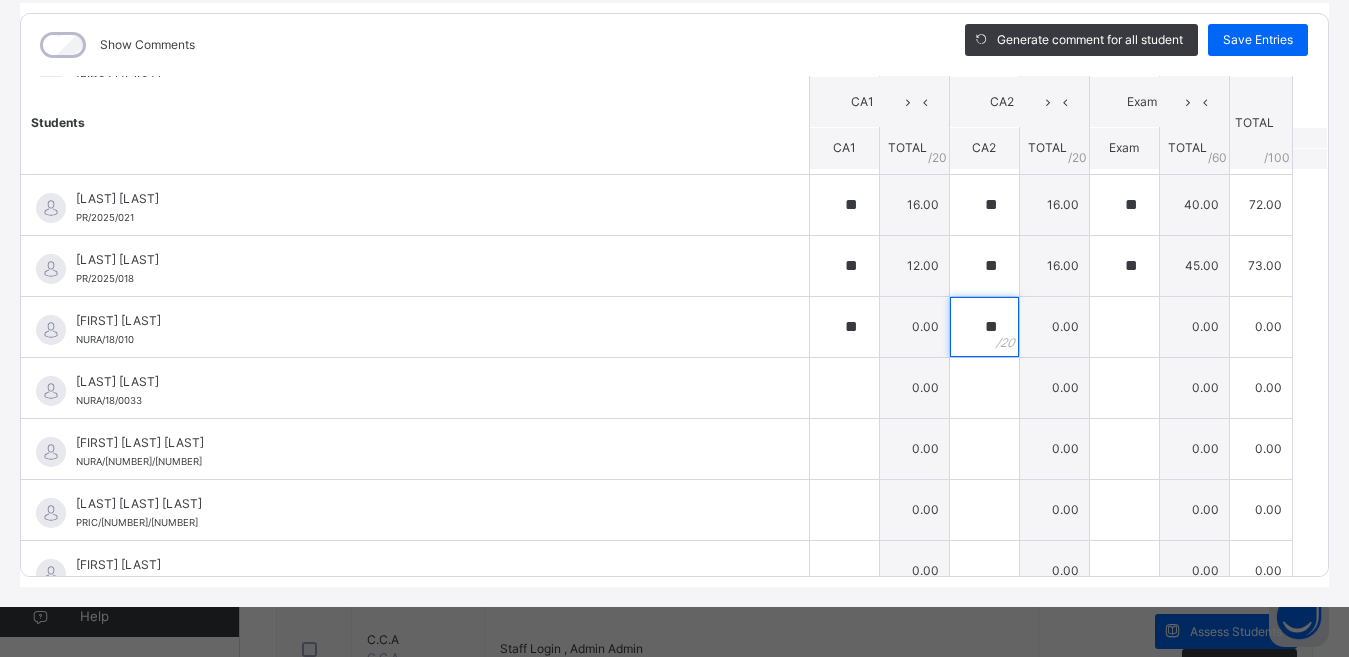 type on "**" 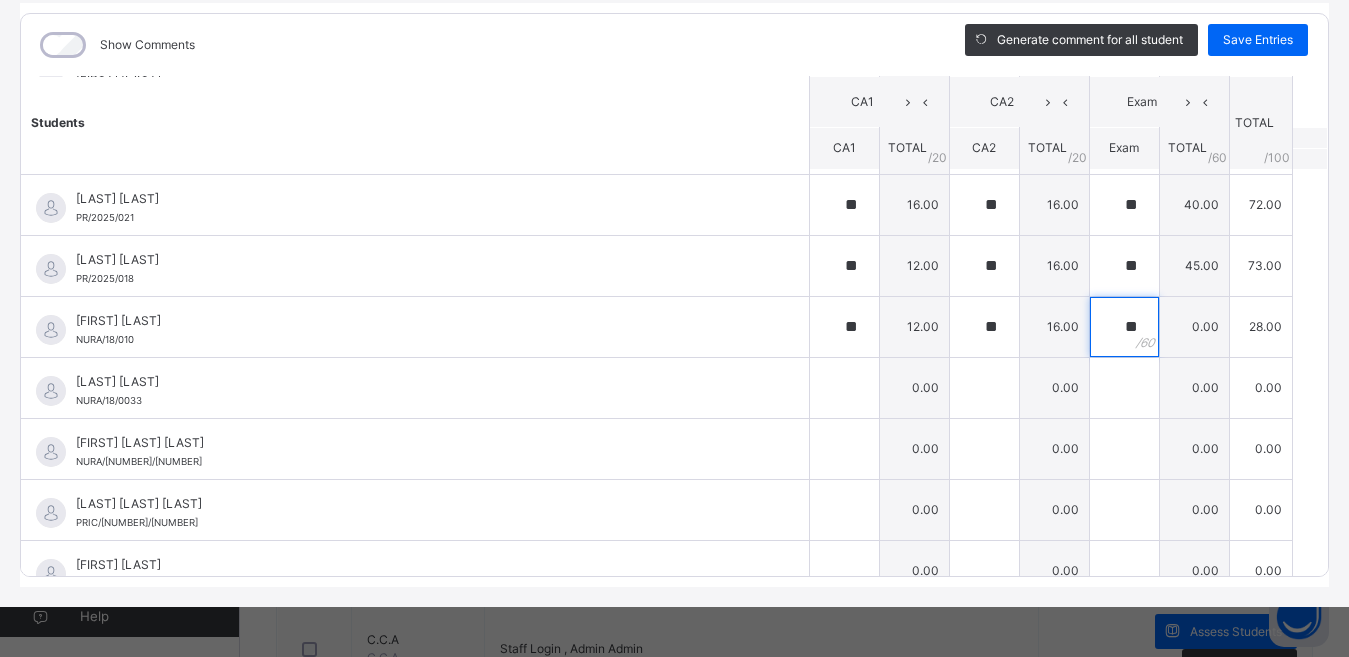 type on "**" 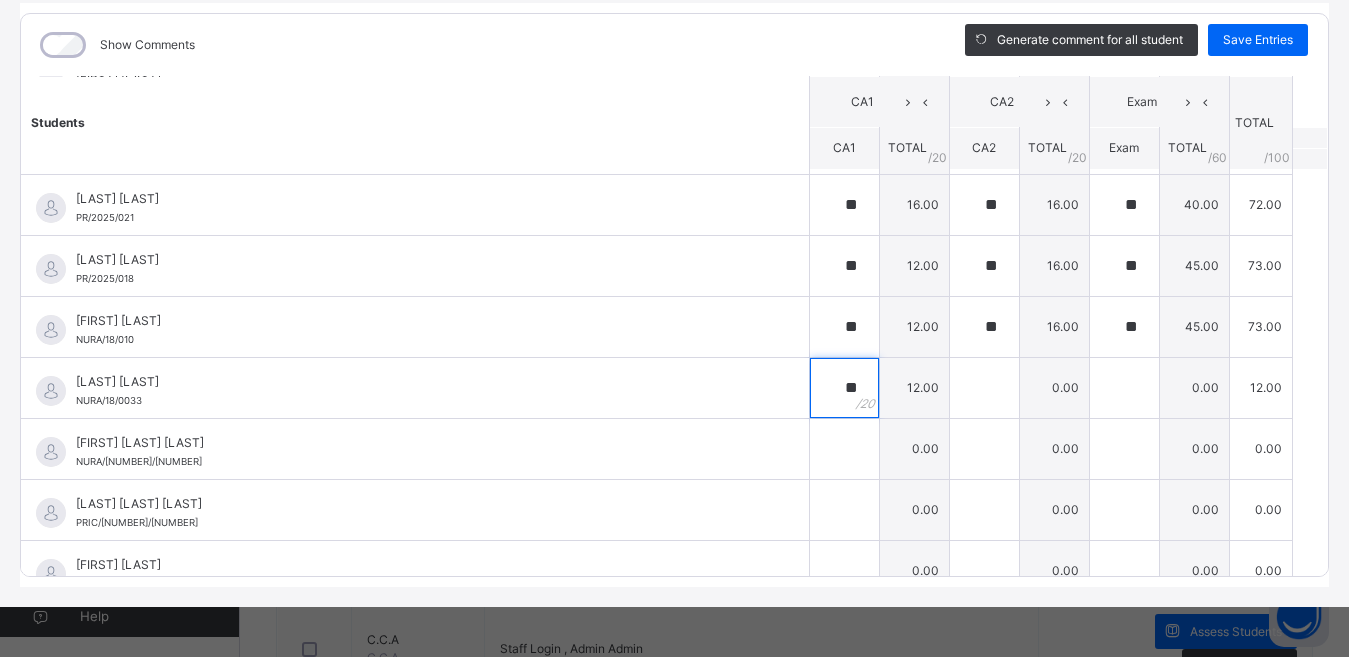 type on "**" 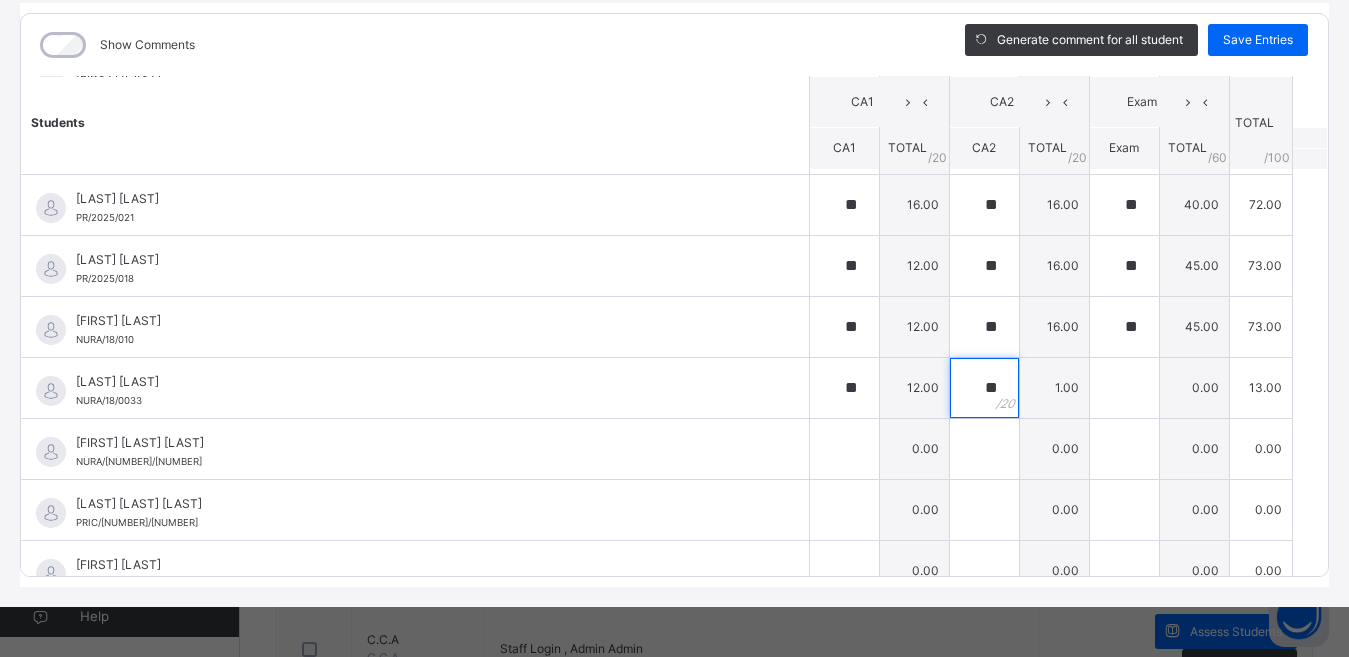 type on "**" 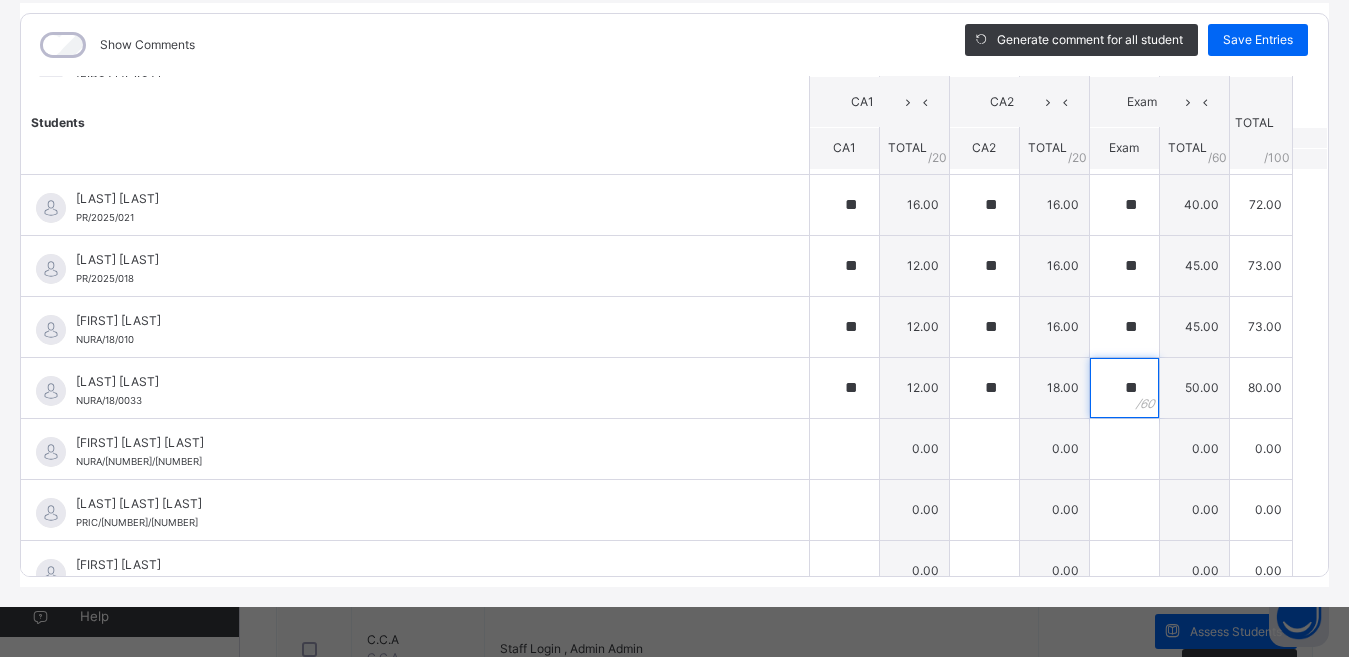 type on "**" 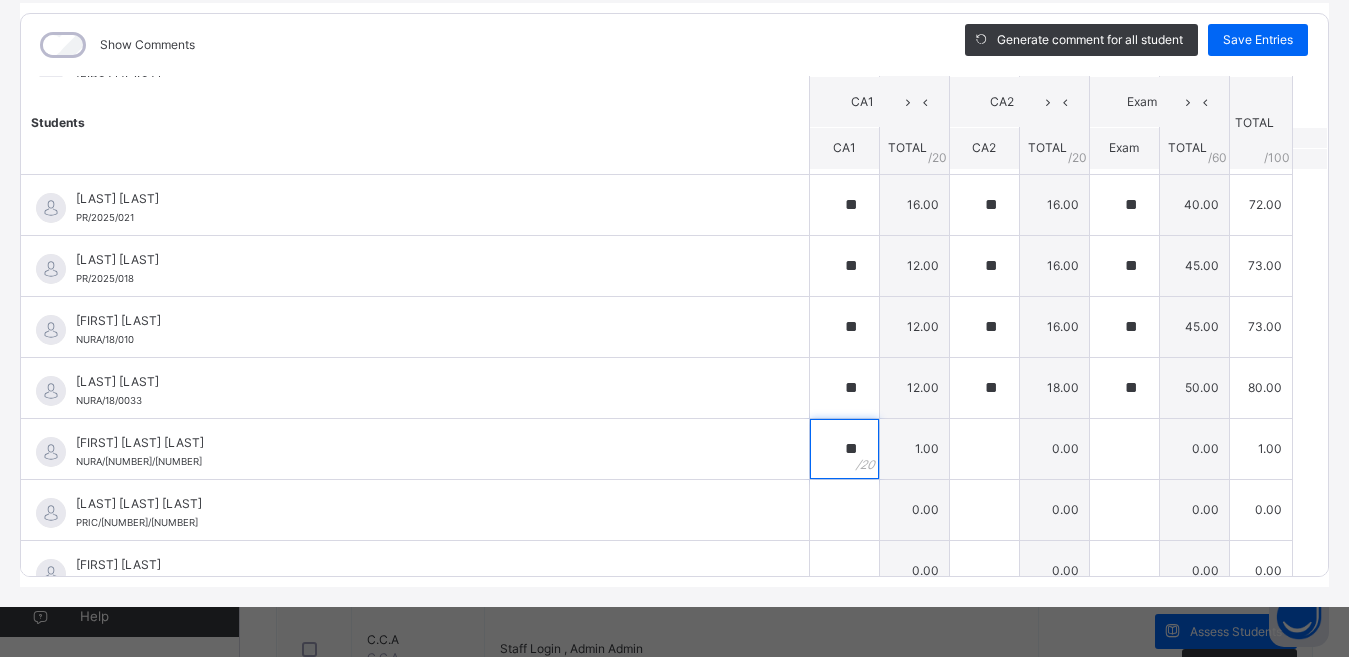 type on "**" 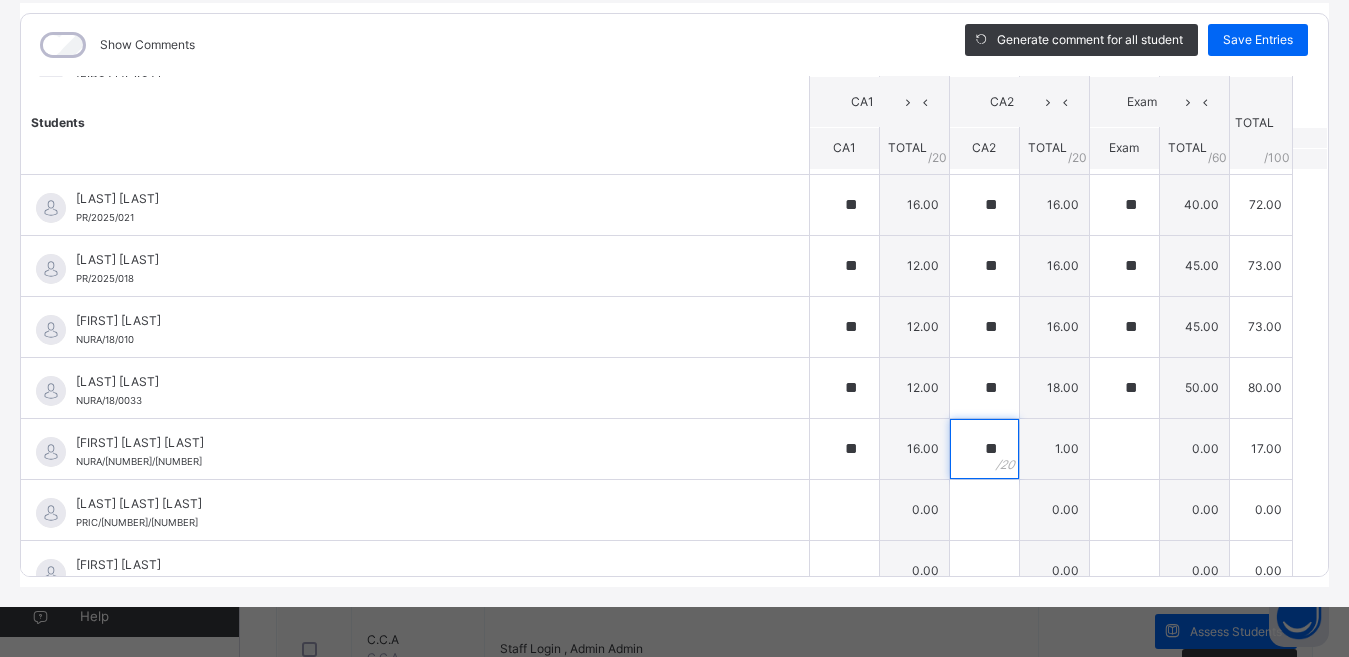 type on "**" 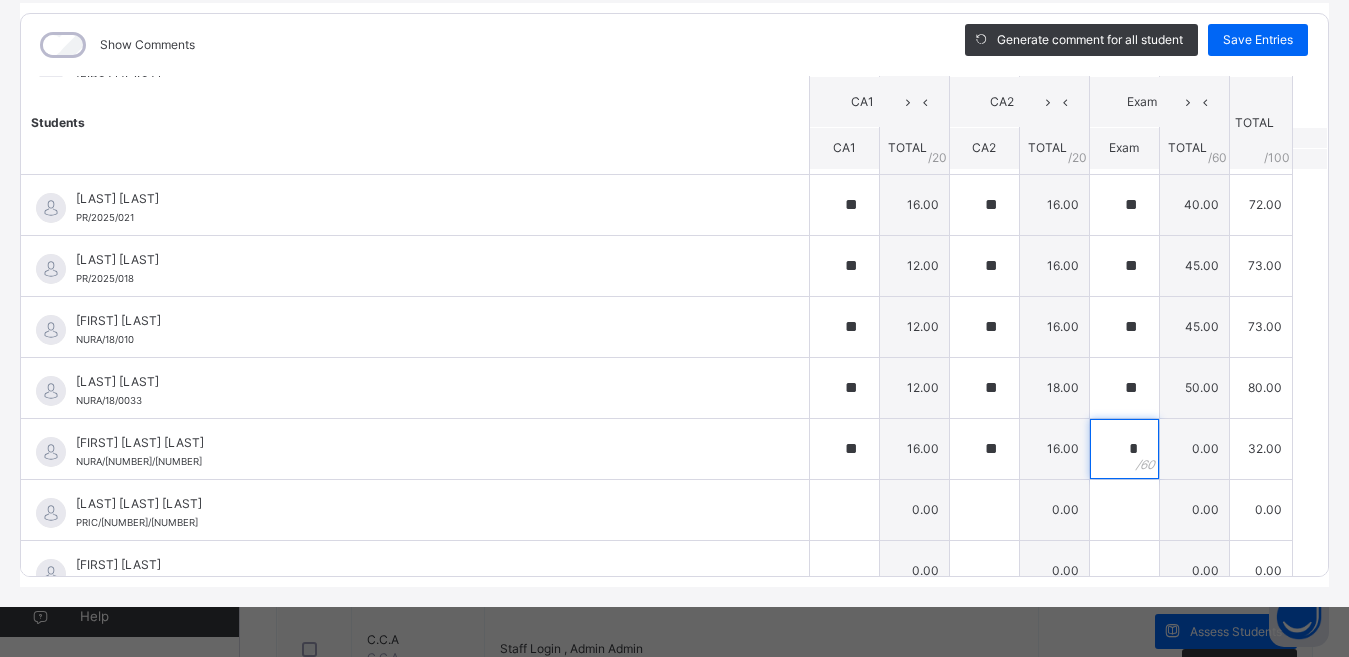 type on "*" 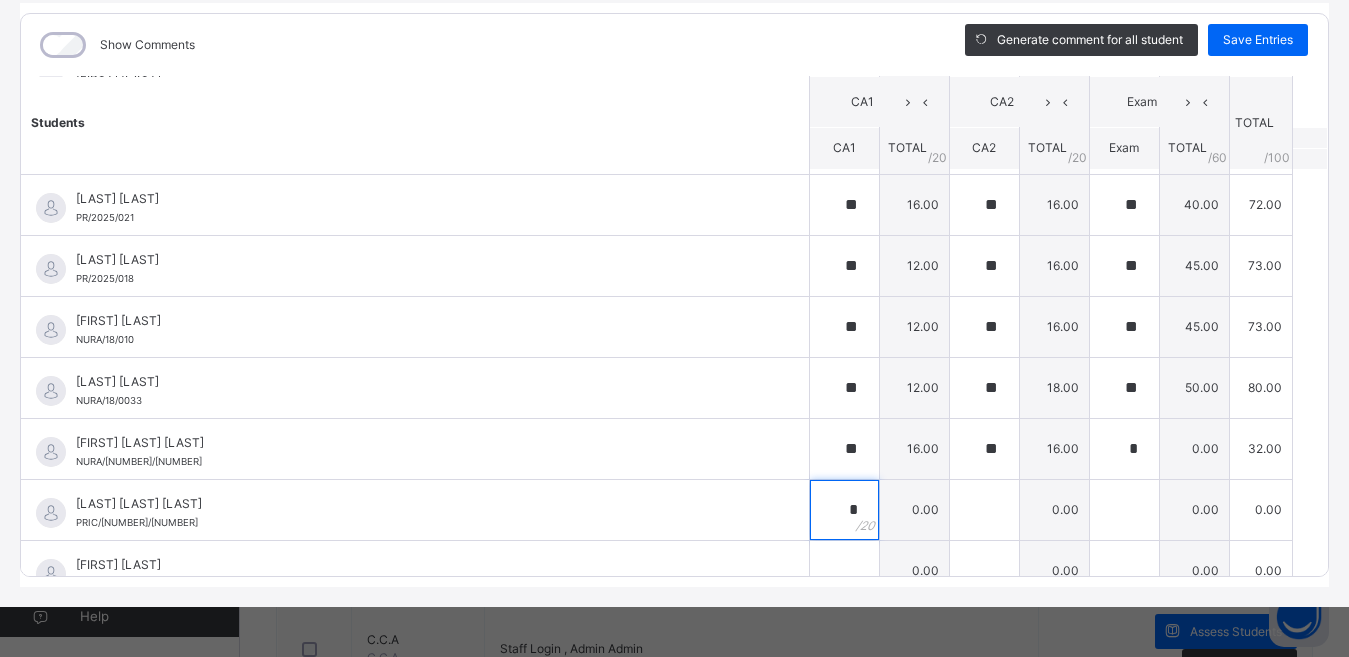 type on "*" 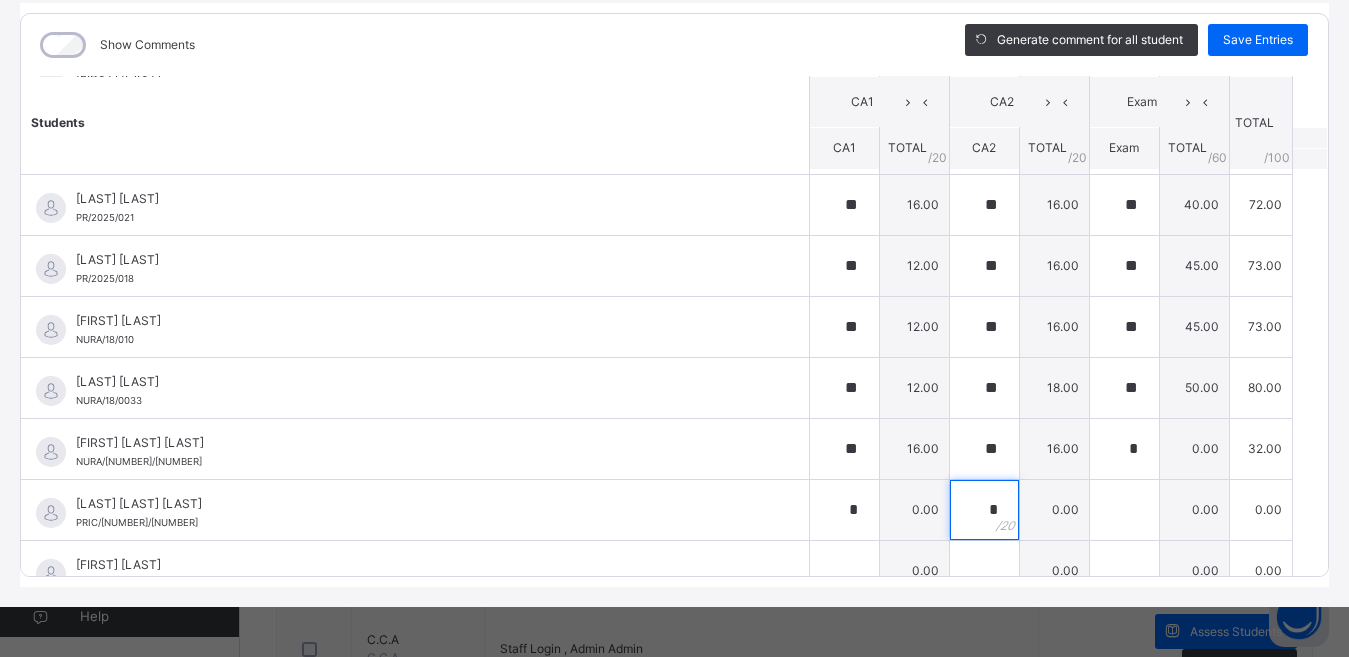 type on "*" 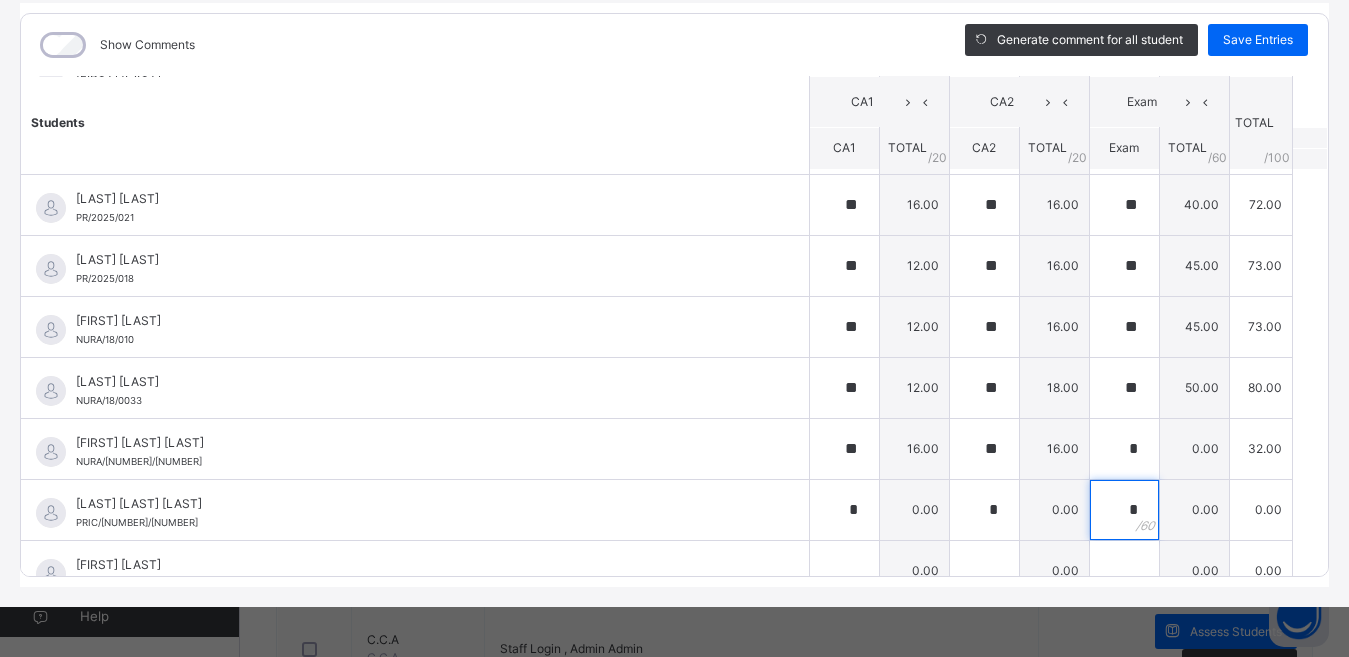 type on "*" 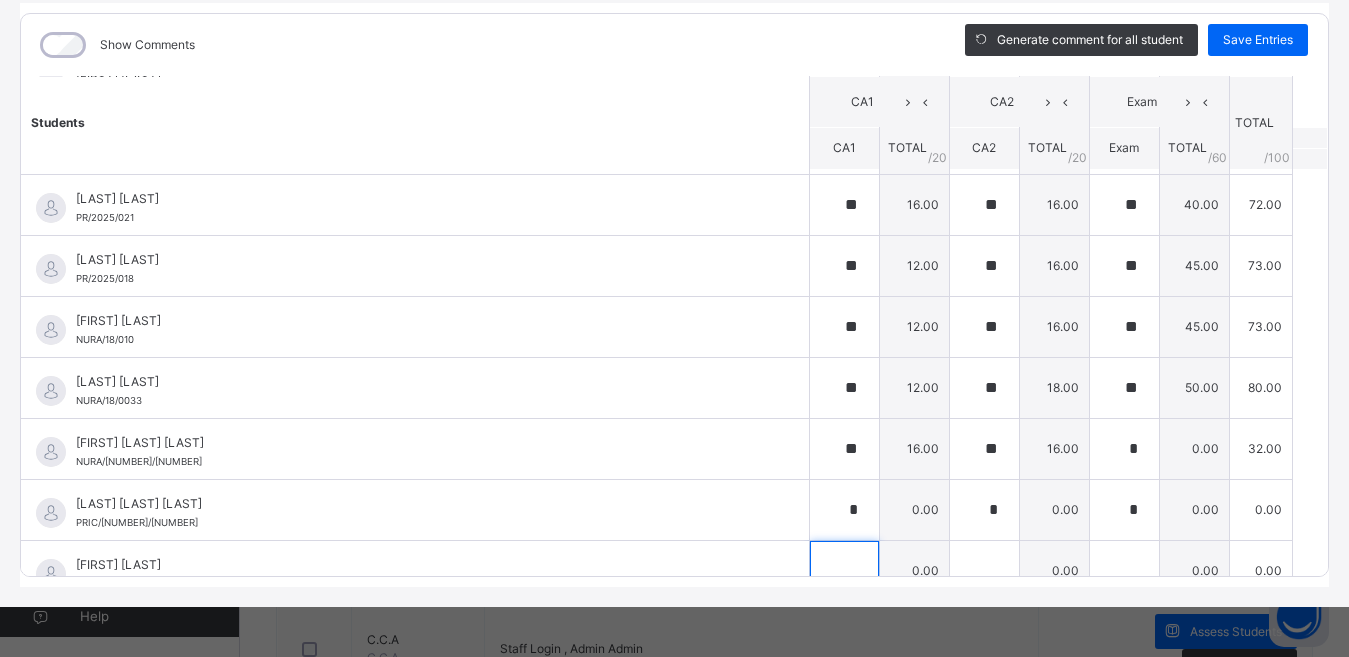 scroll, scrollTop: 934, scrollLeft: 0, axis: vertical 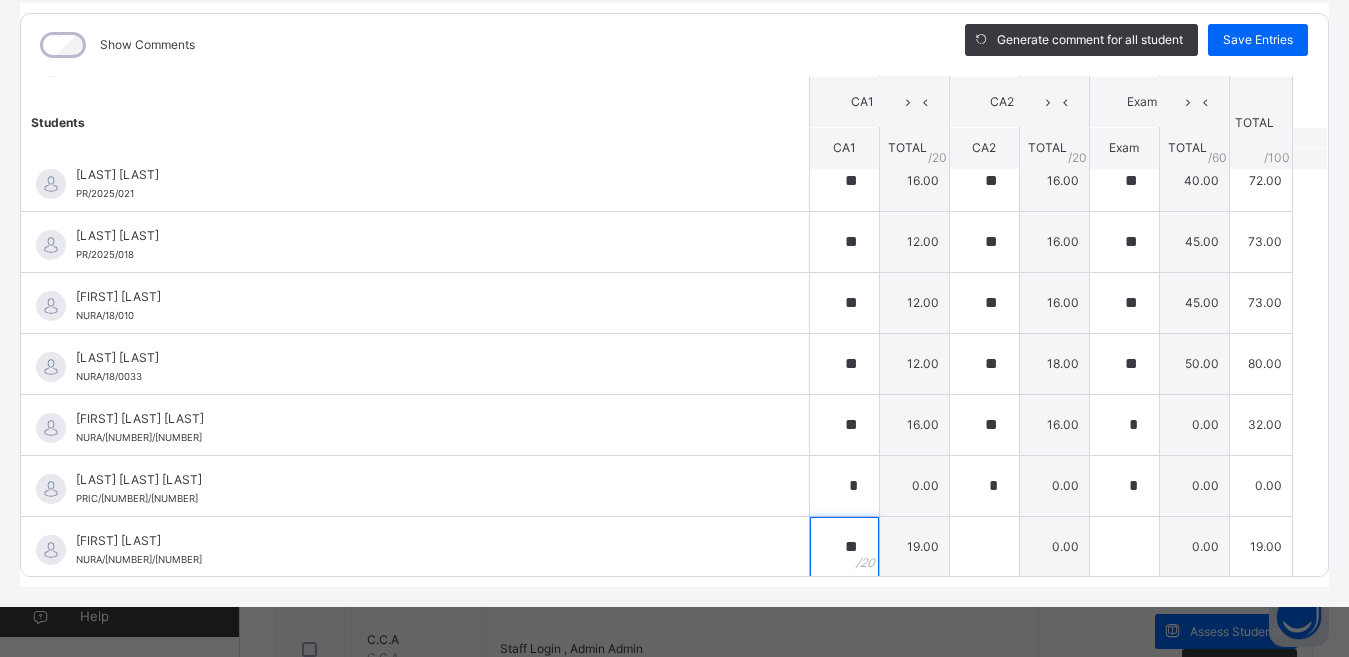 type on "**" 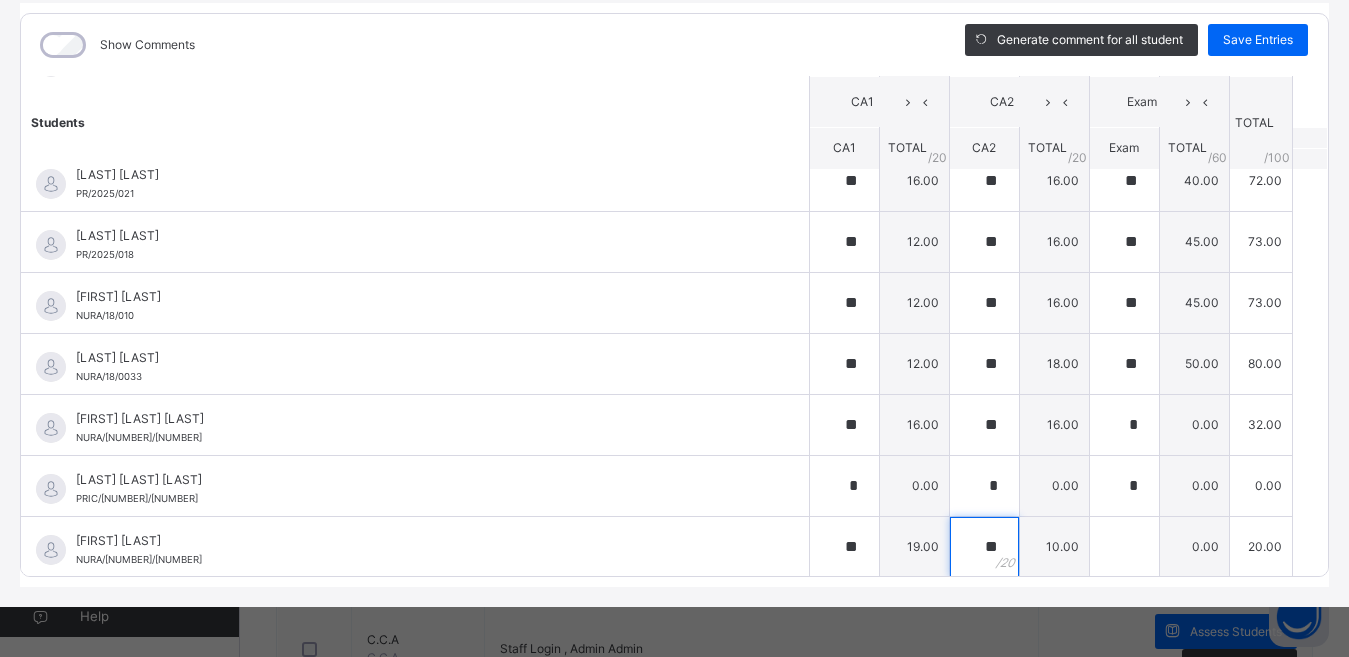 type on "**" 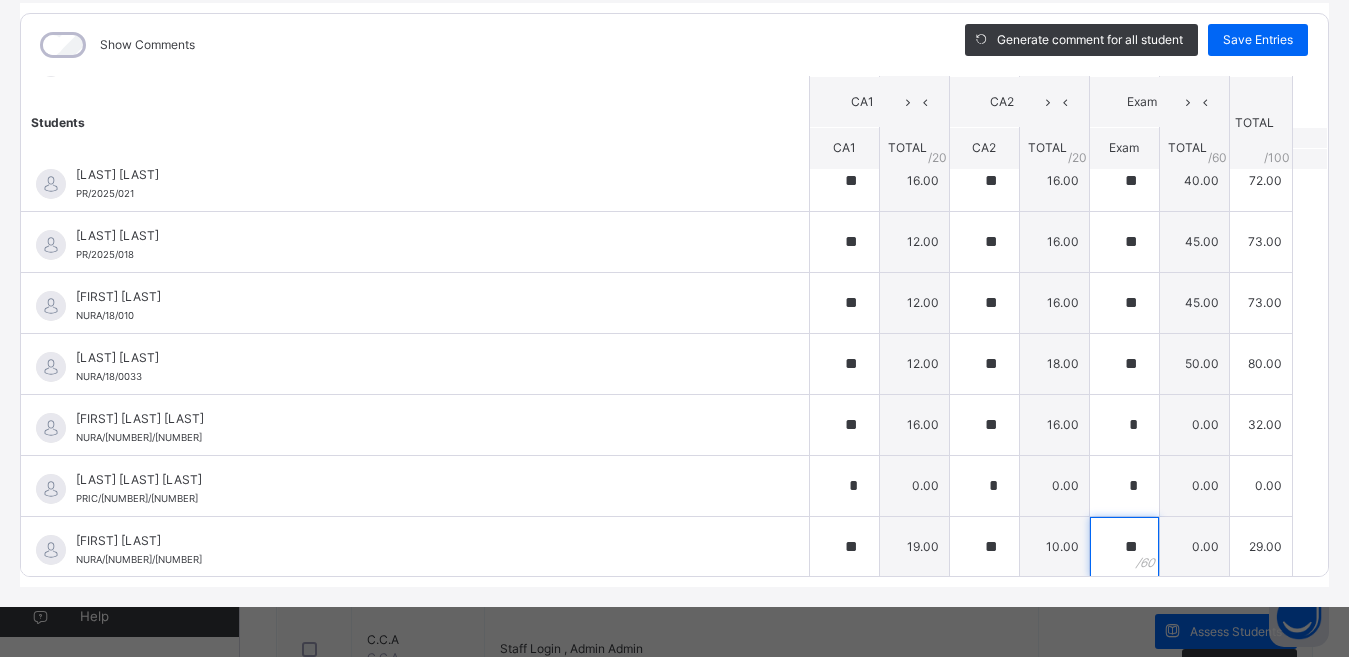 type on "**" 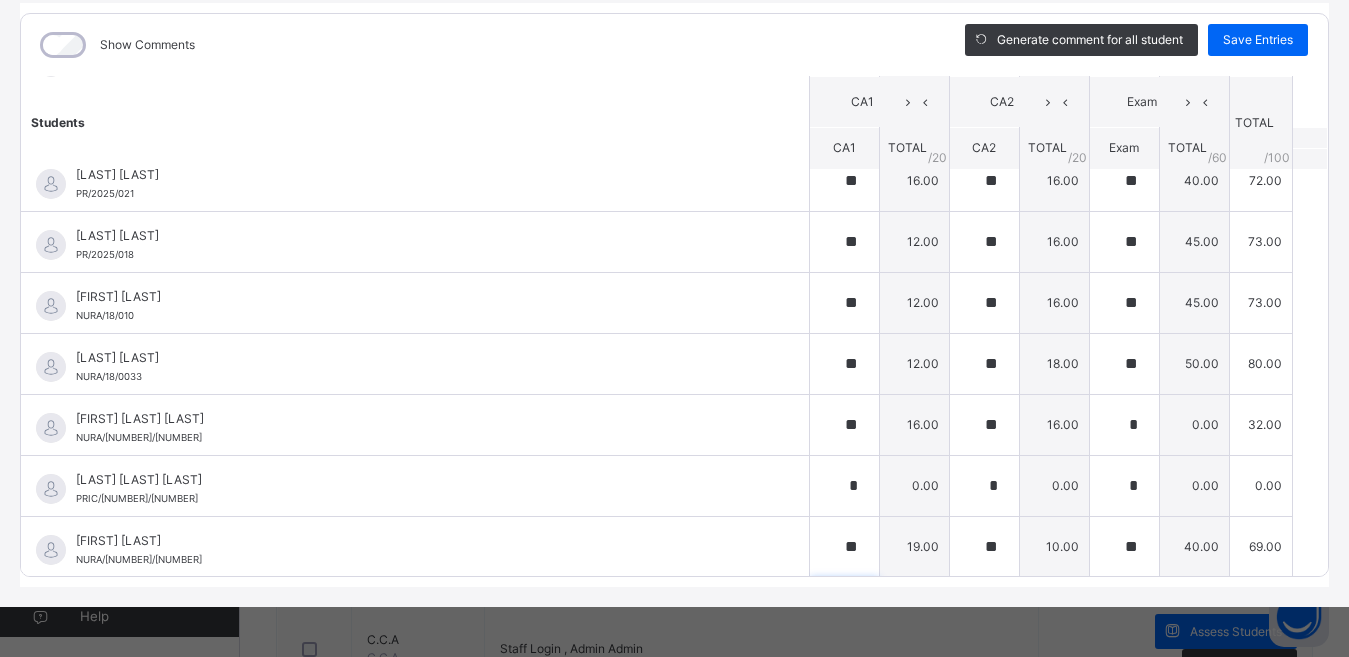 scroll, scrollTop: 1215, scrollLeft: 0, axis: vertical 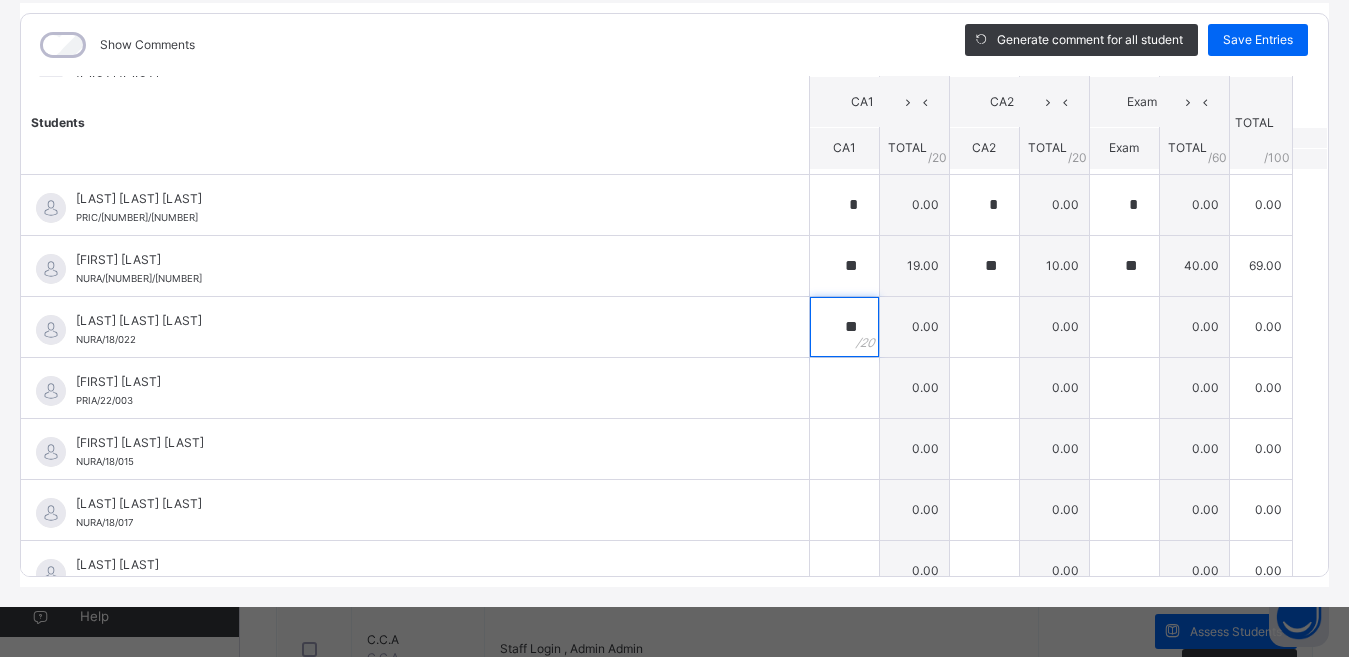 type on "**" 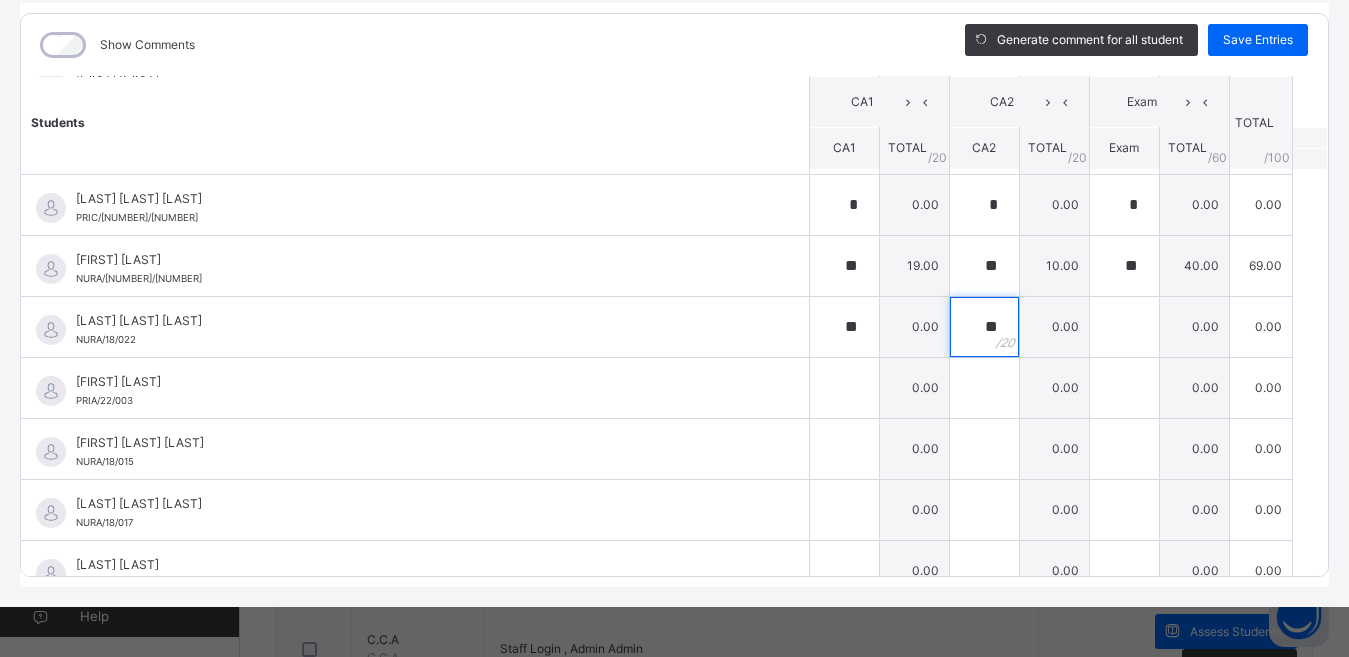 type on "**" 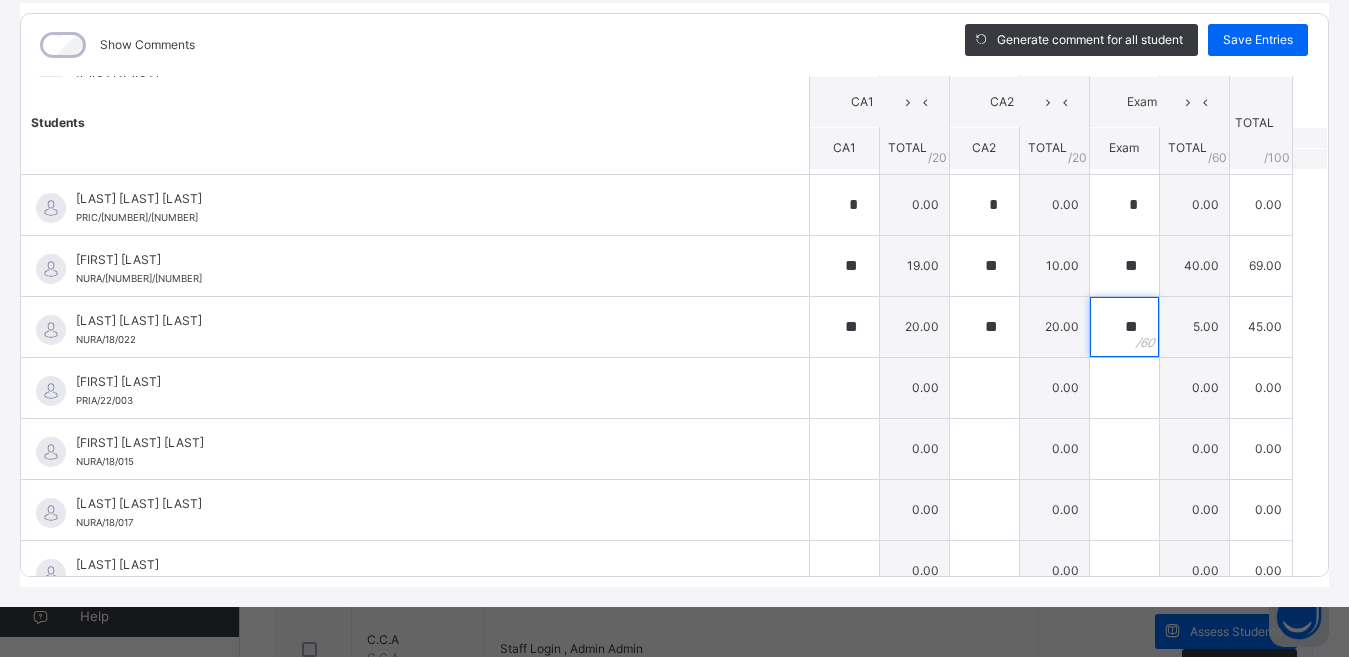 type on "**" 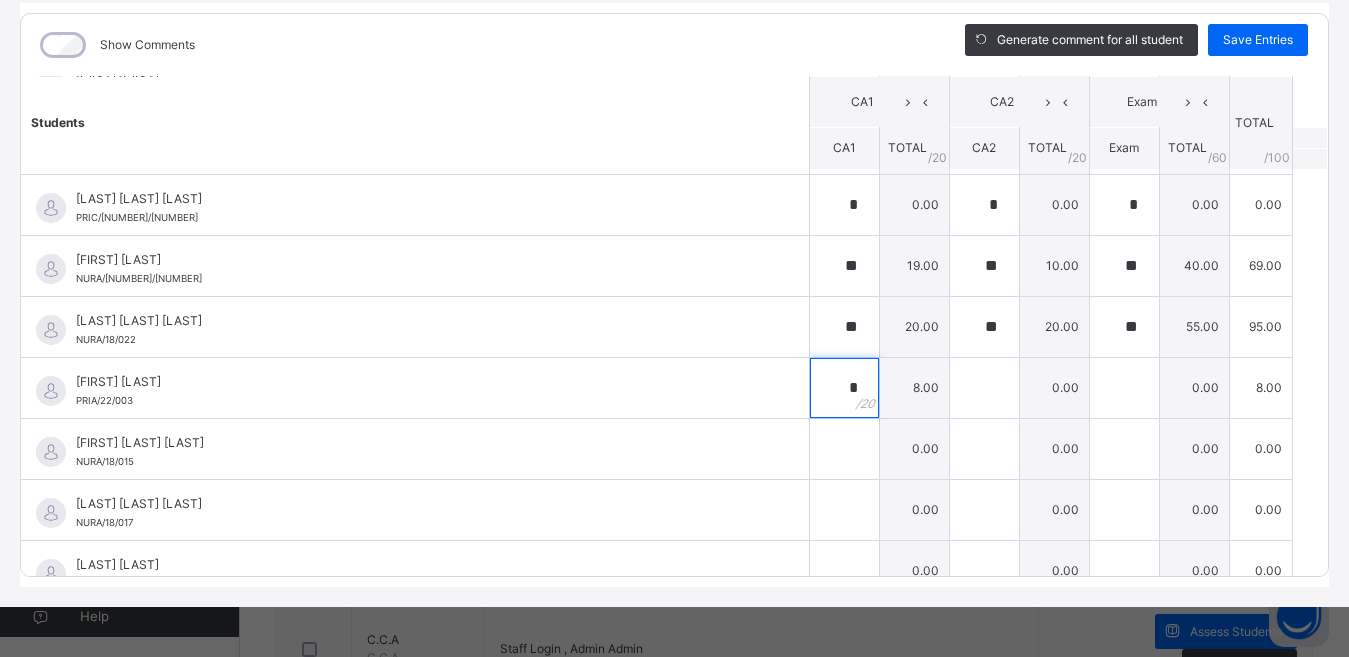 type on "*" 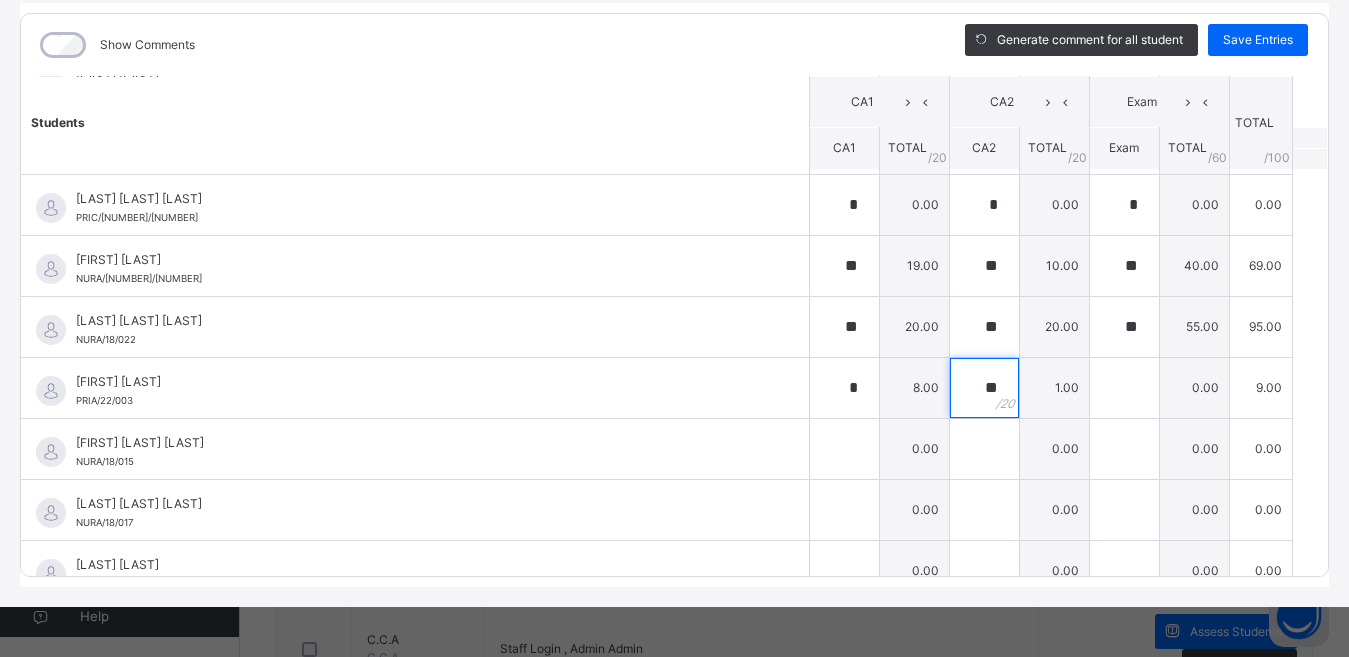 type on "**" 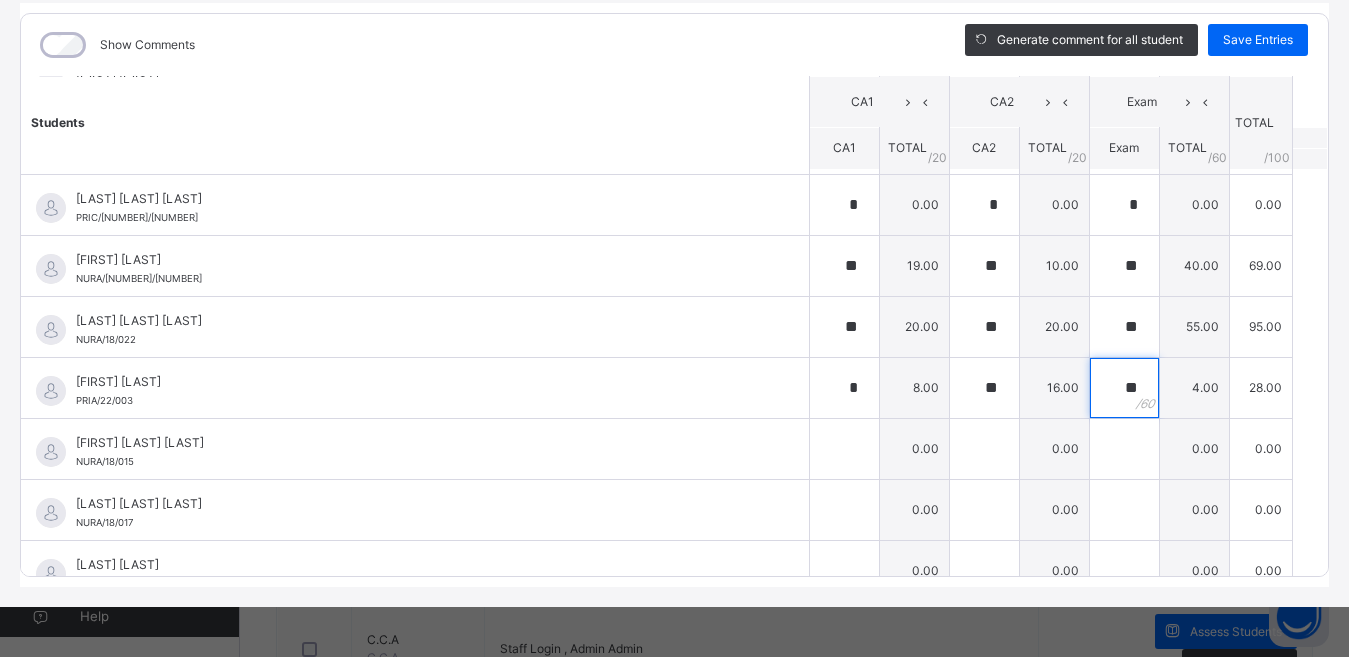 type on "**" 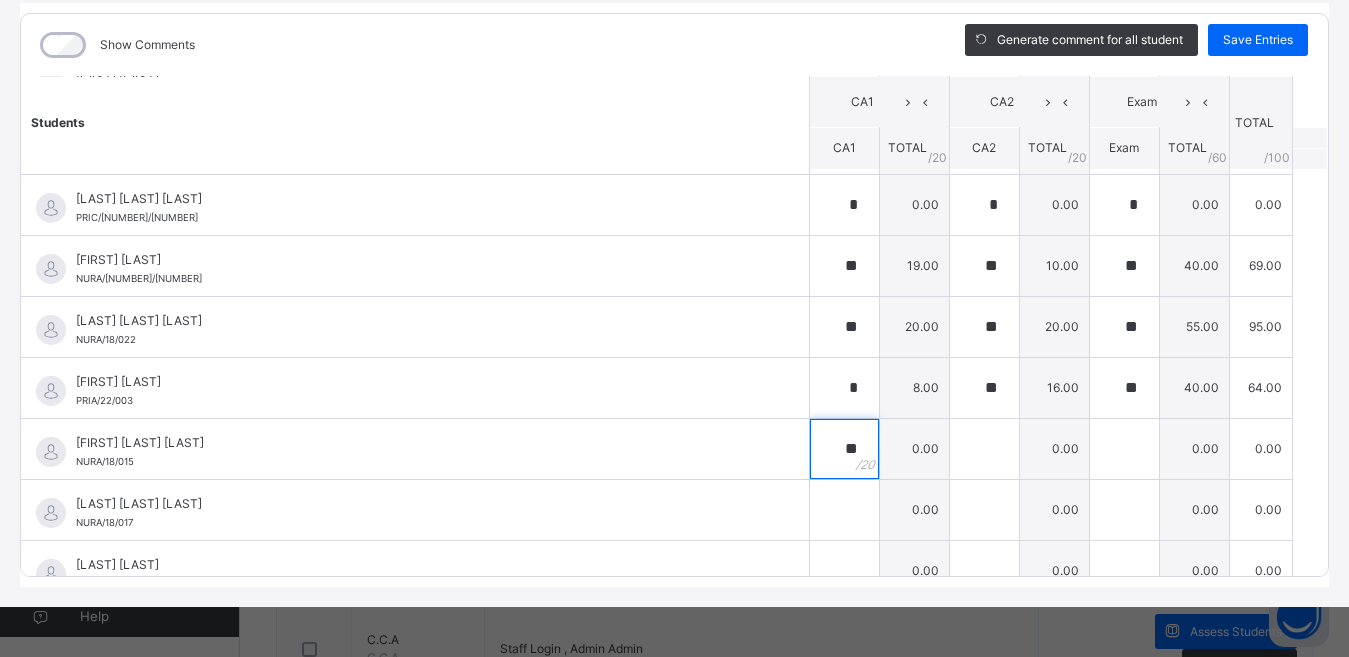 type on "**" 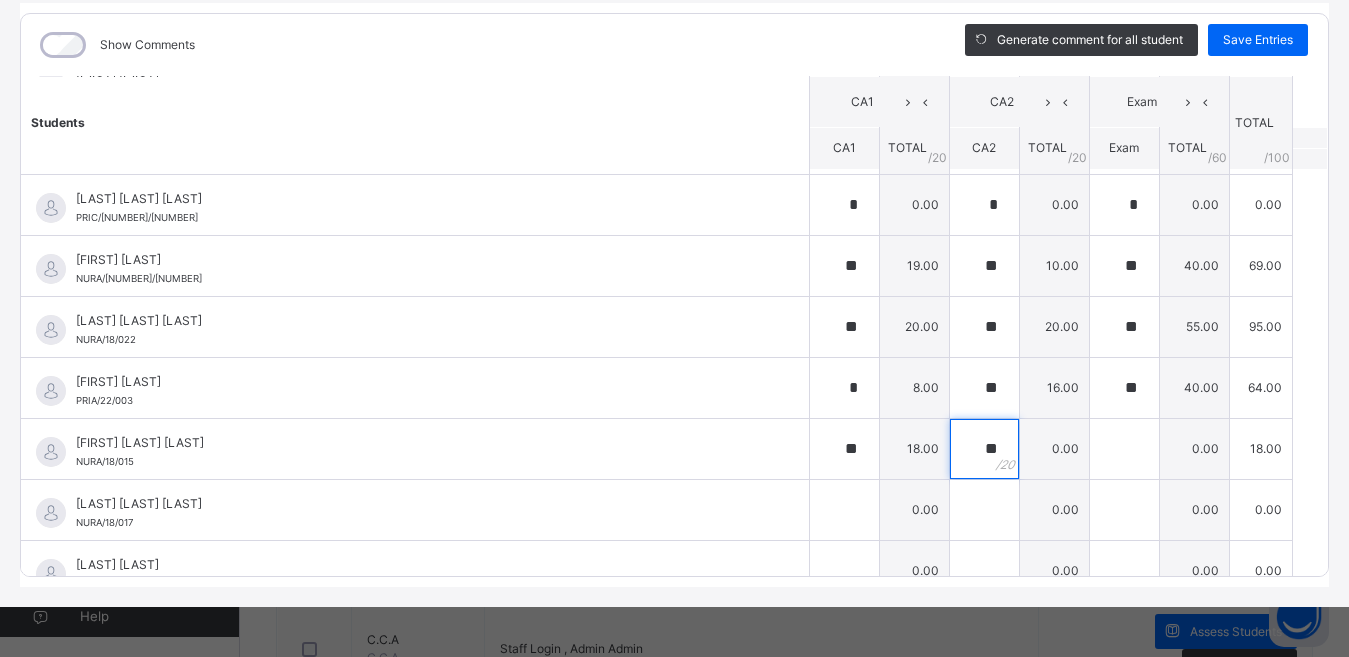 type on "**" 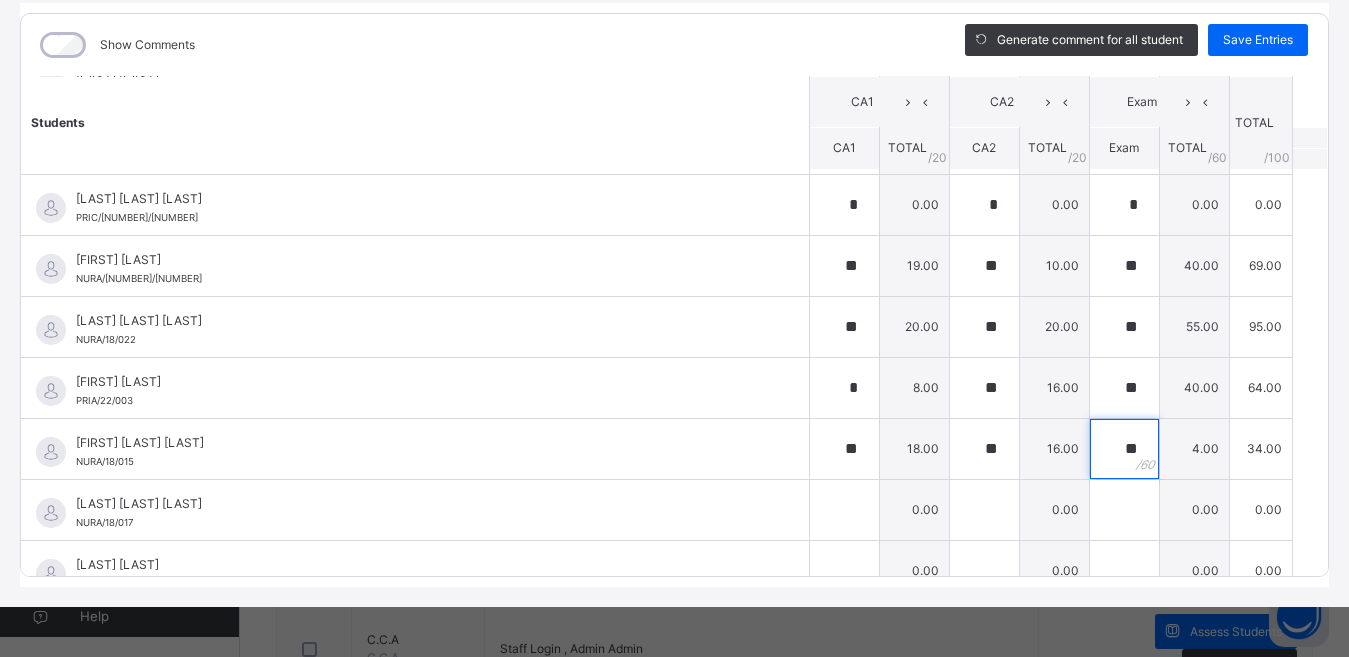 type on "**" 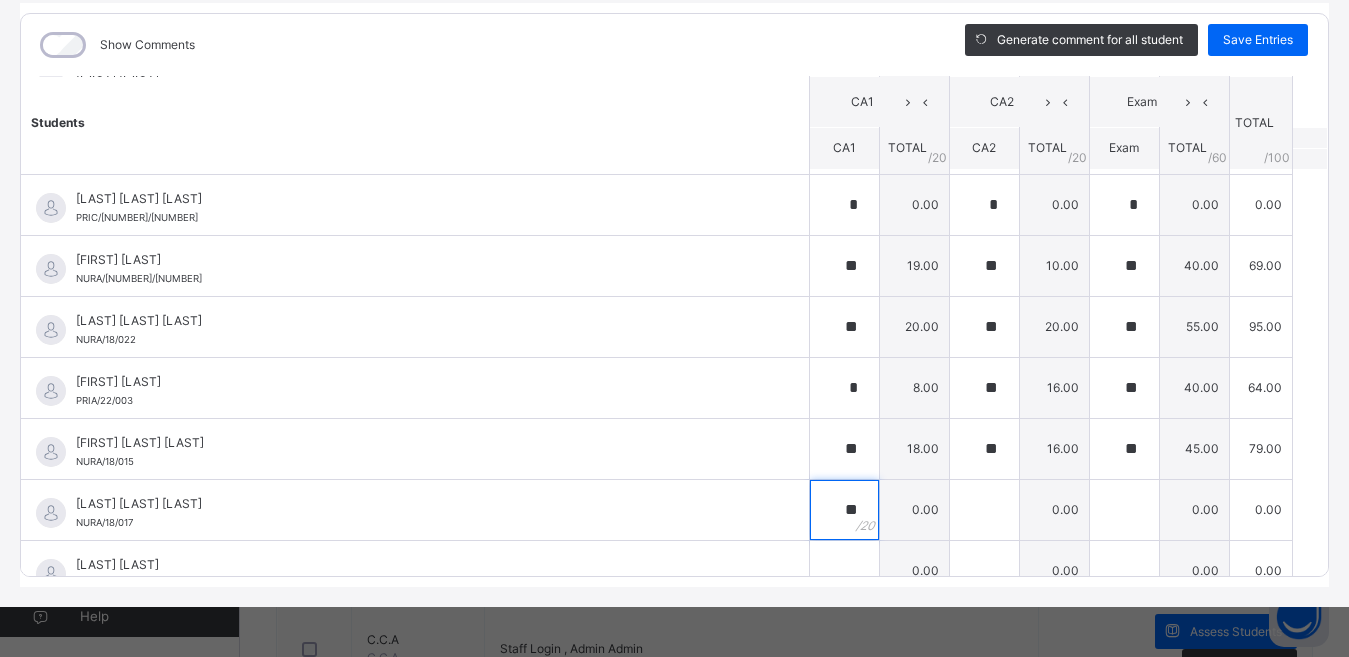 type on "**" 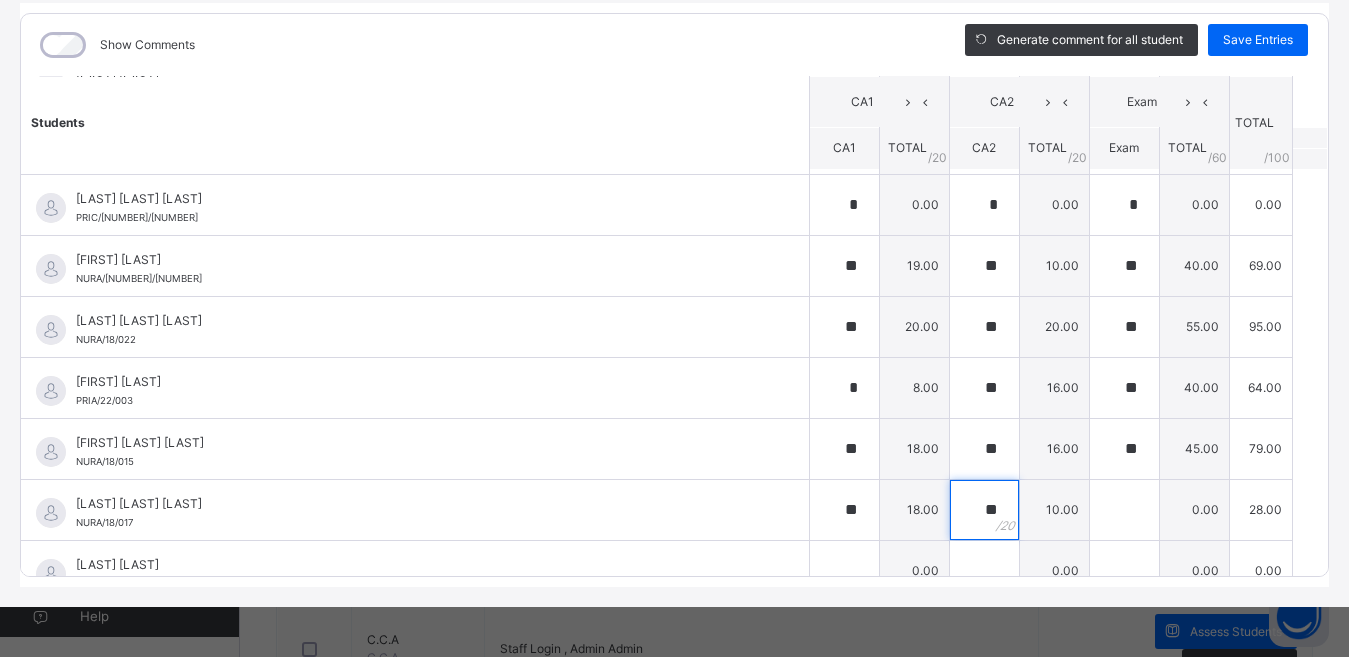 type on "**" 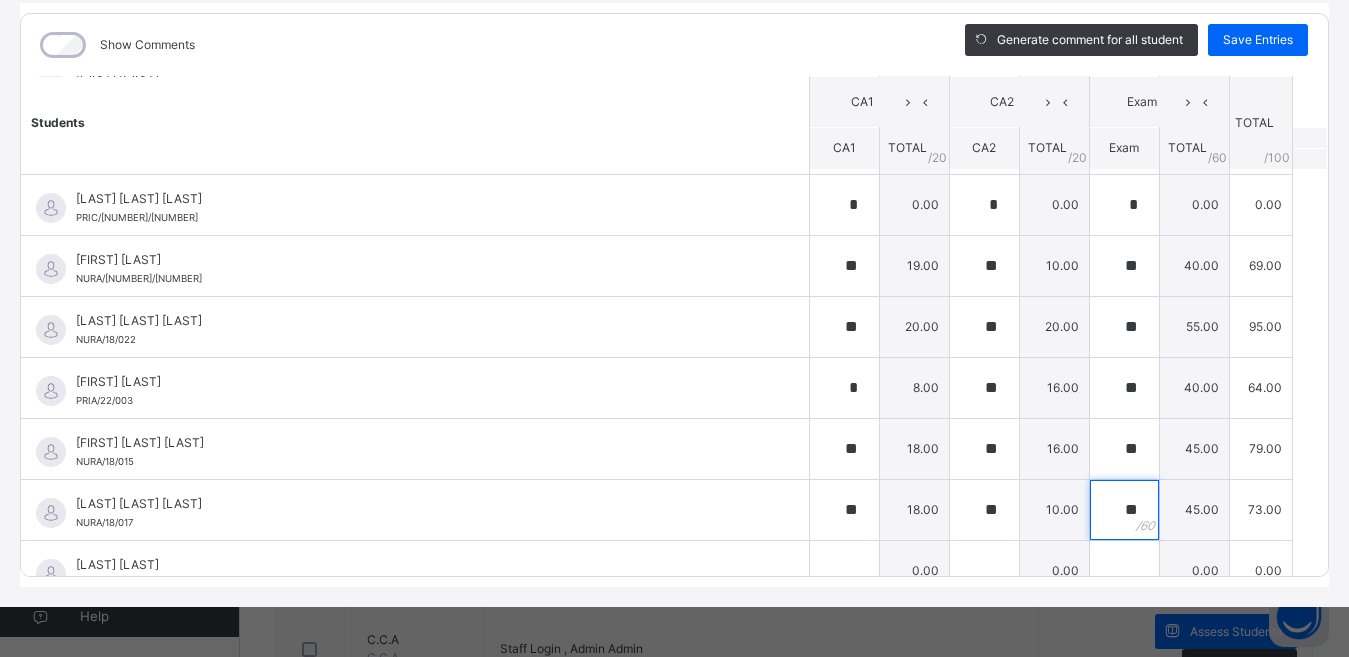 type on "**" 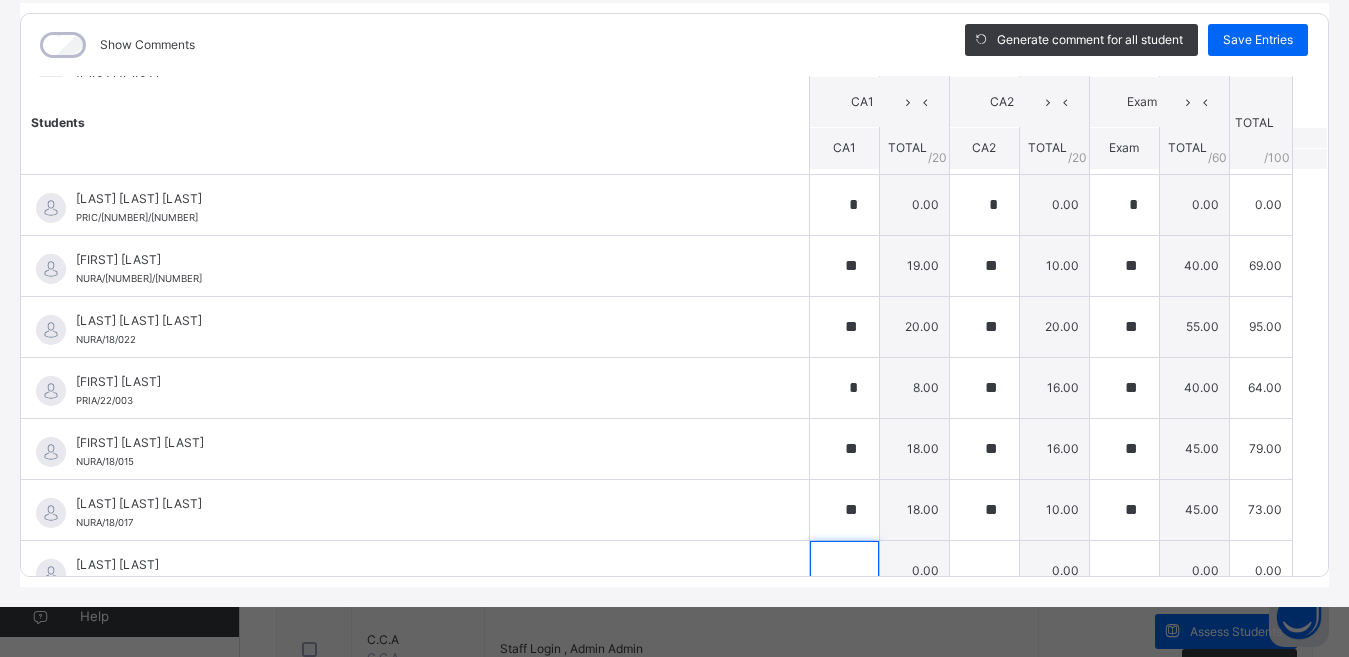scroll, scrollTop: 1239, scrollLeft: 0, axis: vertical 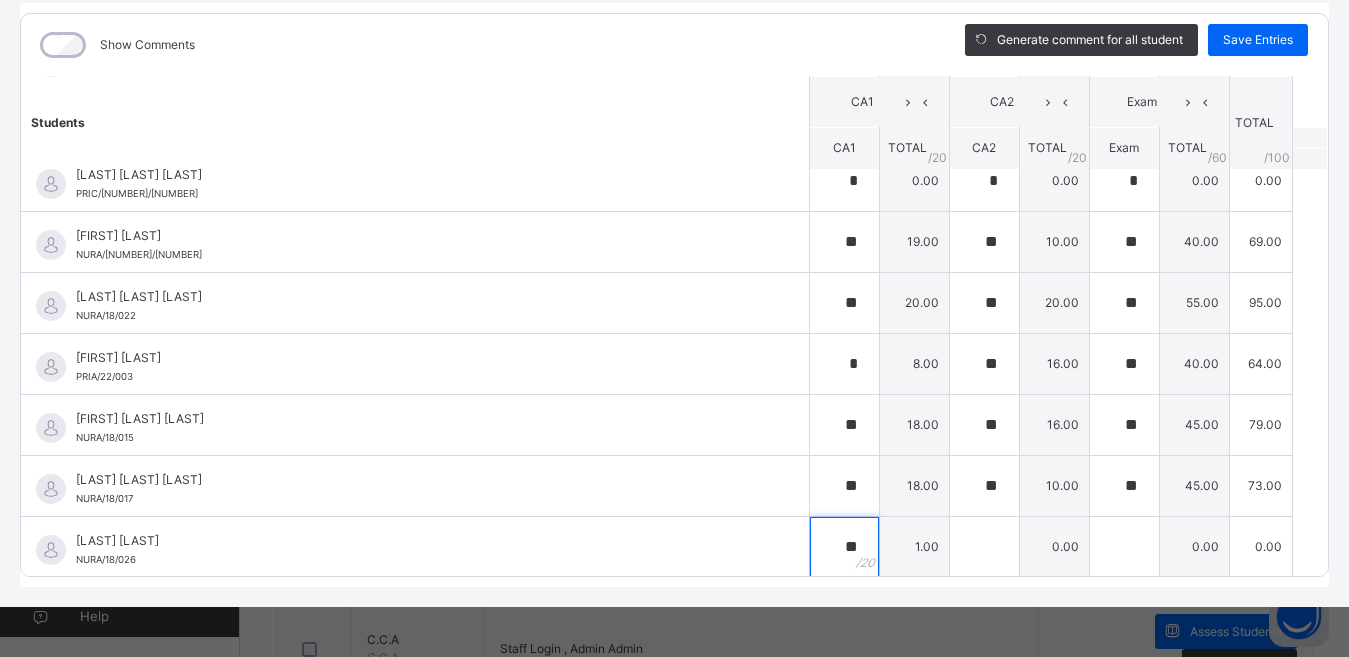 type on "**" 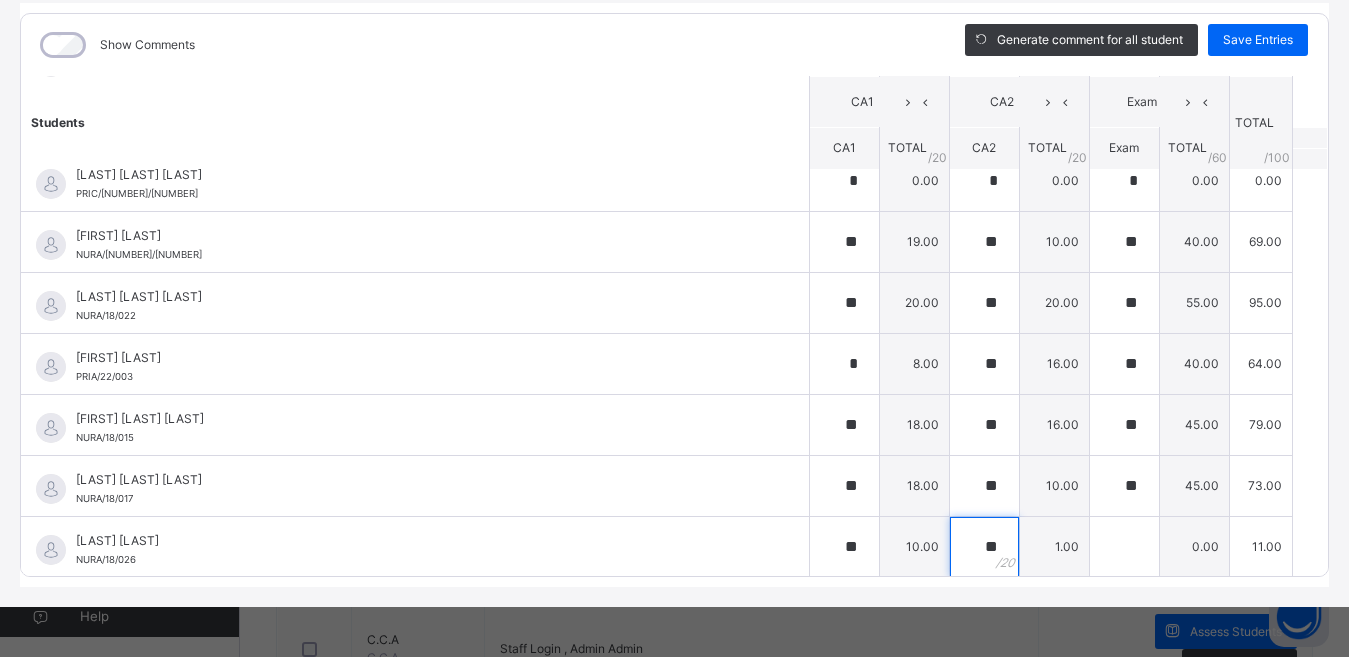 type on "**" 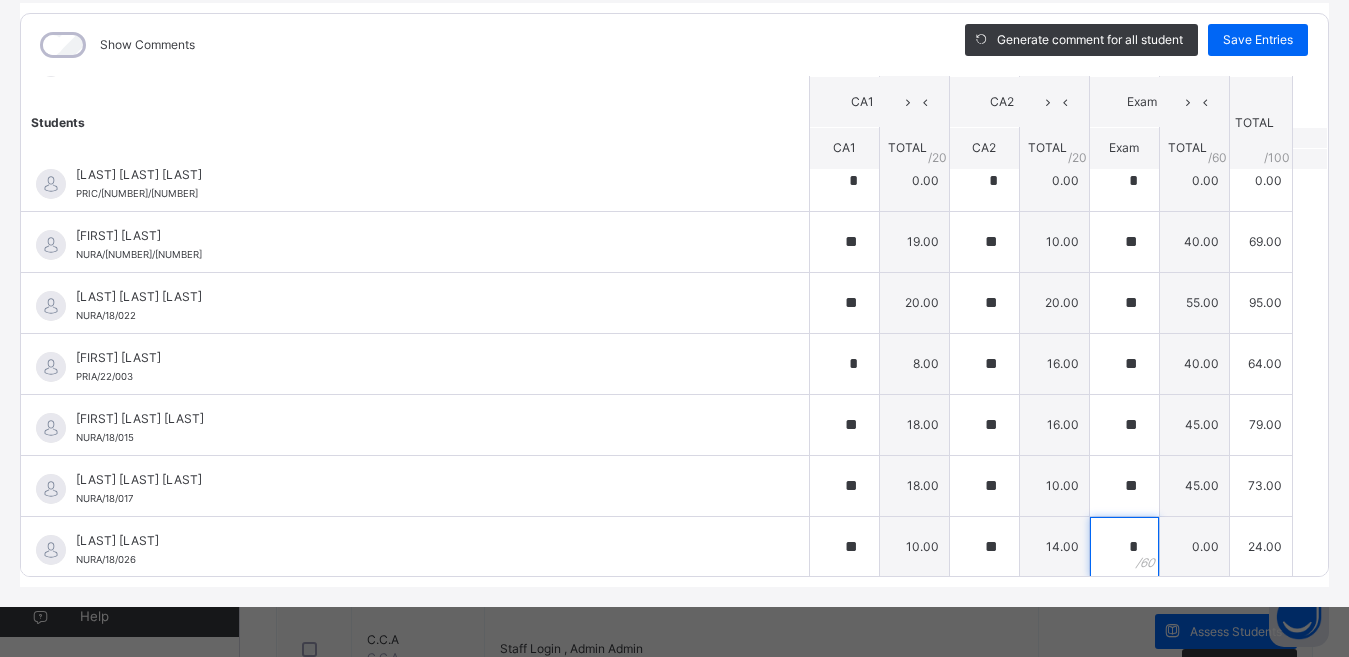 type on "*" 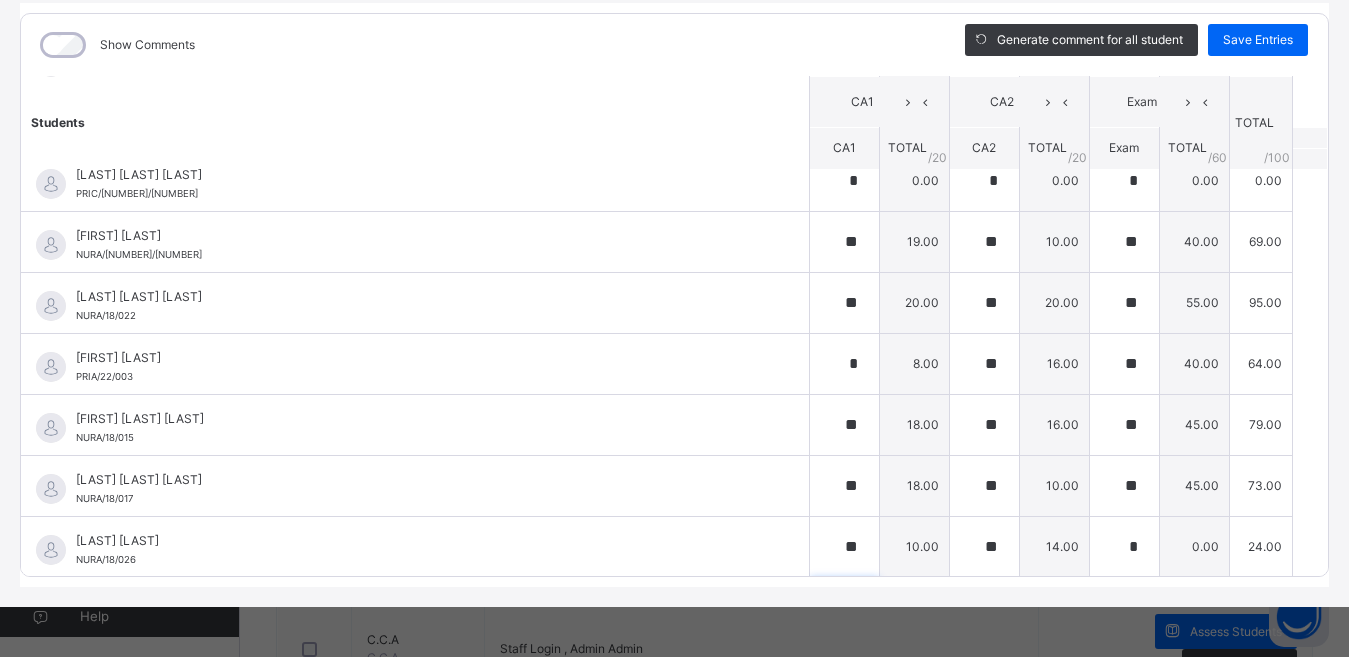 scroll, scrollTop: 1362, scrollLeft: 0, axis: vertical 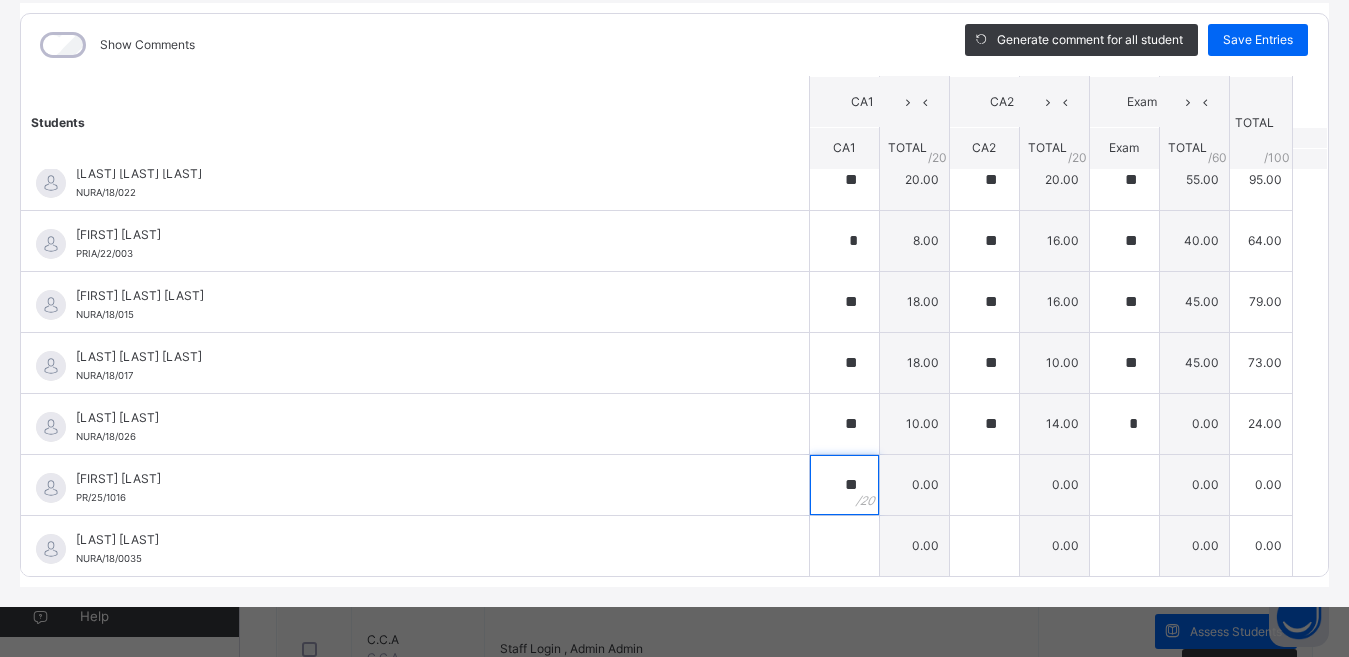 type on "**" 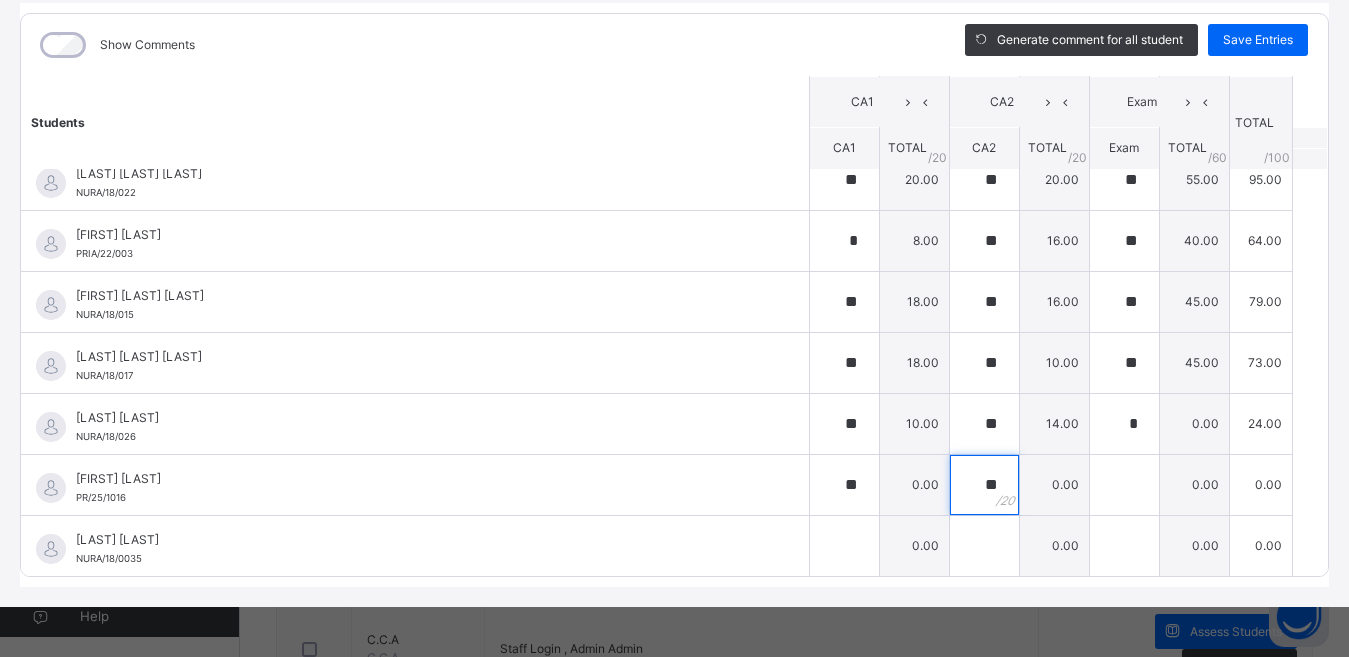 type on "**" 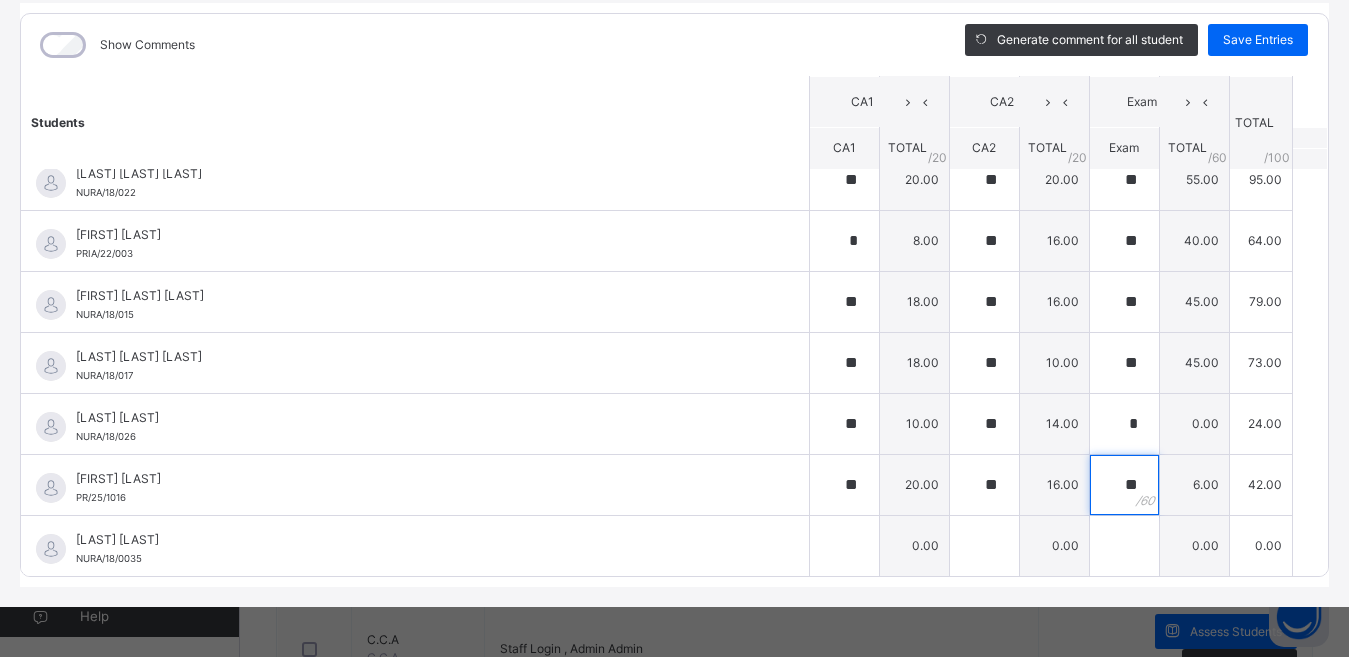 type on "**" 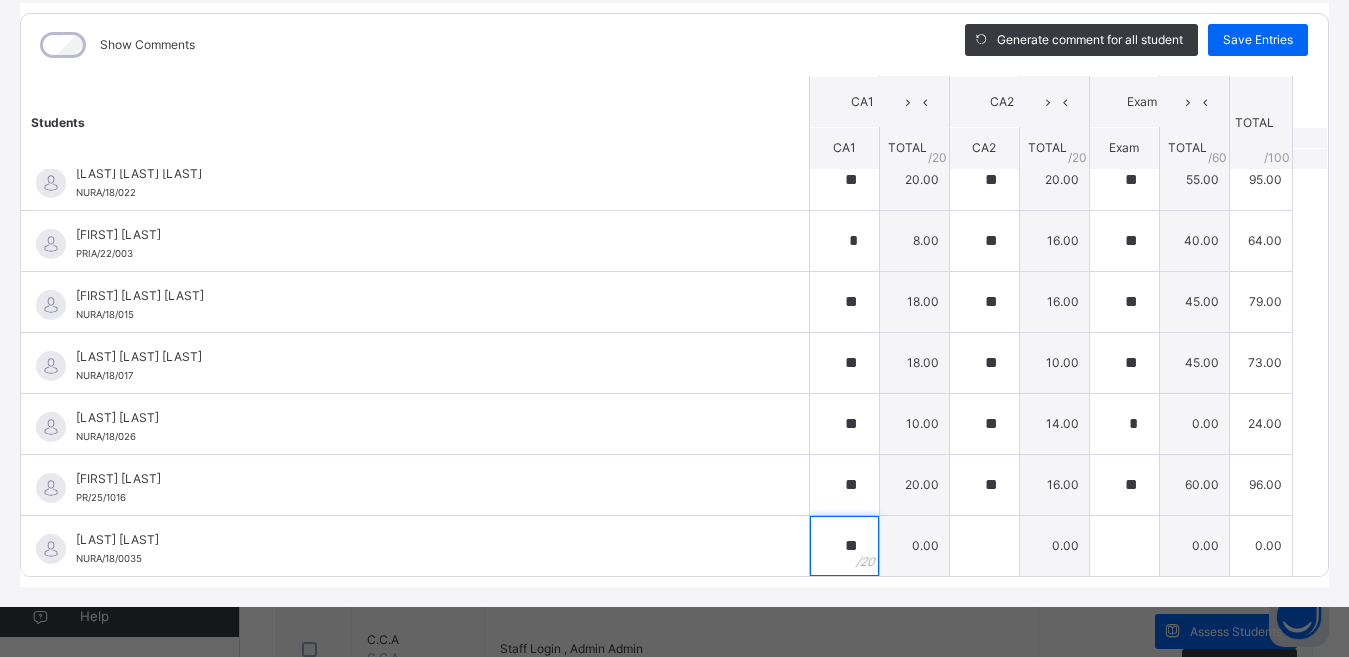 type on "**" 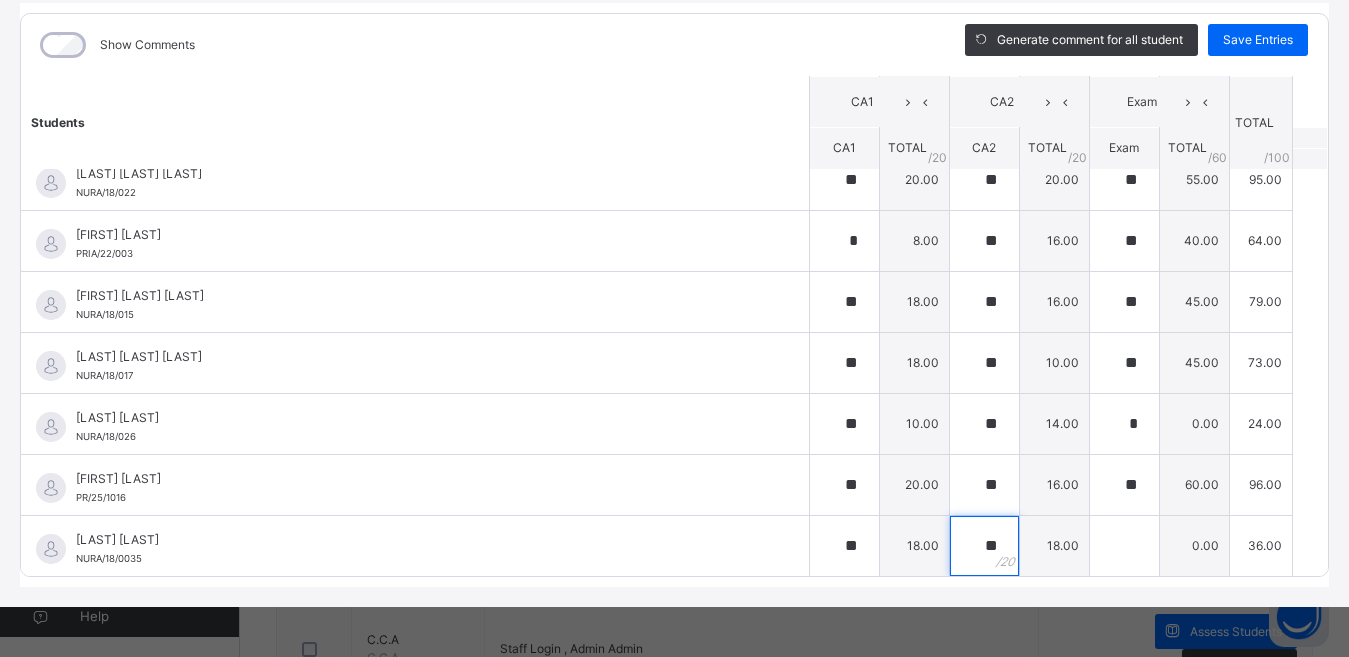 type on "**" 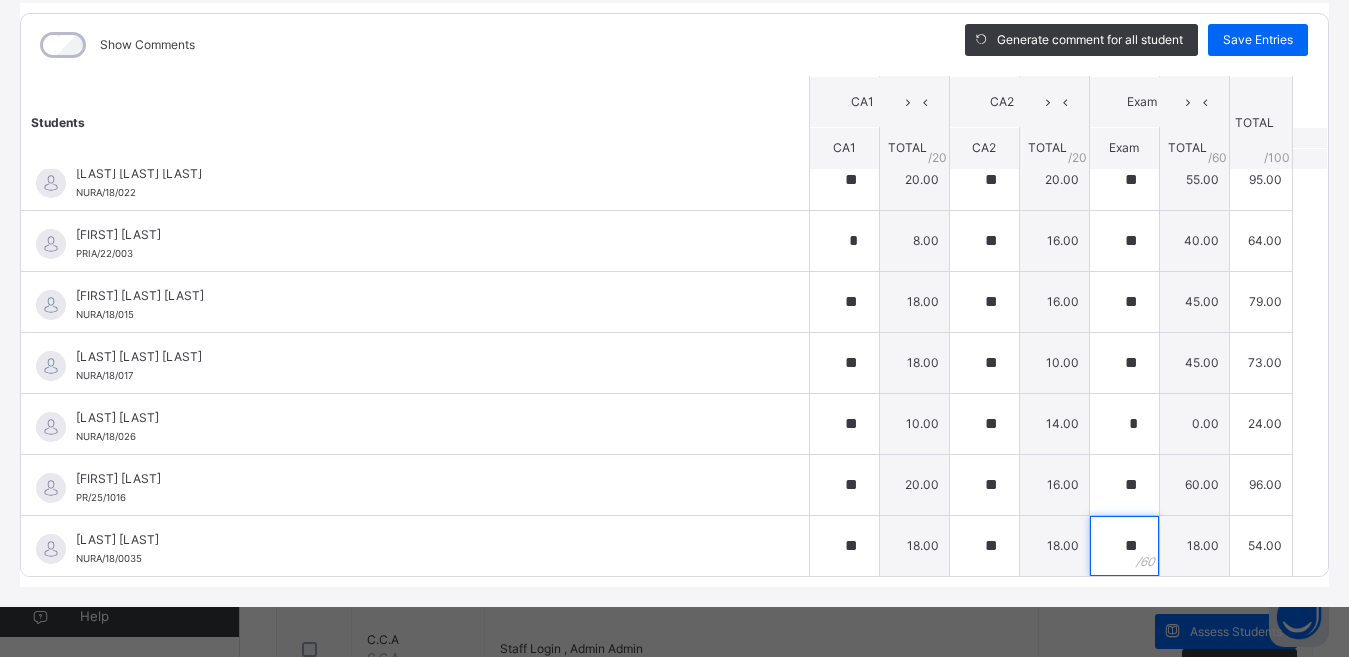 type on "*" 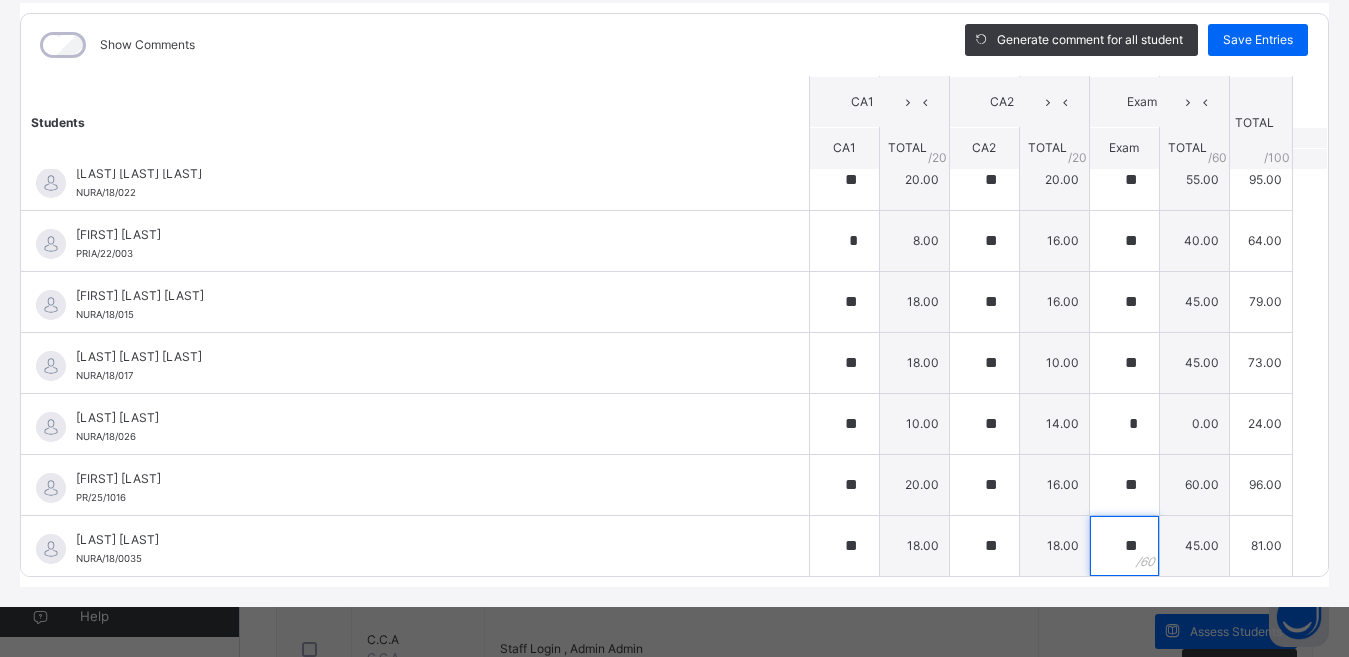 scroll, scrollTop: 0, scrollLeft: 0, axis: both 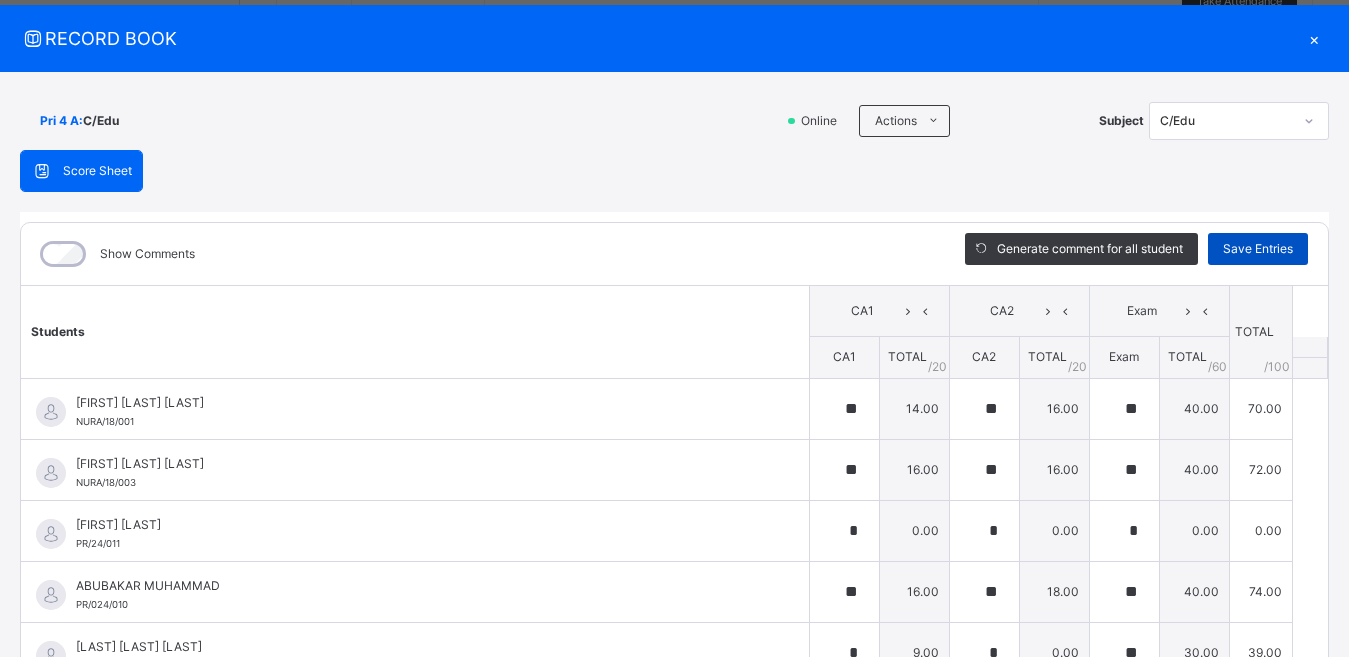 type on "**" 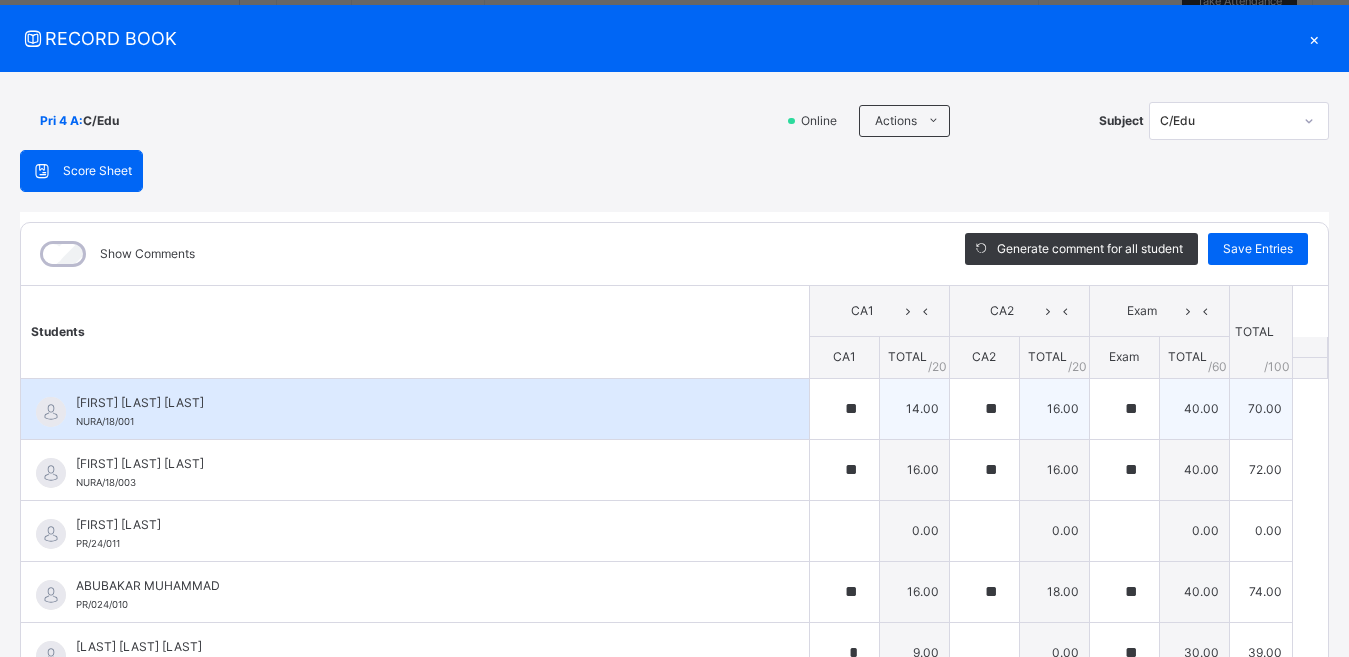 type on "**" 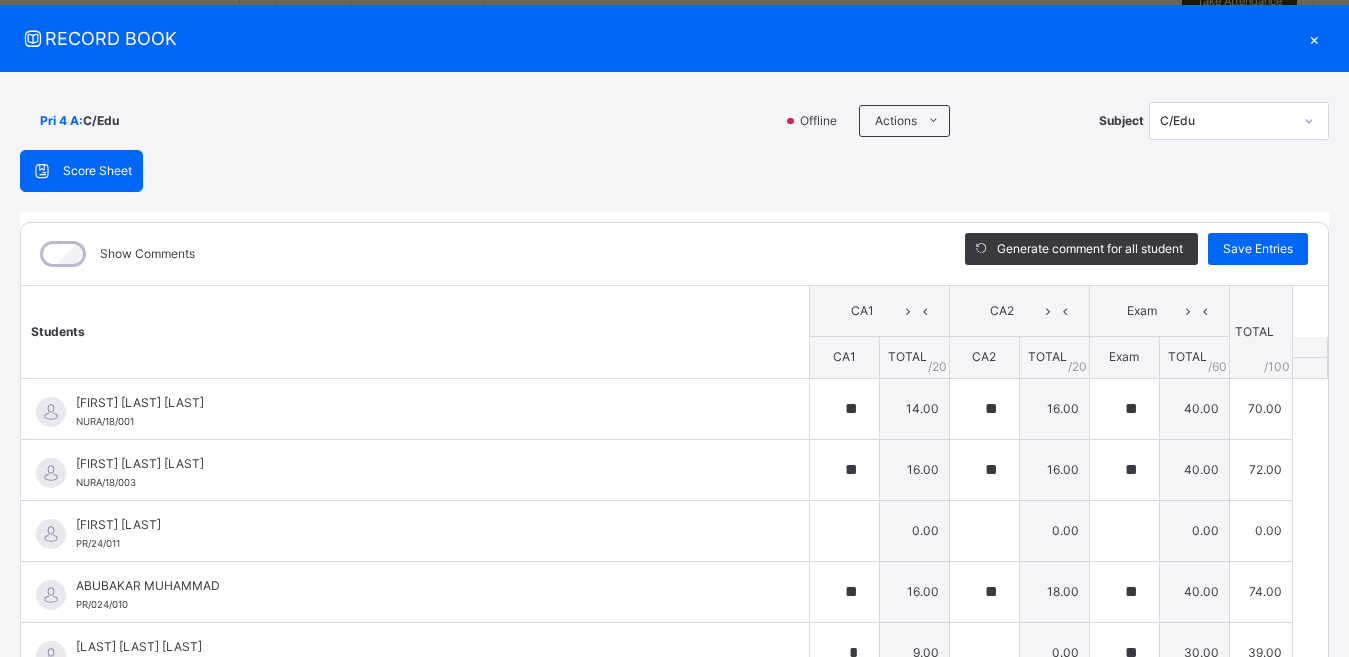 click on "×" at bounding box center (1314, 38) 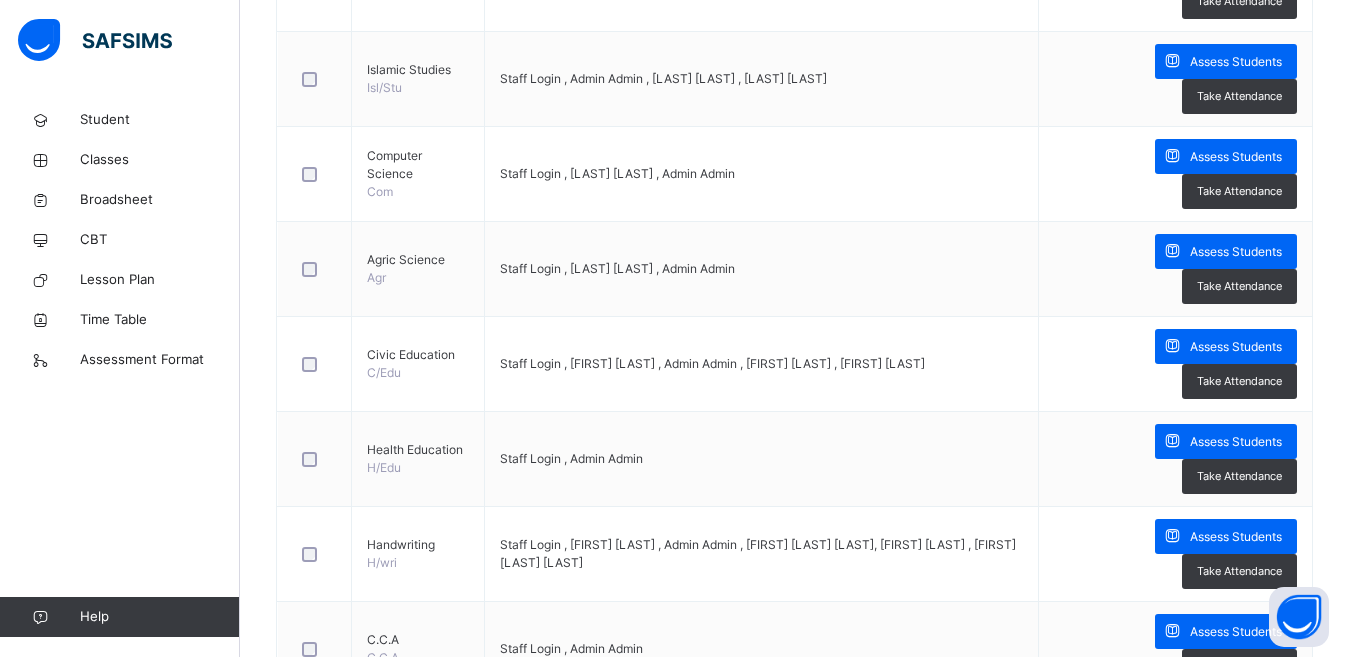 scroll, scrollTop: 251, scrollLeft: 0, axis: vertical 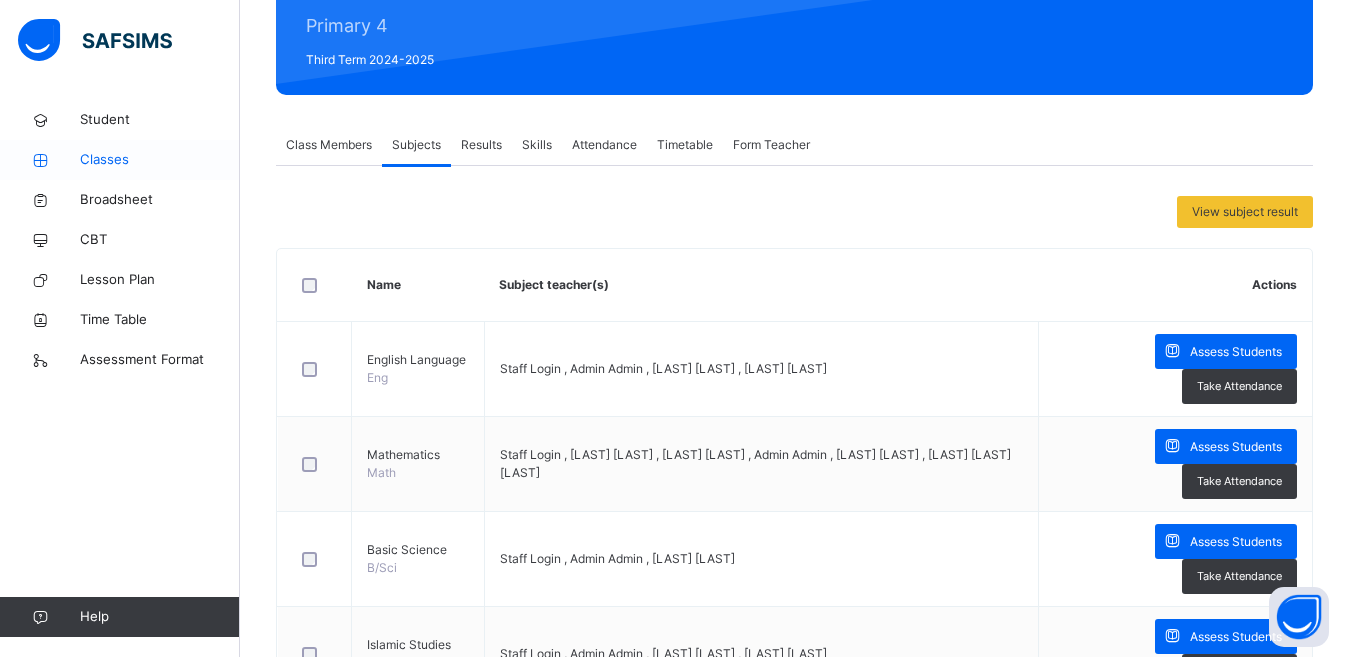 click on "Classes" at bounding box center (160, 160) 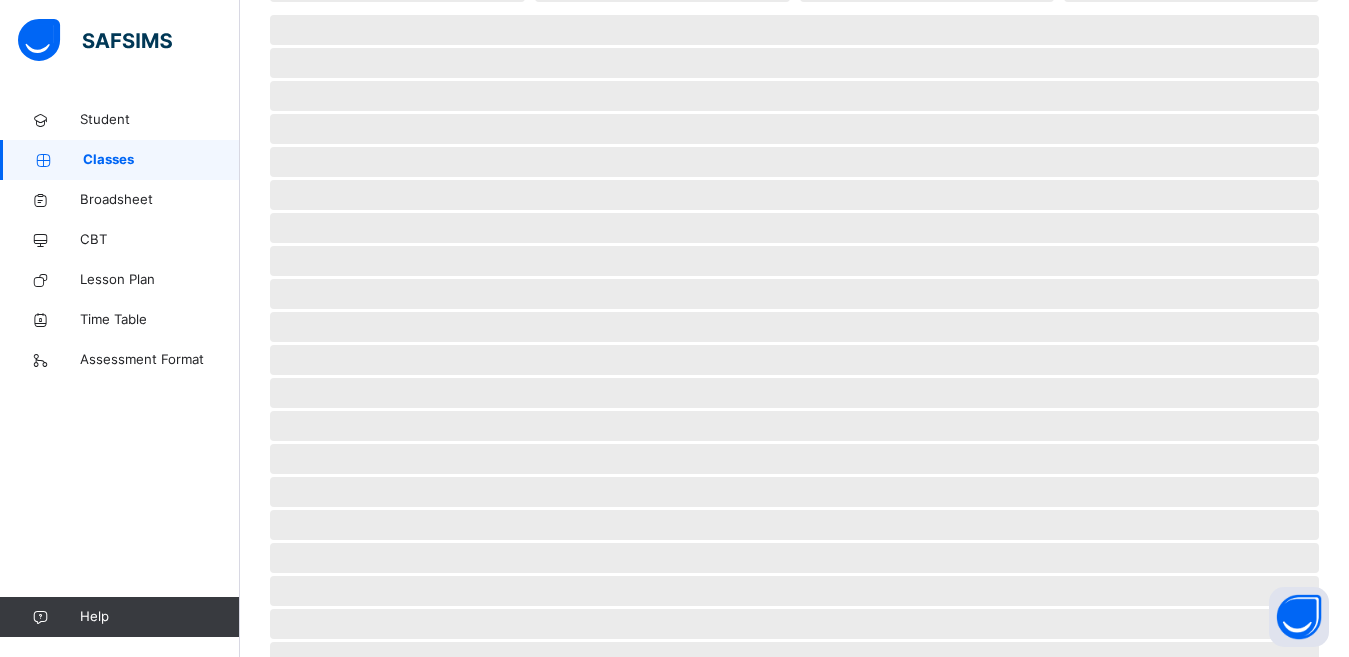 scroll, scrollTop: 0, scrollLeft: 0, axis: both 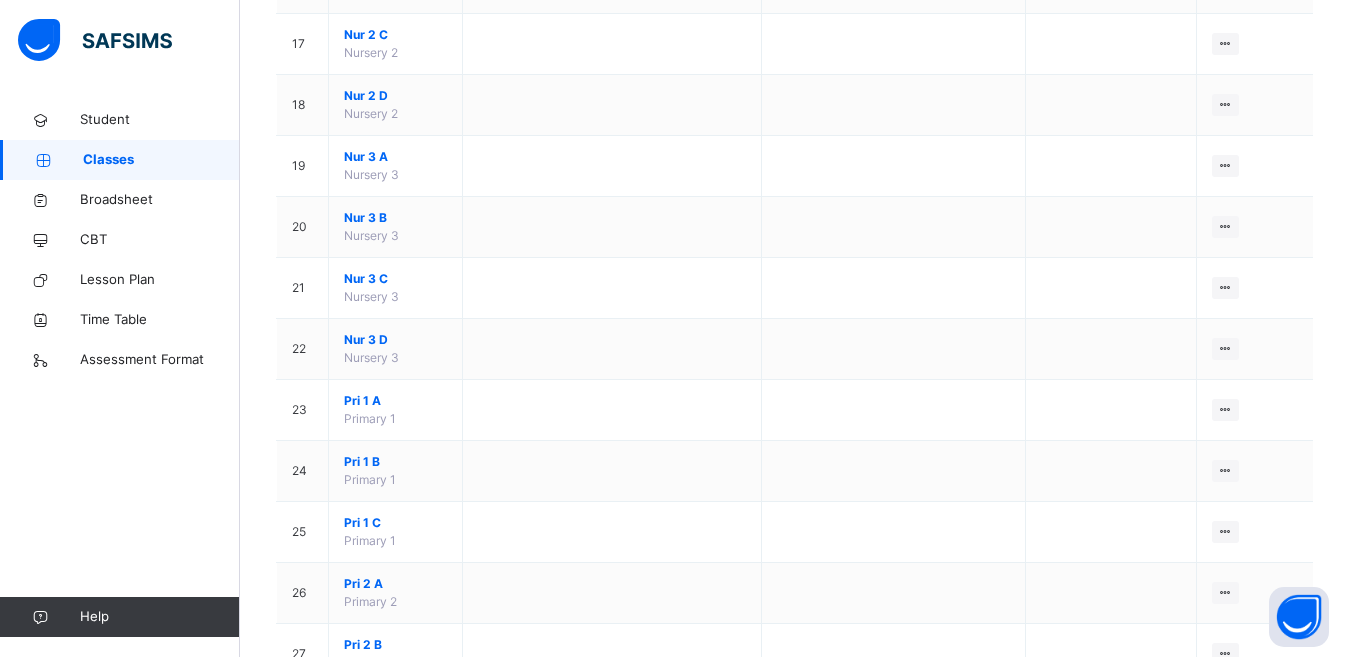 click on "Select class section Select level Select arm DownloadPdf Report Excel Report S/N Name Form Teacher Assistant Form Teacher Class Section Actions [NUMBER] Jss[NUMBER]   A   Jss [NUMBER]  [FIRST] [LAST]  Admin Admin  View Class [NUMBER] Jss[NUMBER]   B   Jss [NUMBER]  View Class [NUMBER] Jss[NUMBER]   C   Jss [NUMBER]  View Class [NUMBER] Jss[NUMBER]   A   Jss [NUMBER]  View Class [NUMBER] Jss[NUMBER]   B   Jss [NUMBER]  View Class [NUMBER] Jss[NUMBER]   C   Jss [NUMBER]  View Class [NUMBER] Jss[NUMBER]   A   Jss [NUMBER]  View Class [NUMBER] Jss[NUMBER]   B   Jss [NUMBER]  View Class [NUMBER] SS[NUMBER]   A   SS[NUMBER]  View Class [NUMBER] SS[NUMBER]   A   SS[NUMBER]  View Class [NUMBER] SS[NUMBER]   A   SS[NUMBER]  View Class [NUMBER] Nur [NUMBER]   A   Nursery [NUMBER]  View Class [NUMBER] Nur [NUMBER]   B   Nursery [NUMBER]  View Class [NUMBER] Nur [NUMBER]   C   Nursery [NUMBER]  View Class [NUMBER] Nur [NUMBER]   D   Nursery [NUMBER]  View Class [NUMBER] Nur [NUMBER]   A   Nursery [NUMBER] View Class [NUMBER] Nur [NUMBER]   B   Nursery [NUMBER] View Class [NUMBER] Nur [NUMBER]   C   Nursery [NUMBER] View Class [NUMBER] Nur [NUMBER]   D   Nursery [NUMBER] View Class [NUMBER] Pri [NUMBER]   A   Primary [NUMBER] View Class [NUMBER] Pri [NUMBER]   B   Primary [NUMBER] View Class [NUMBER] Pri [NUMBER]   C   Primary [NUMBER] View Class [NUMBER] Pri [NUMBER]   A   [NUMBER]" at bounding box center [794, 153] 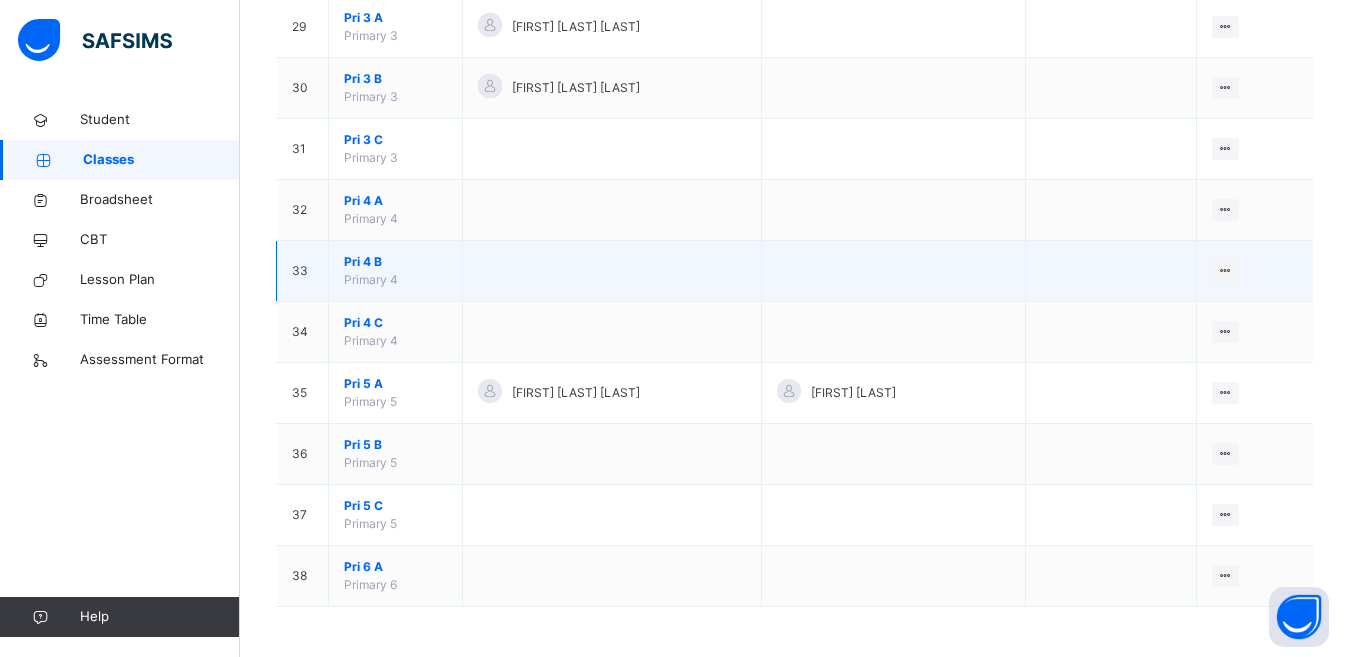 click on "Pri 4   B" at bounding box center (395, 262) 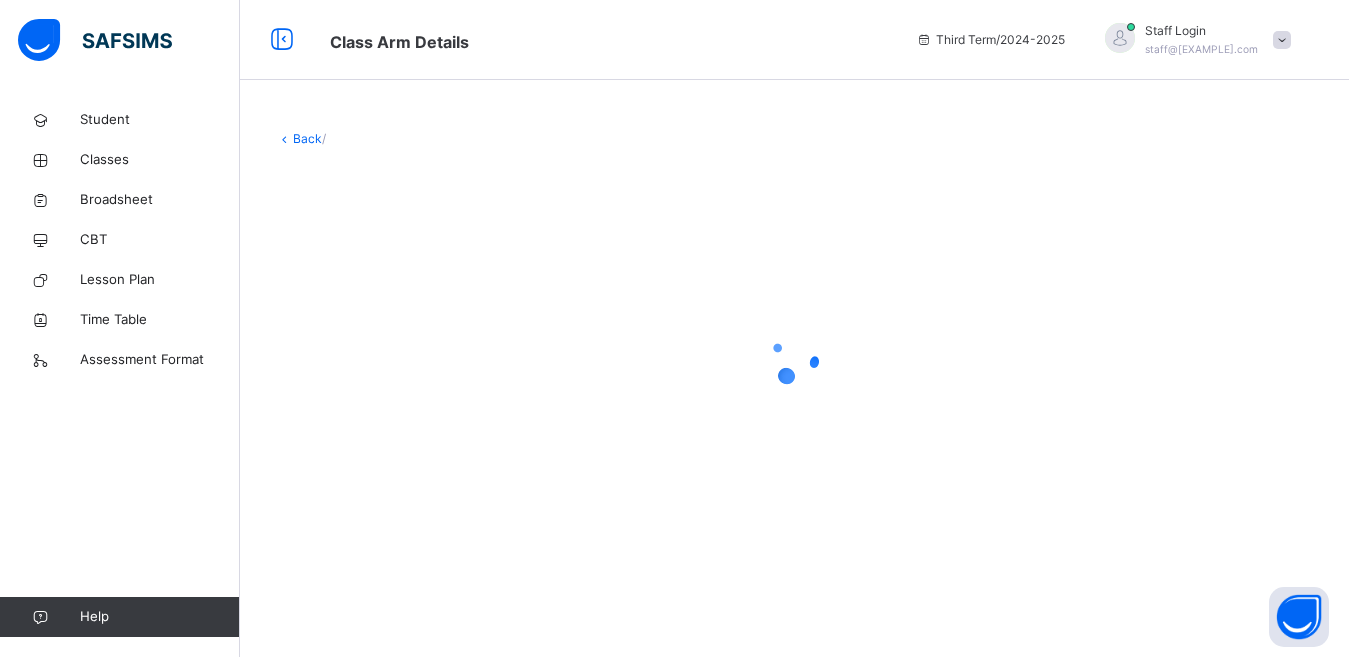 scroll, scrollTop: 0, scrollLeft: 0, axis: both 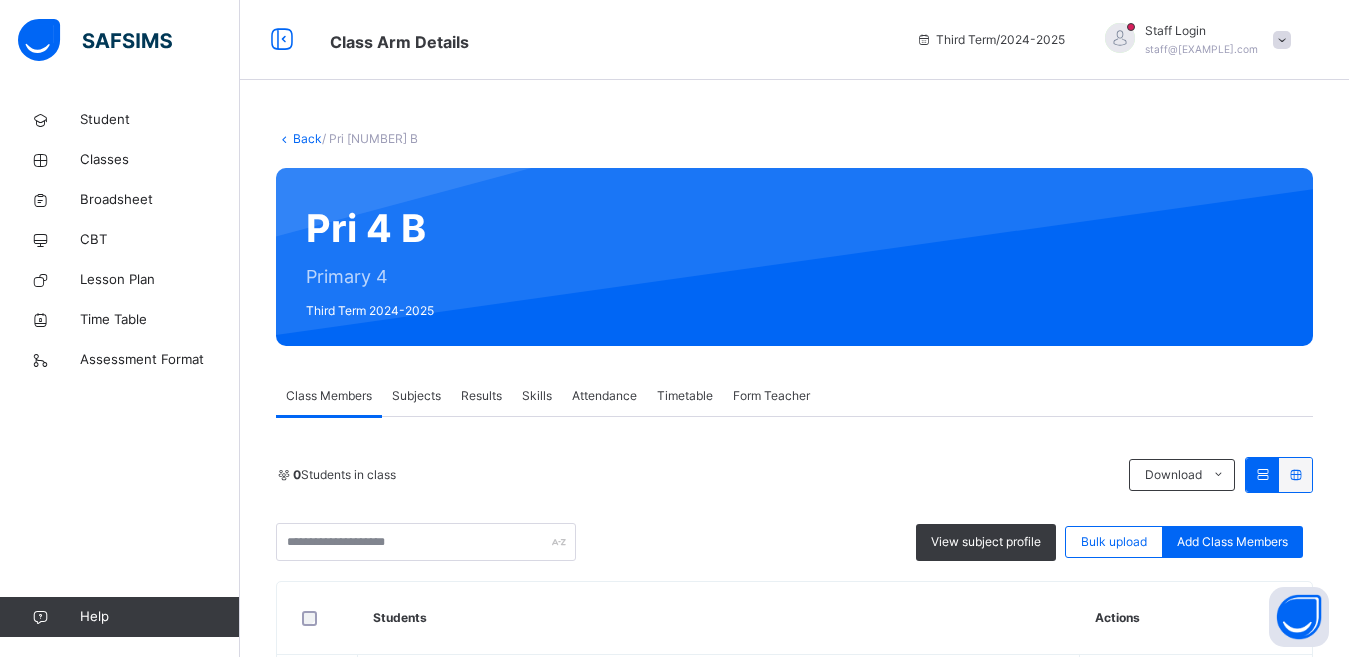 click on "Subjects" at bounding box center [416, 396] 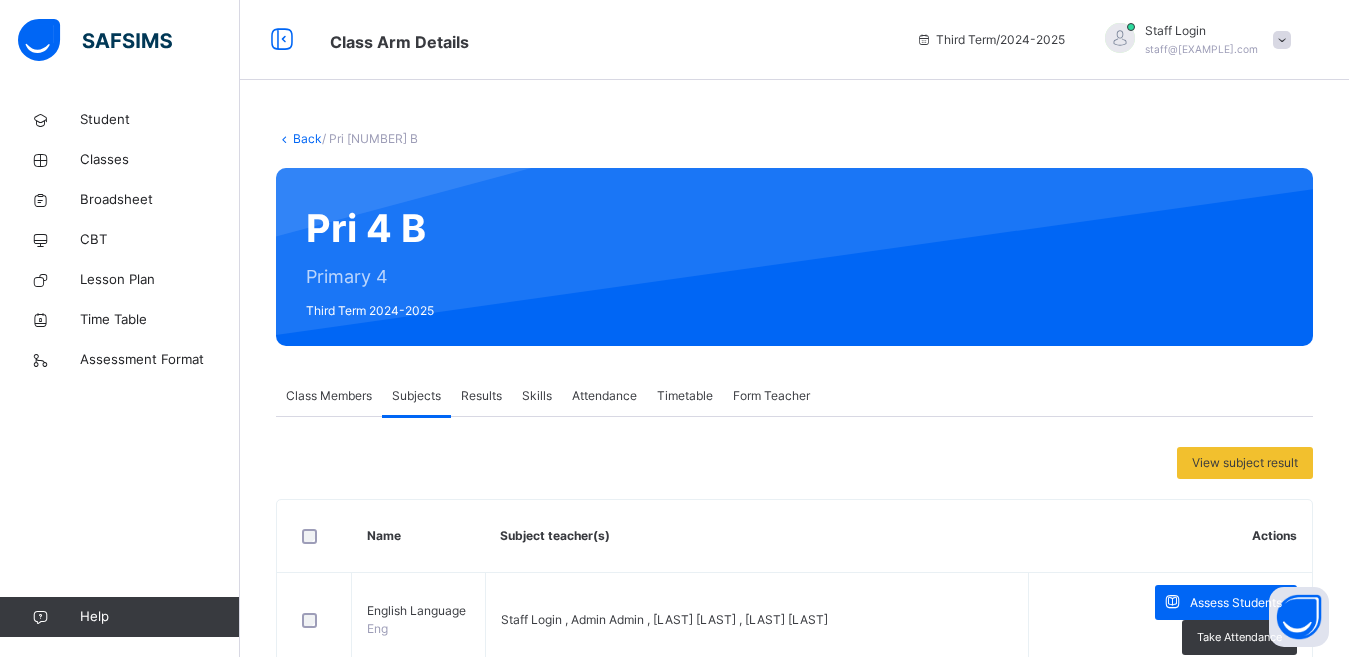 scroll, scrollTop: 935, scrollLeft: 0, axis: vertical 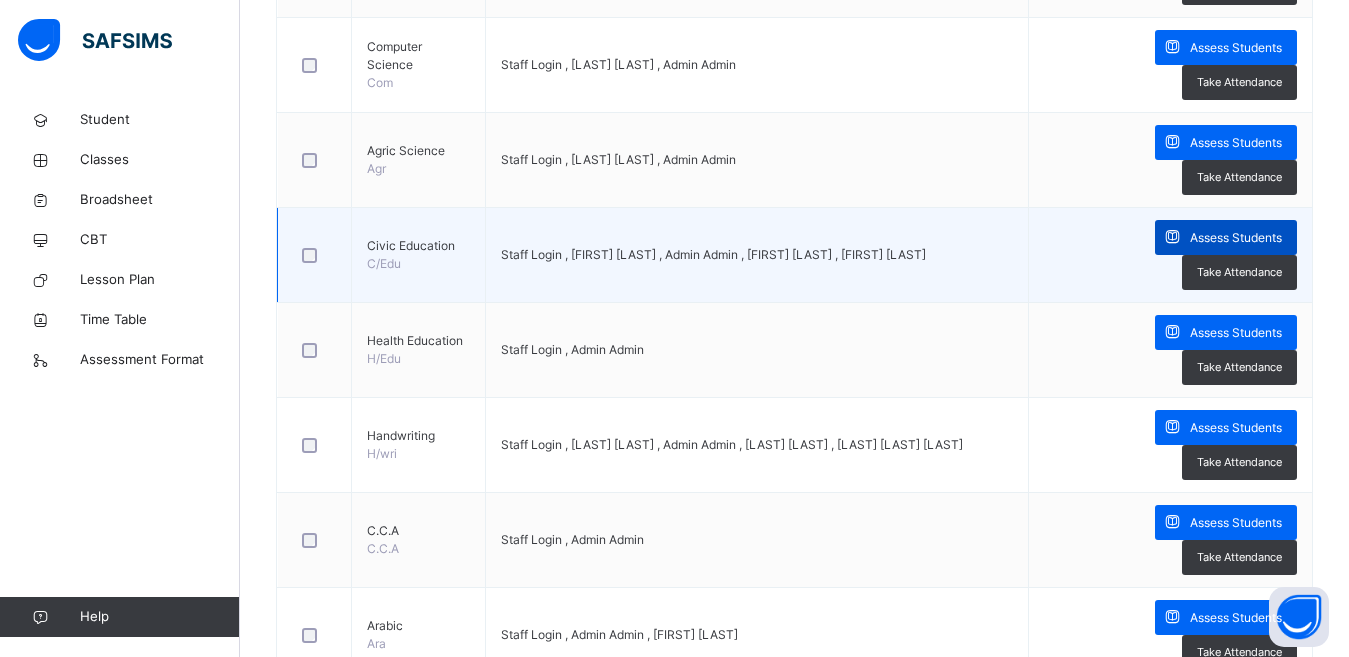 click on "Assess Students" at bounding box center (1236, 238) 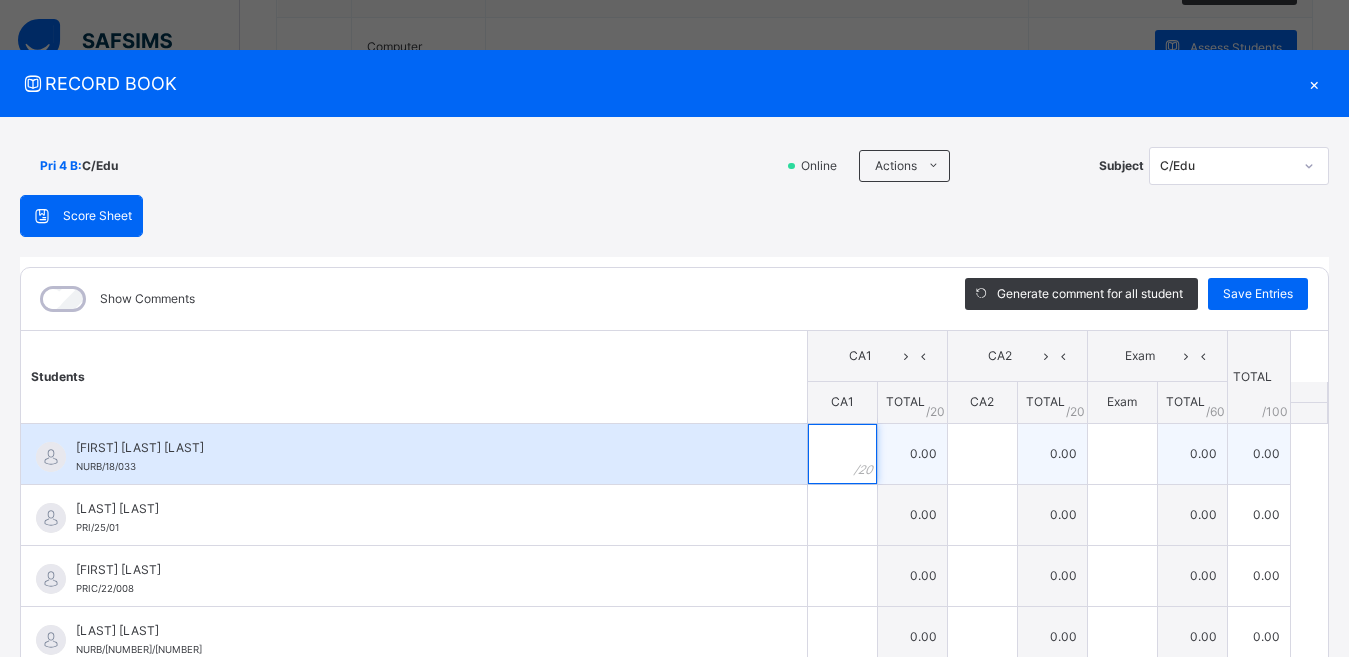 click at bounding box center [842, 454] 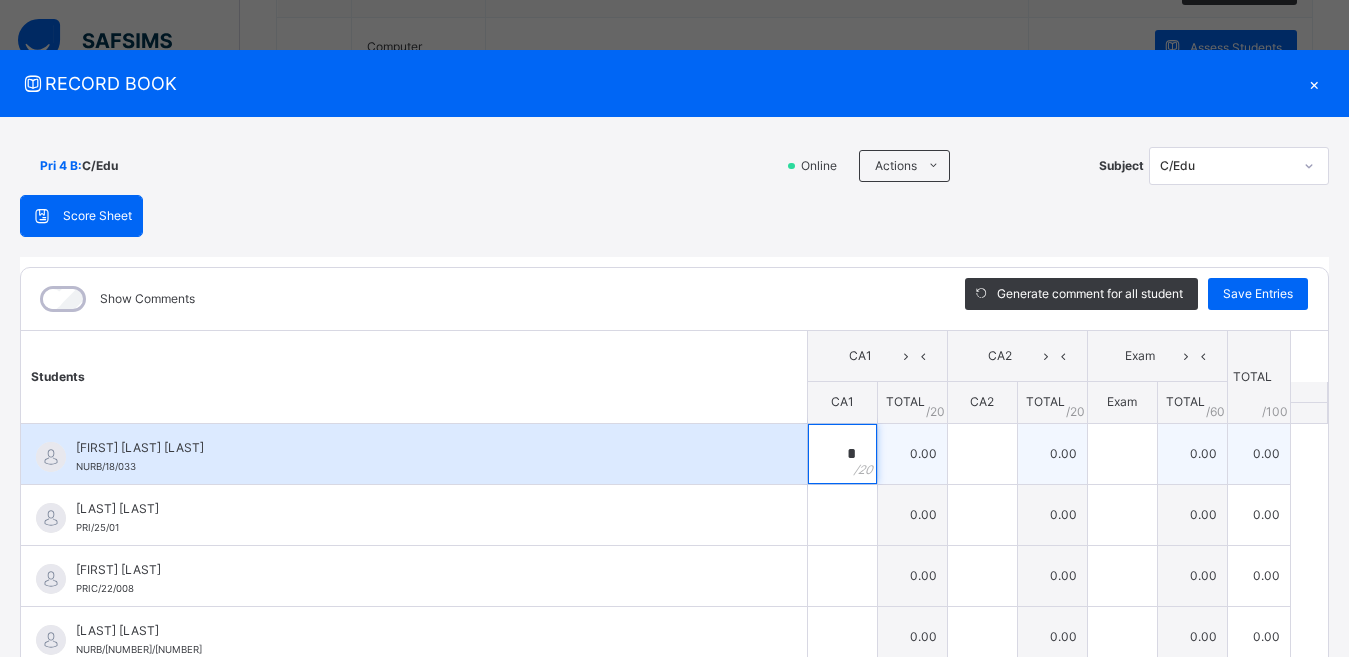 type on "*" 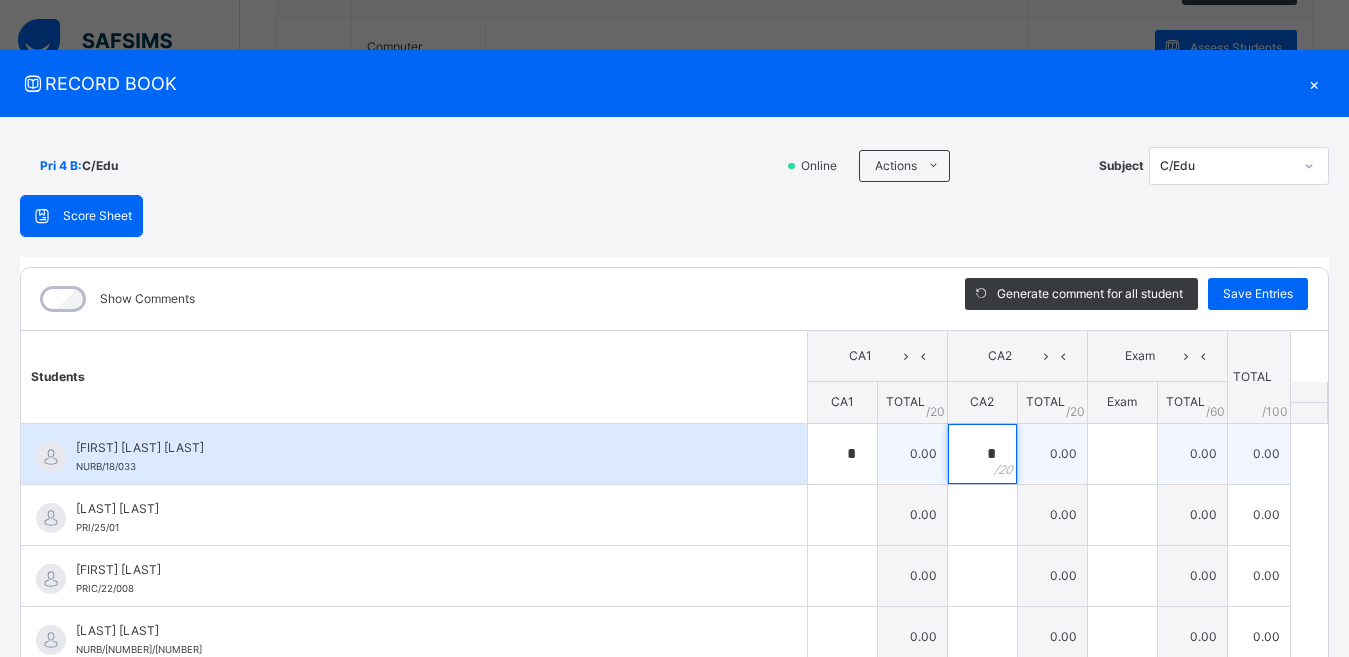type on "*" 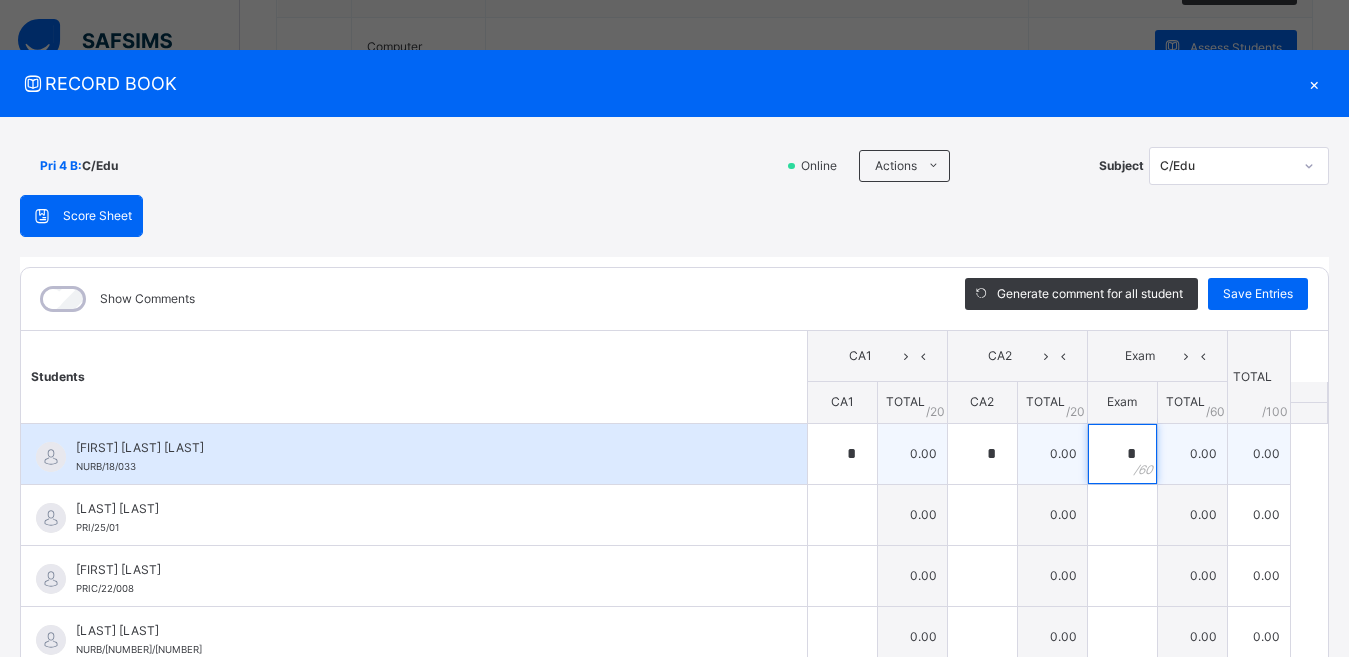 type on "*" 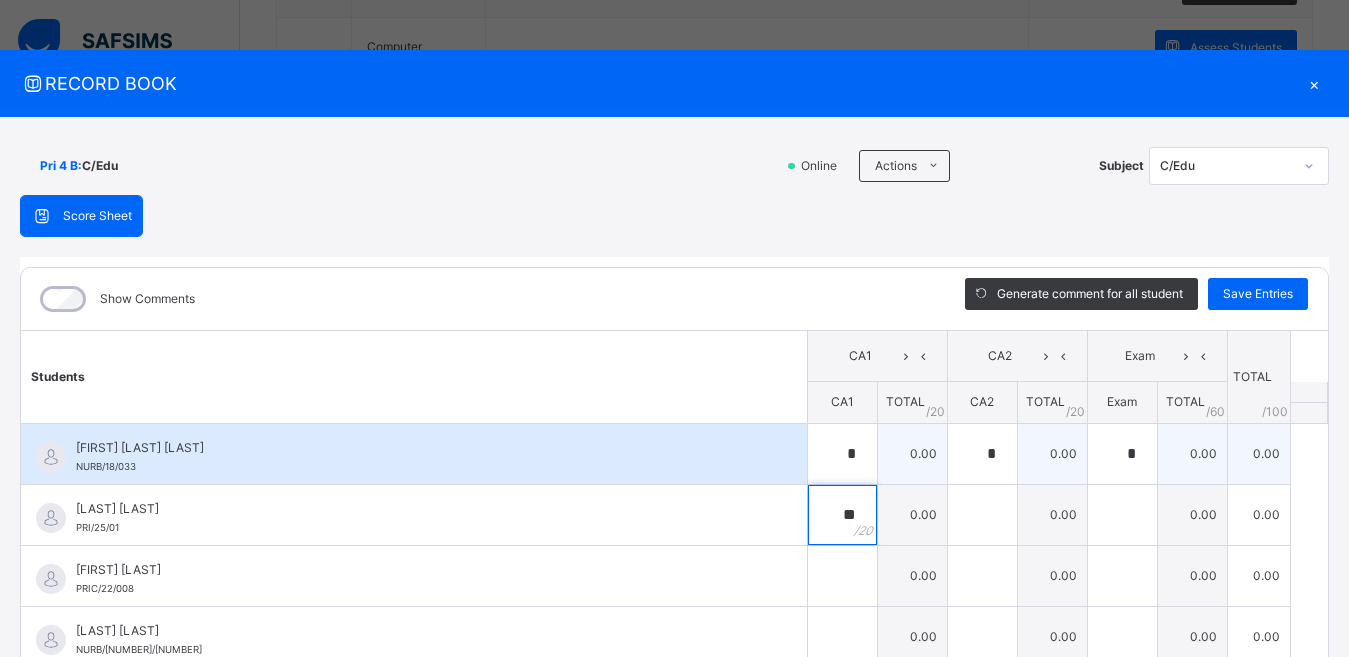 type on "**" 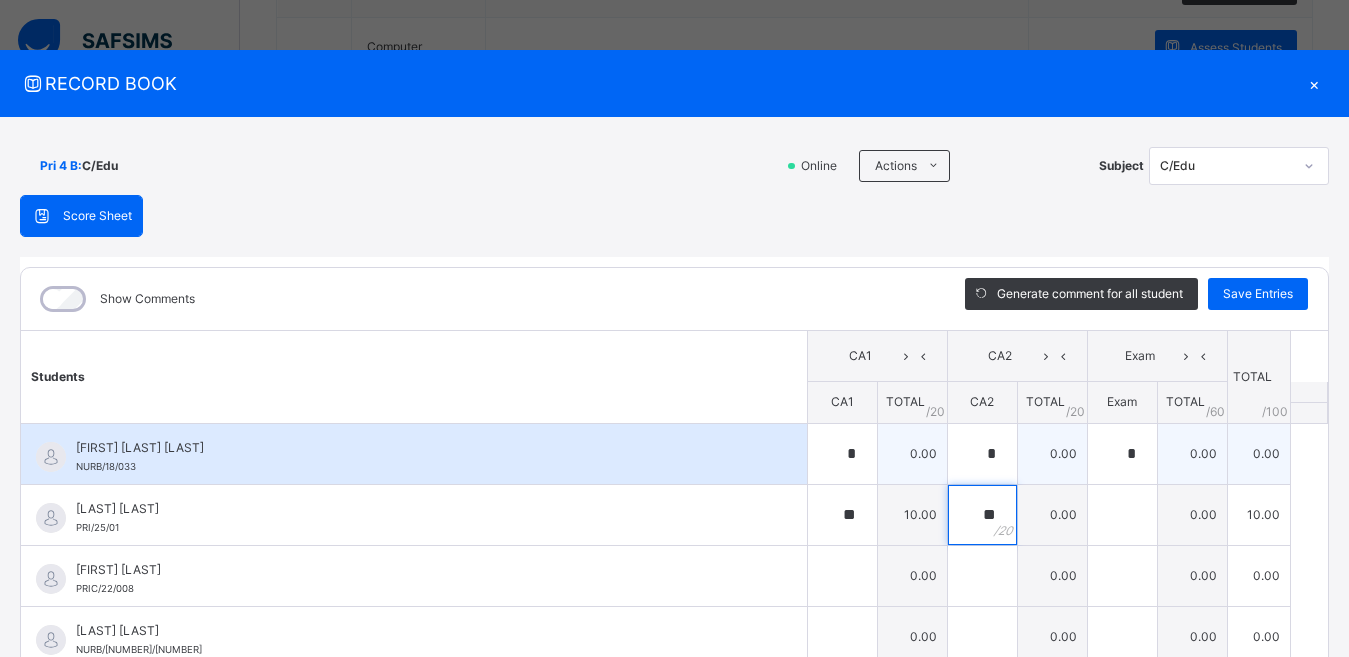 type on "**" 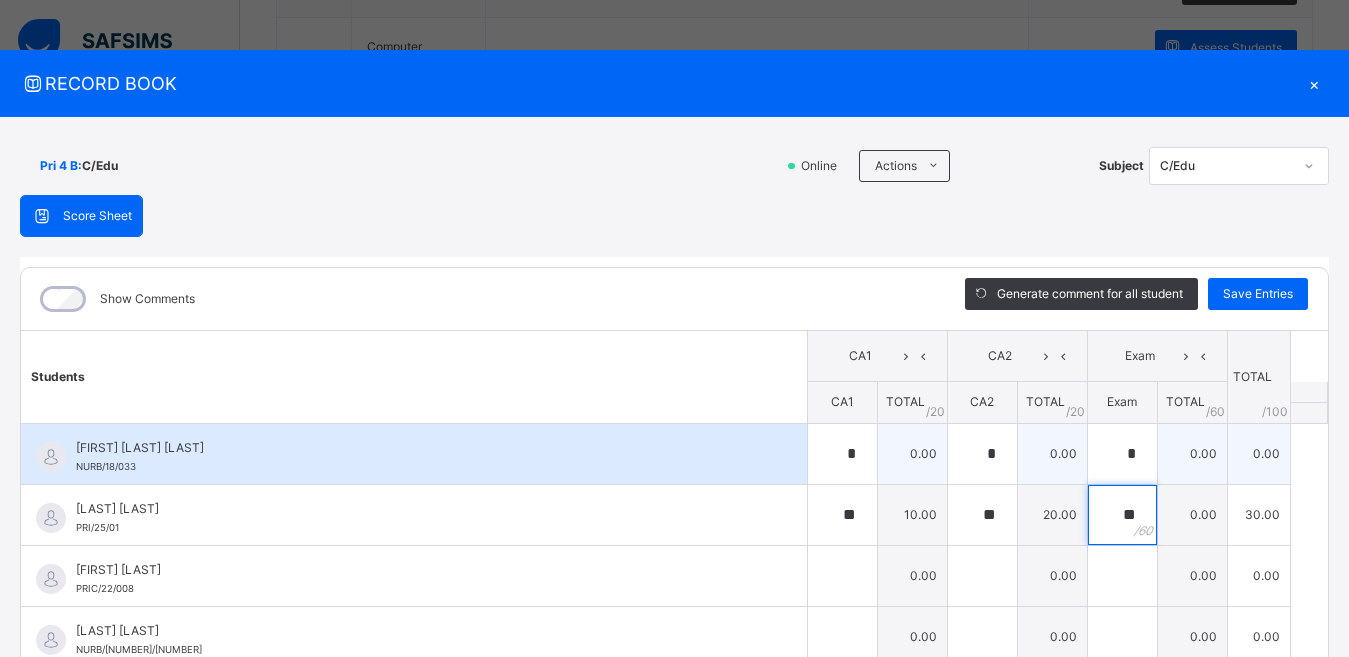 type on "**" 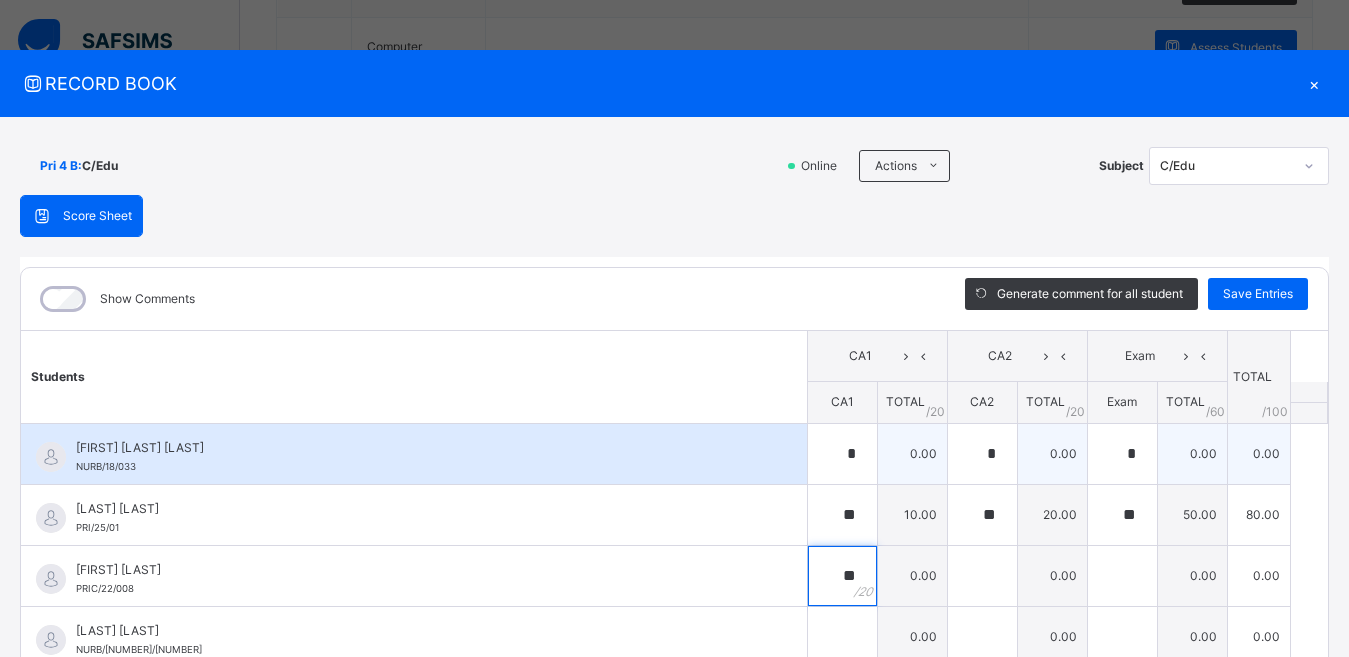 type on "**" 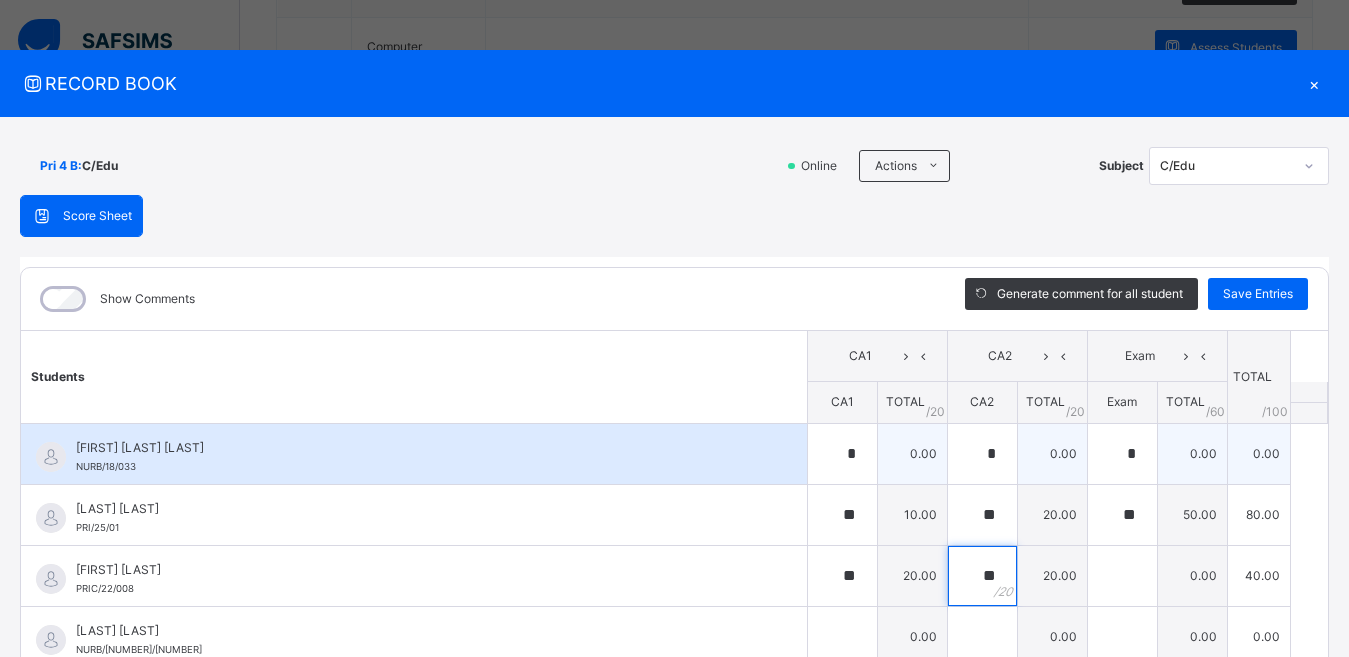 type on "**" 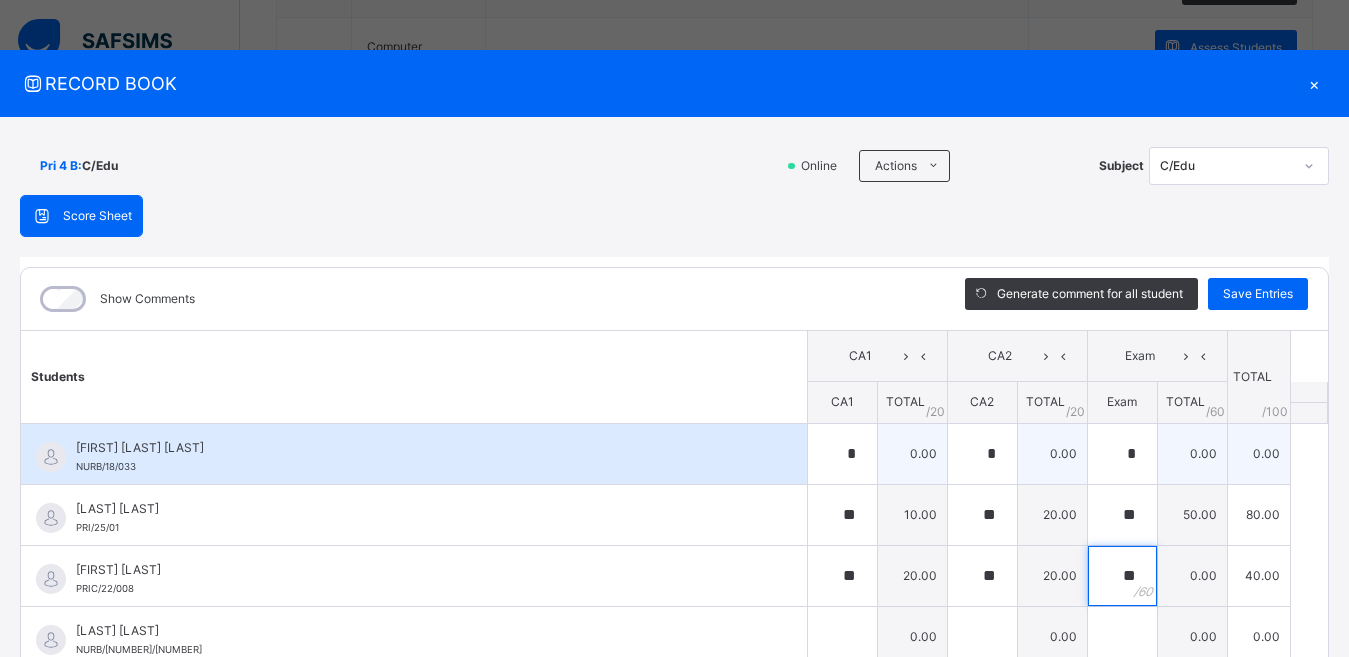 type on "**" 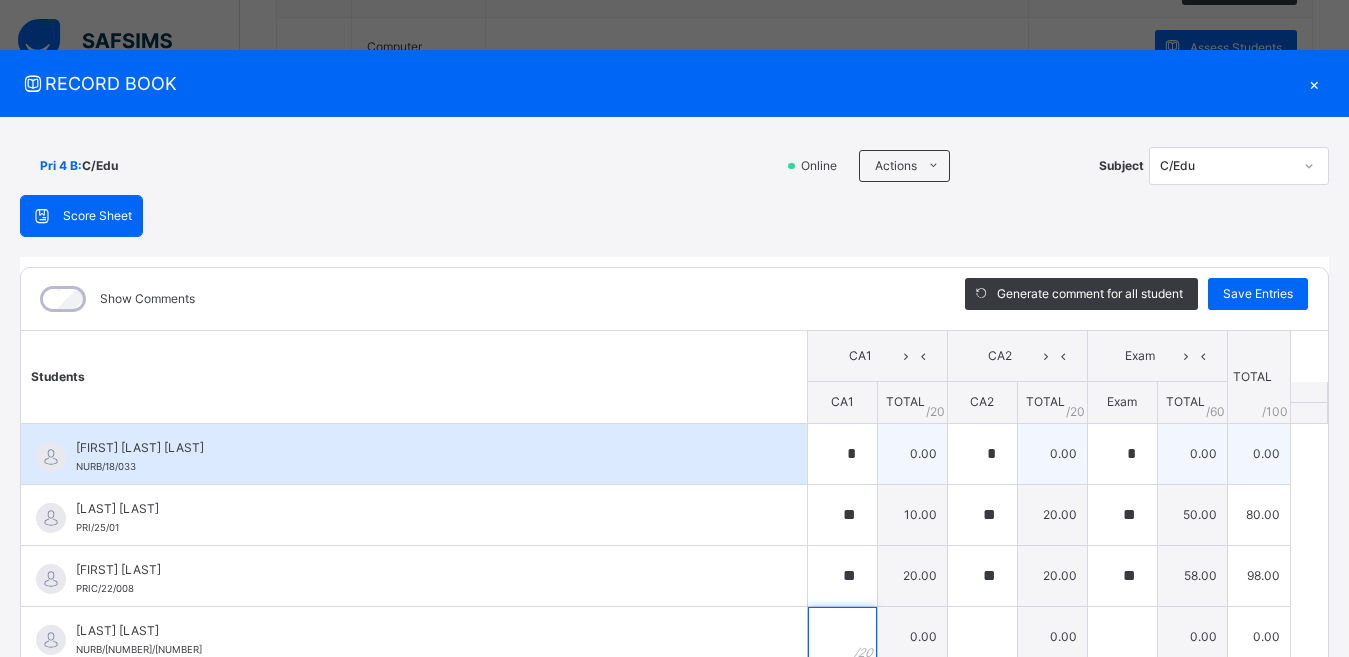 scroll, scrollTop: 9, scrollLeft: 0, axis: vertical 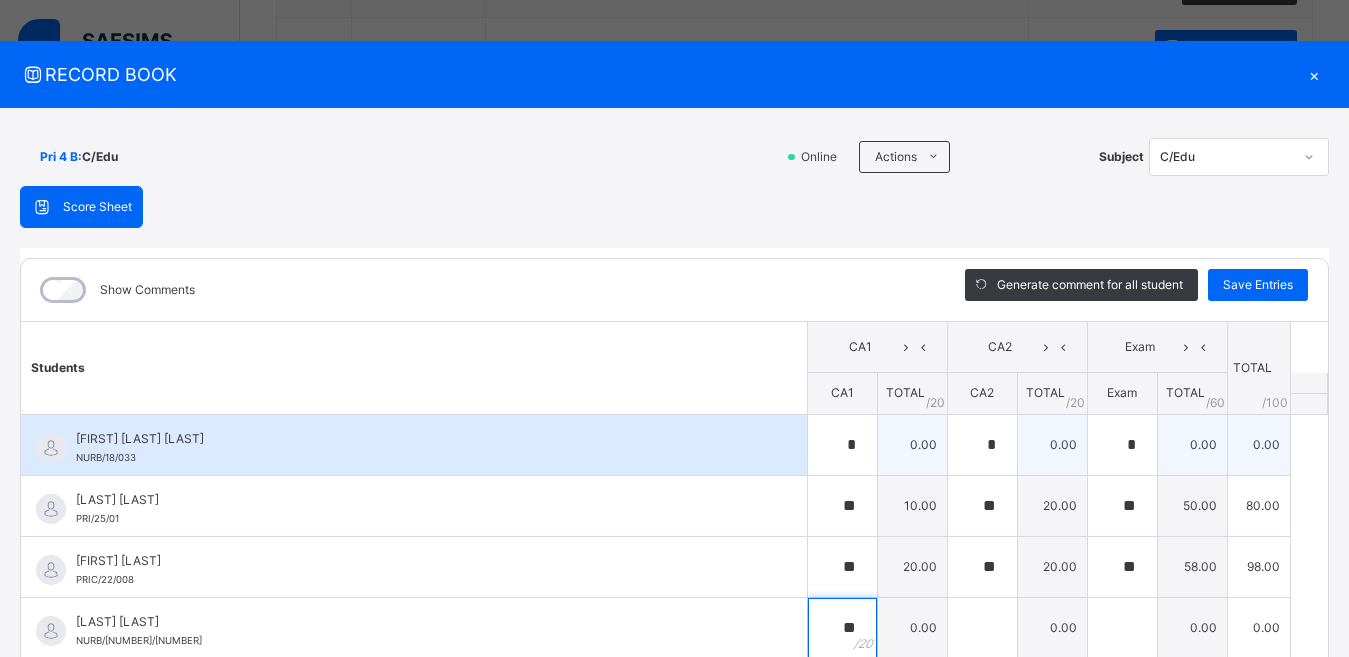 type on "**" 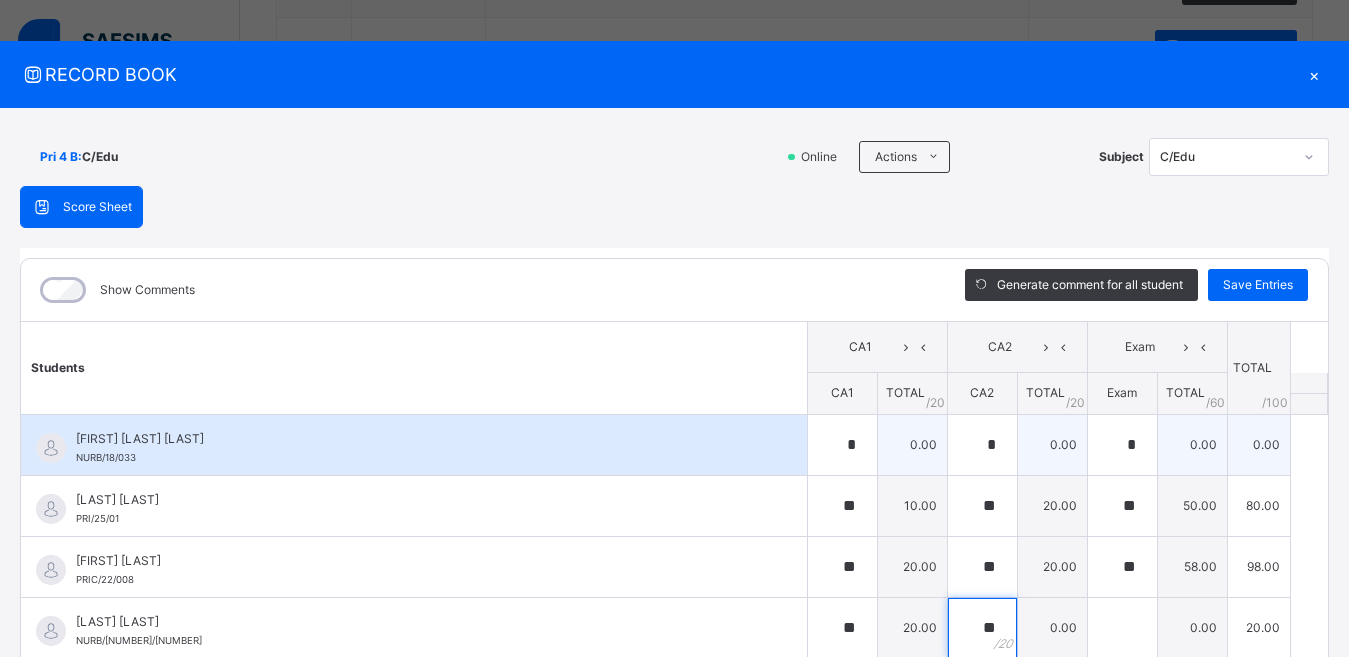 type on "**" 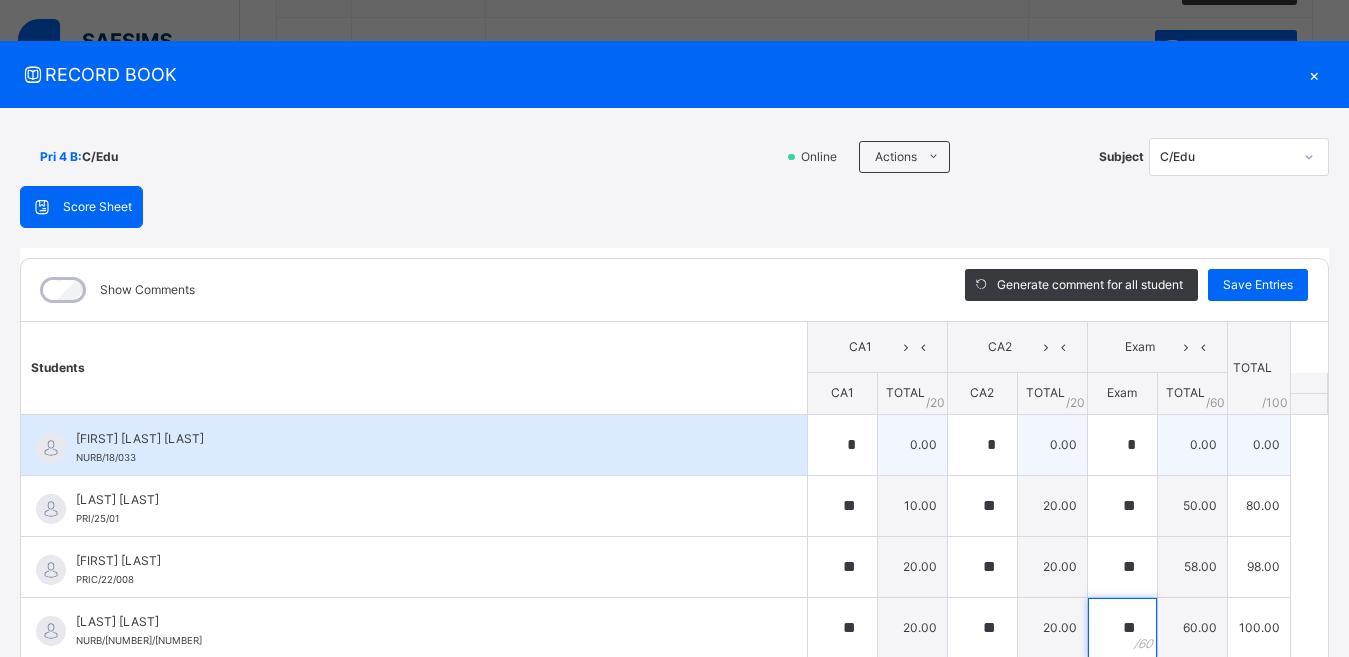 type on "**" 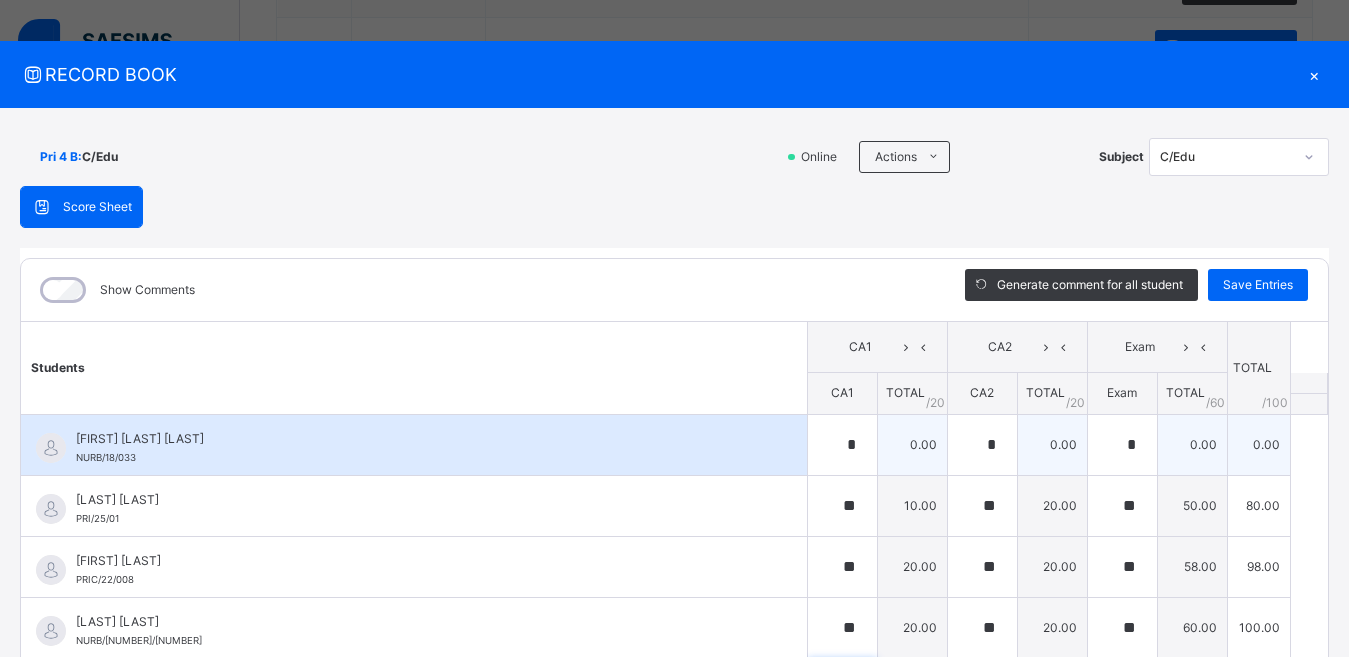 scroll, scrollTop: 254, scrollLeft: 0, axis: vertical 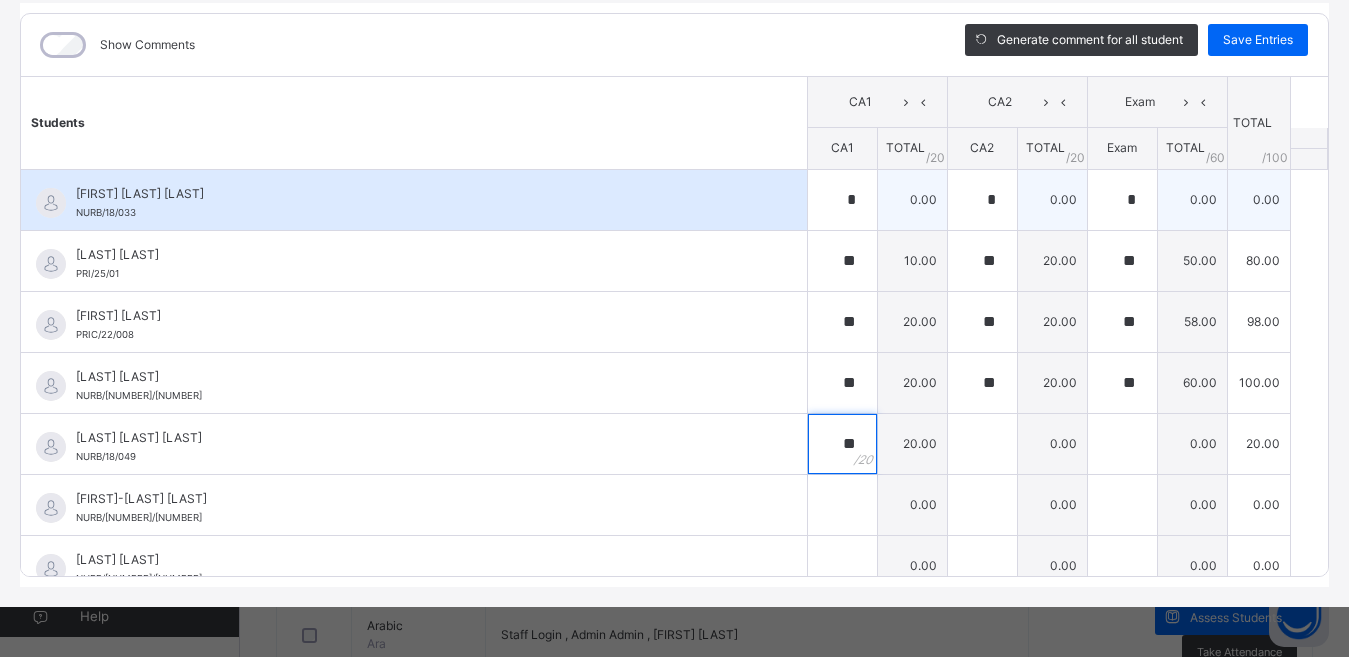 type on "**" 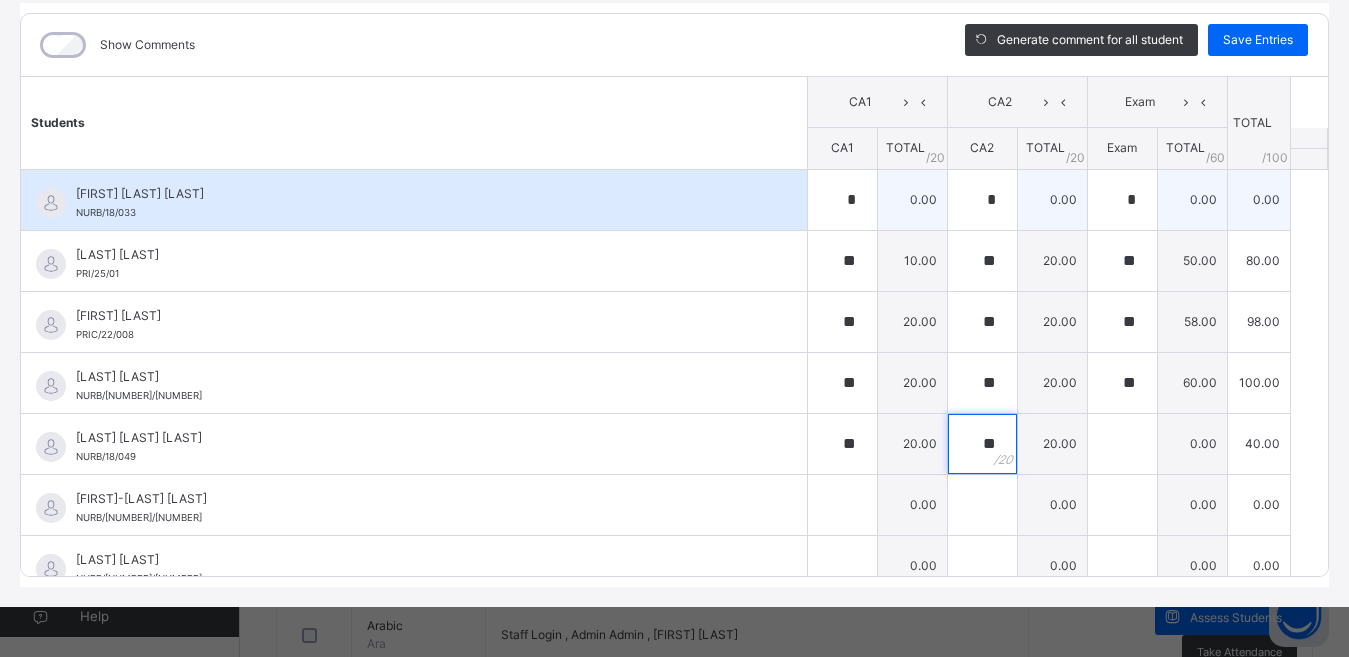 type on "**" 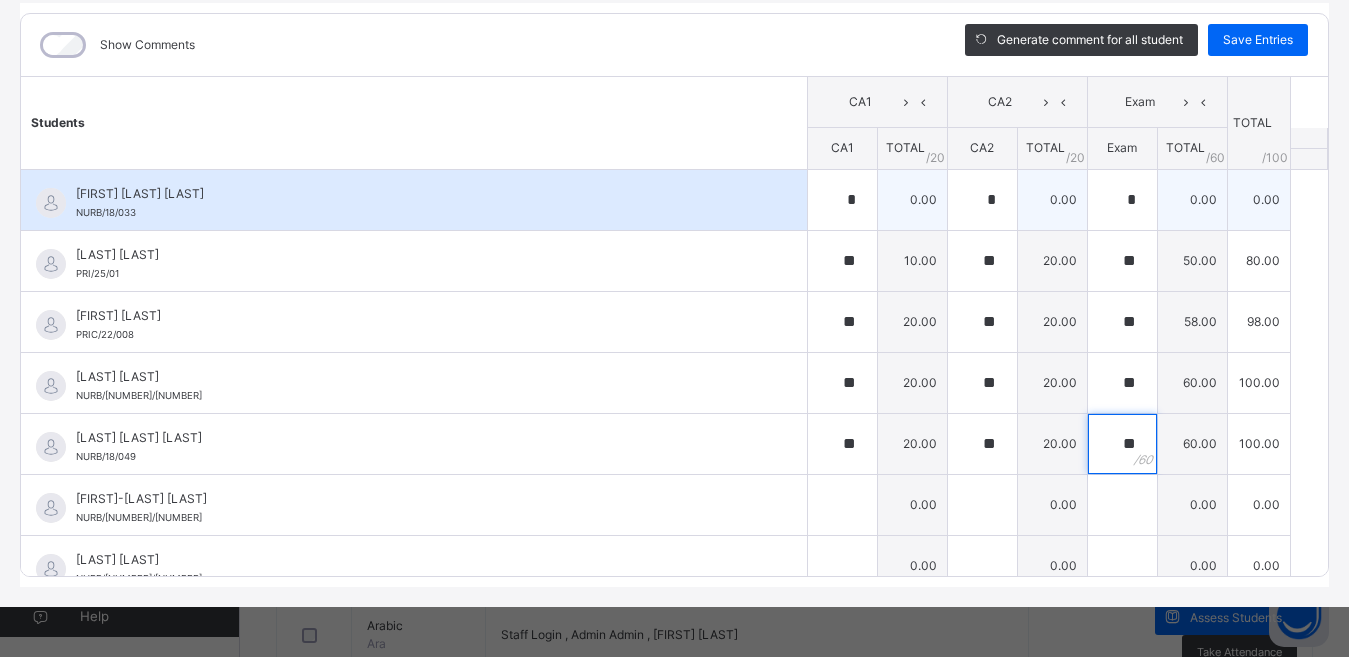 type on "**" 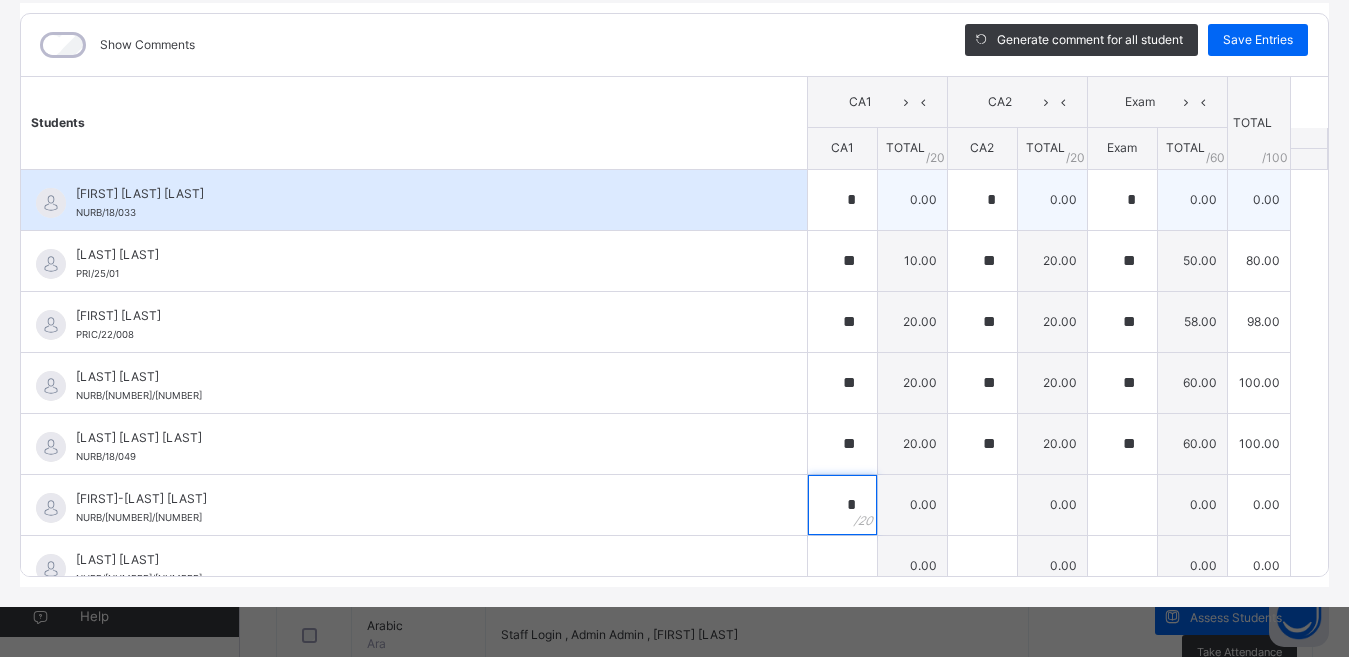 type on "*" 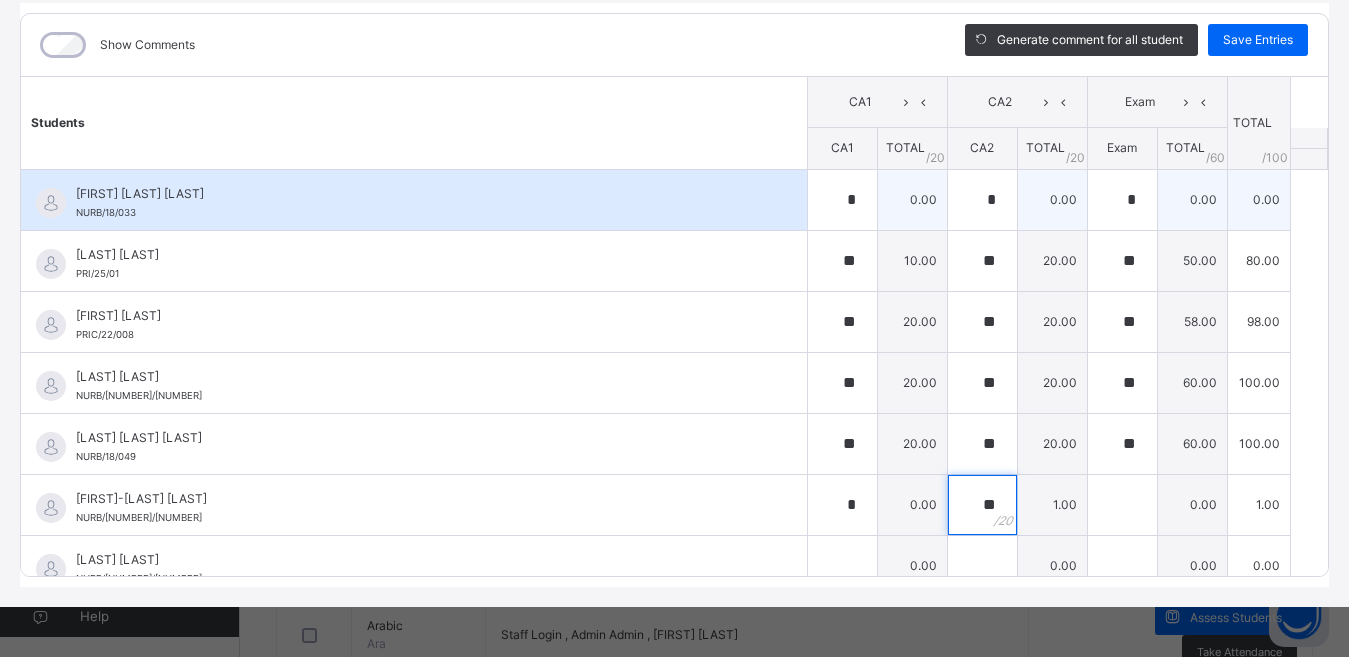 type on "**" 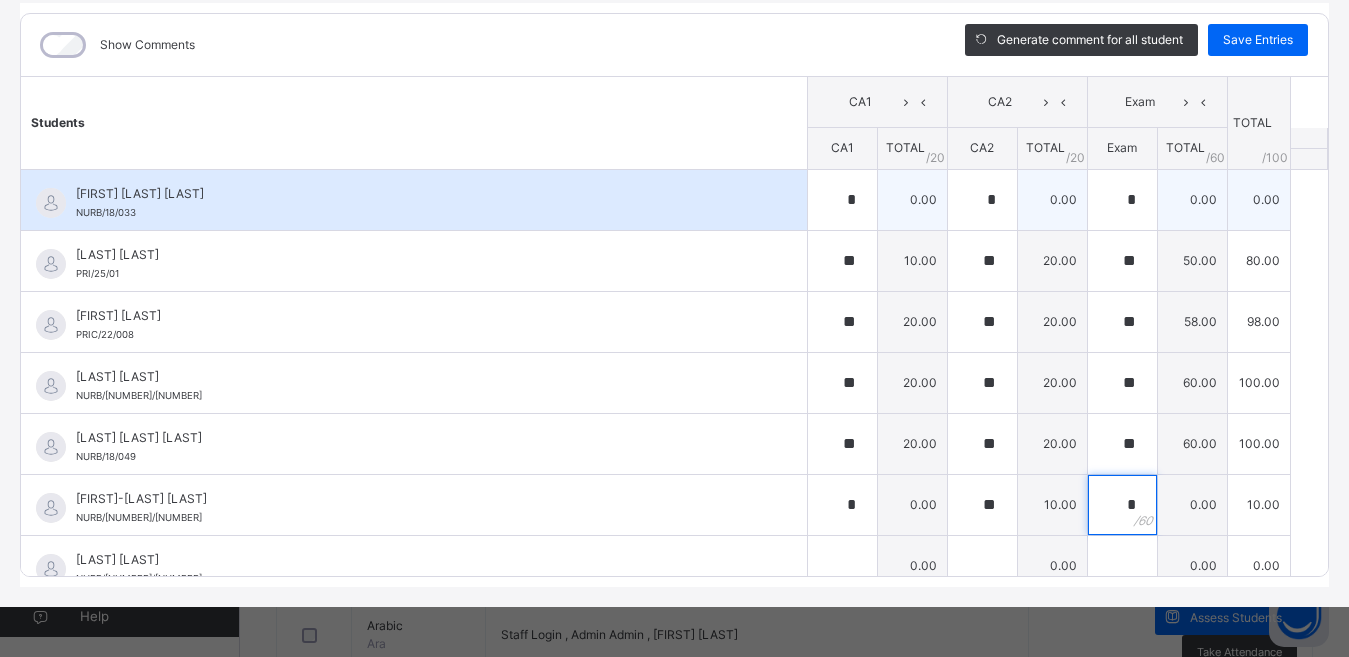 type on "*" 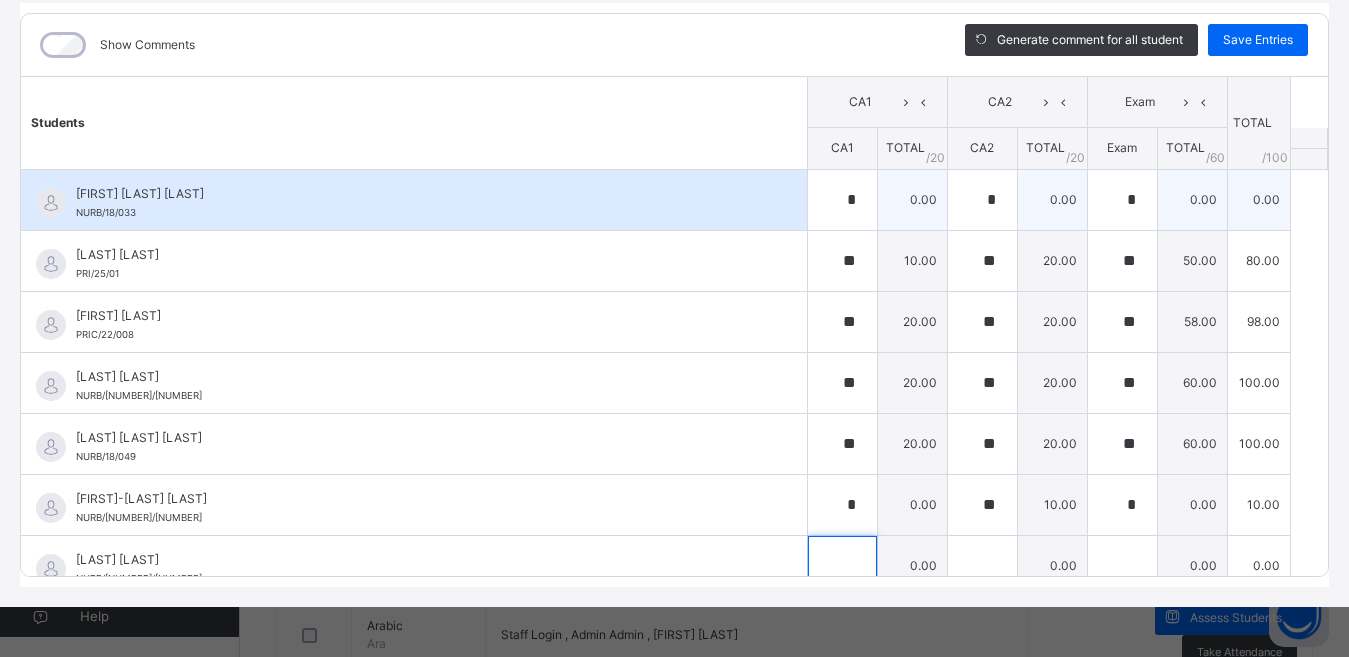scroll, scrollTop: 19, scrollLeft: 0, axis: vertical 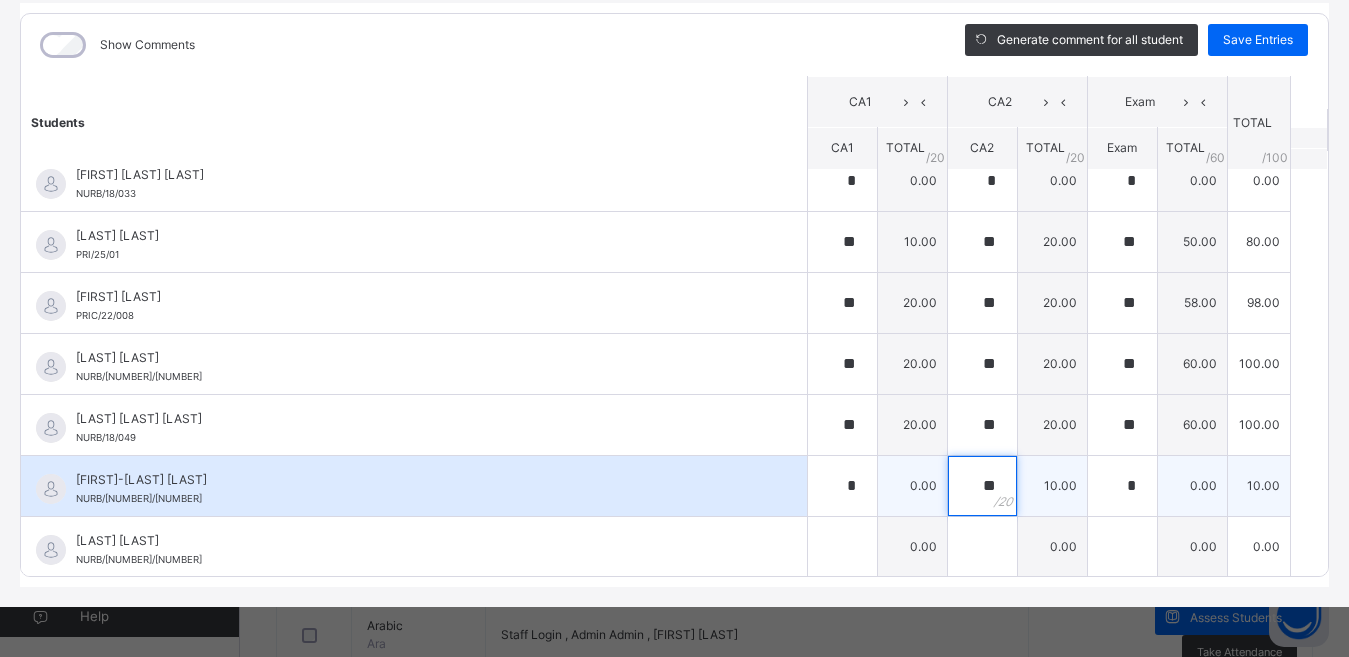 click on "**" at bounding box center (982, 486) 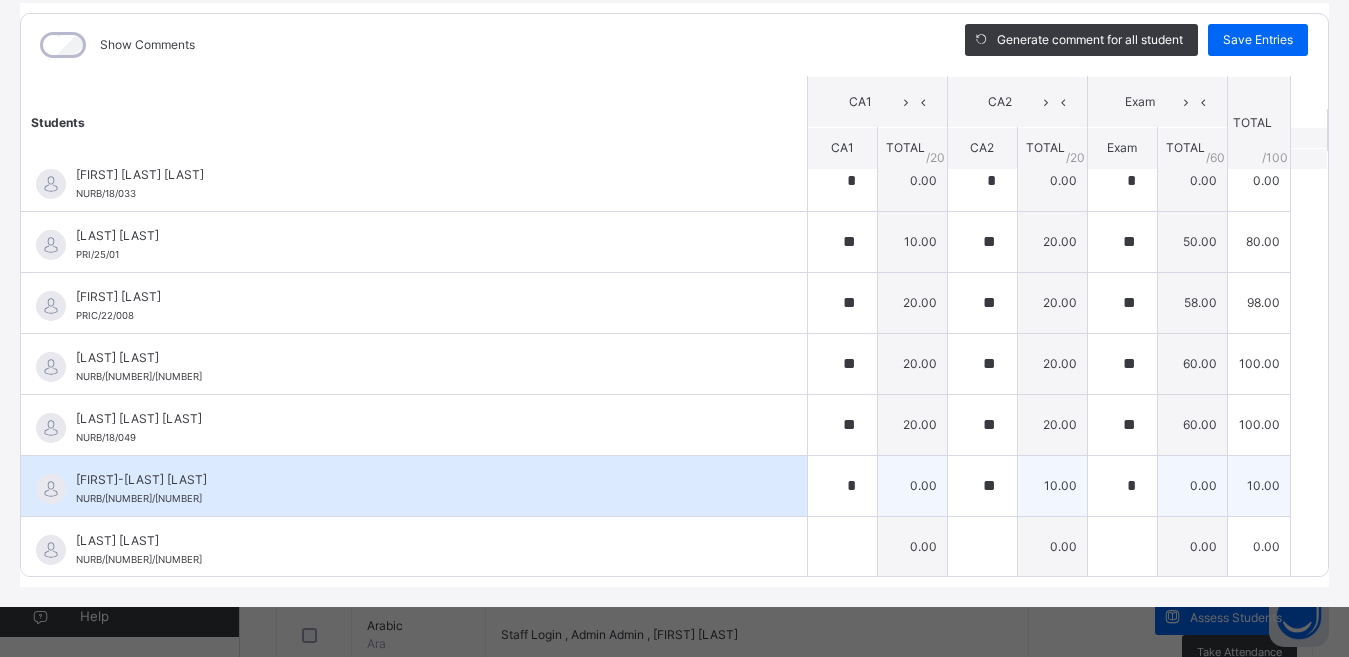 click on "**" at bounding box center [982, 486] 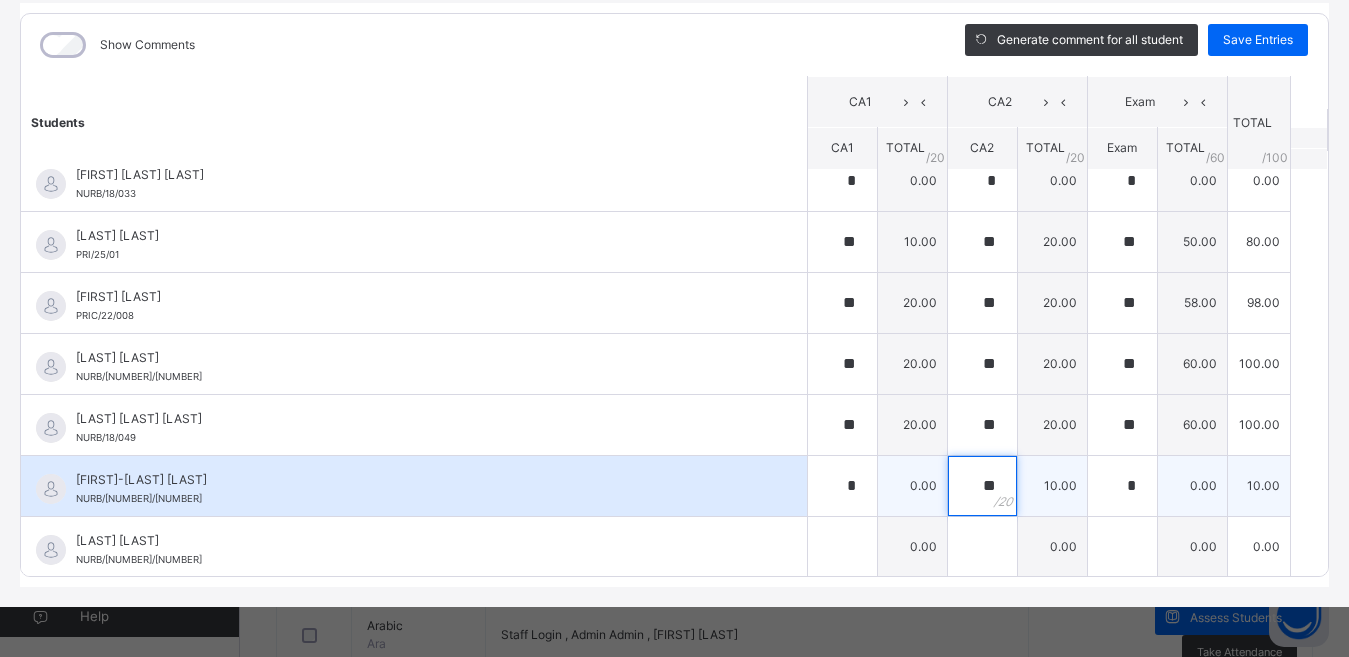 click on "**" at bounding box center [982, 486] 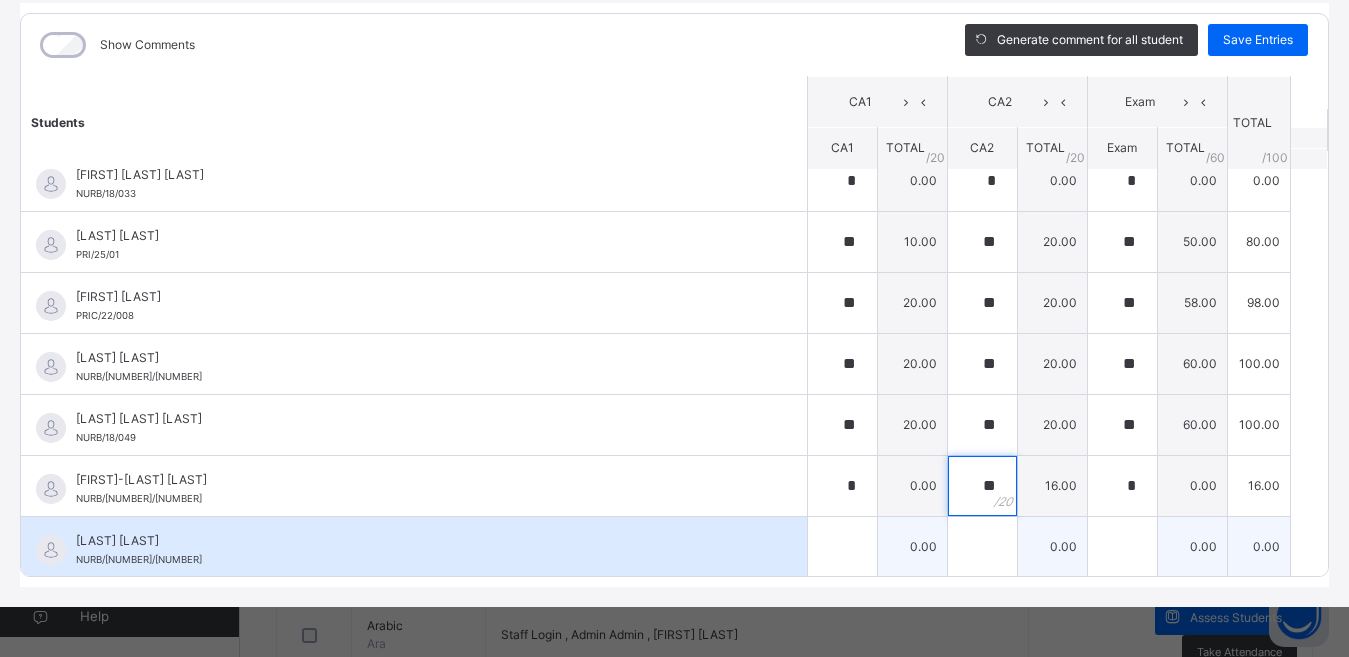 type on "**" 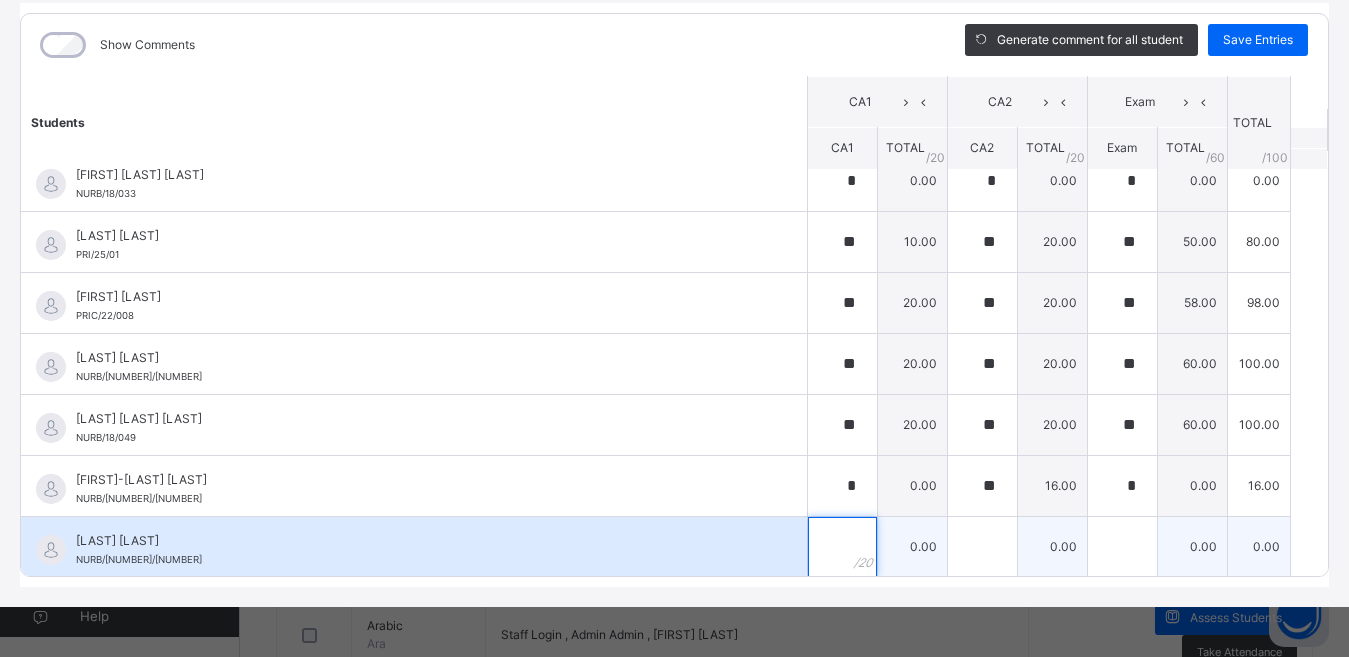 click at bounding box center (842, 547) 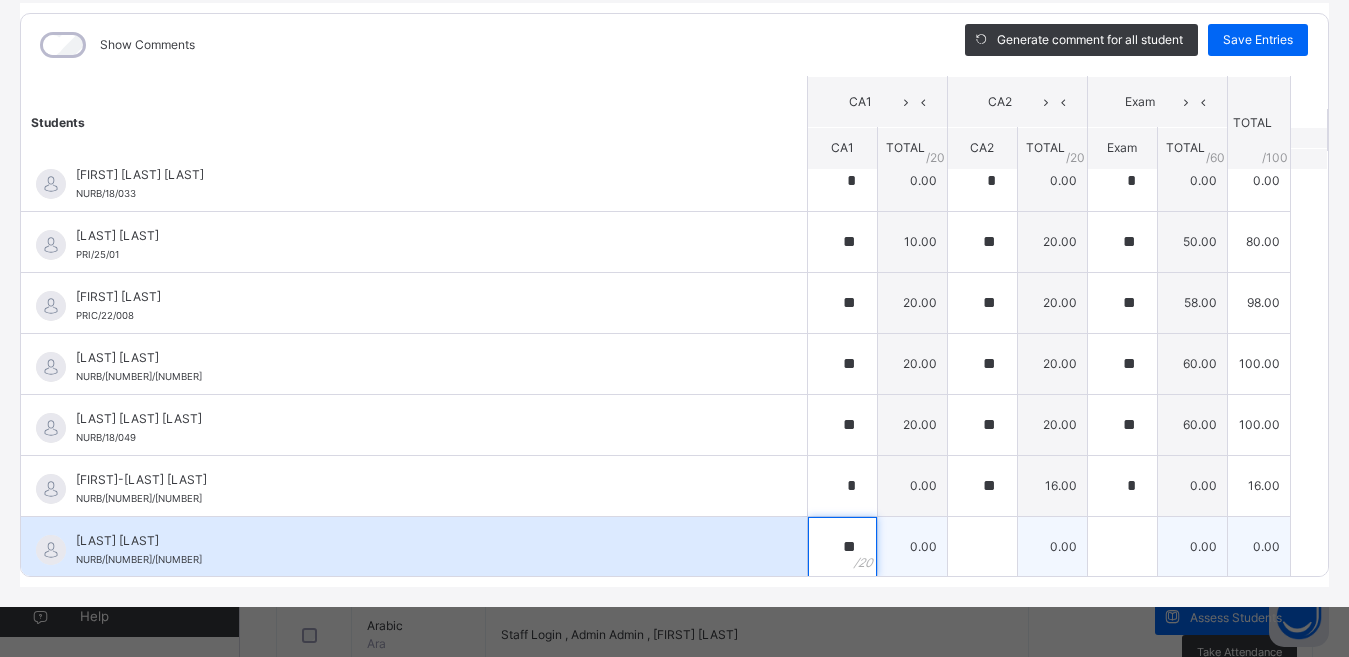 type on "**" 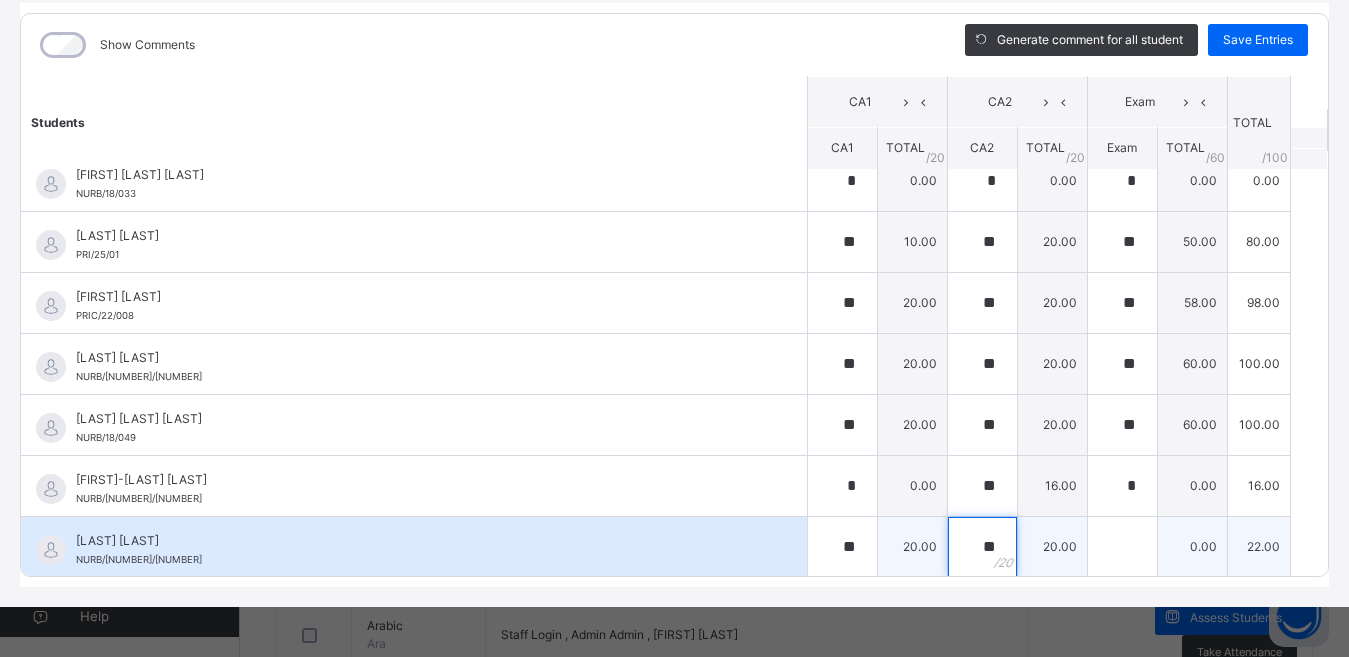 type on "**" 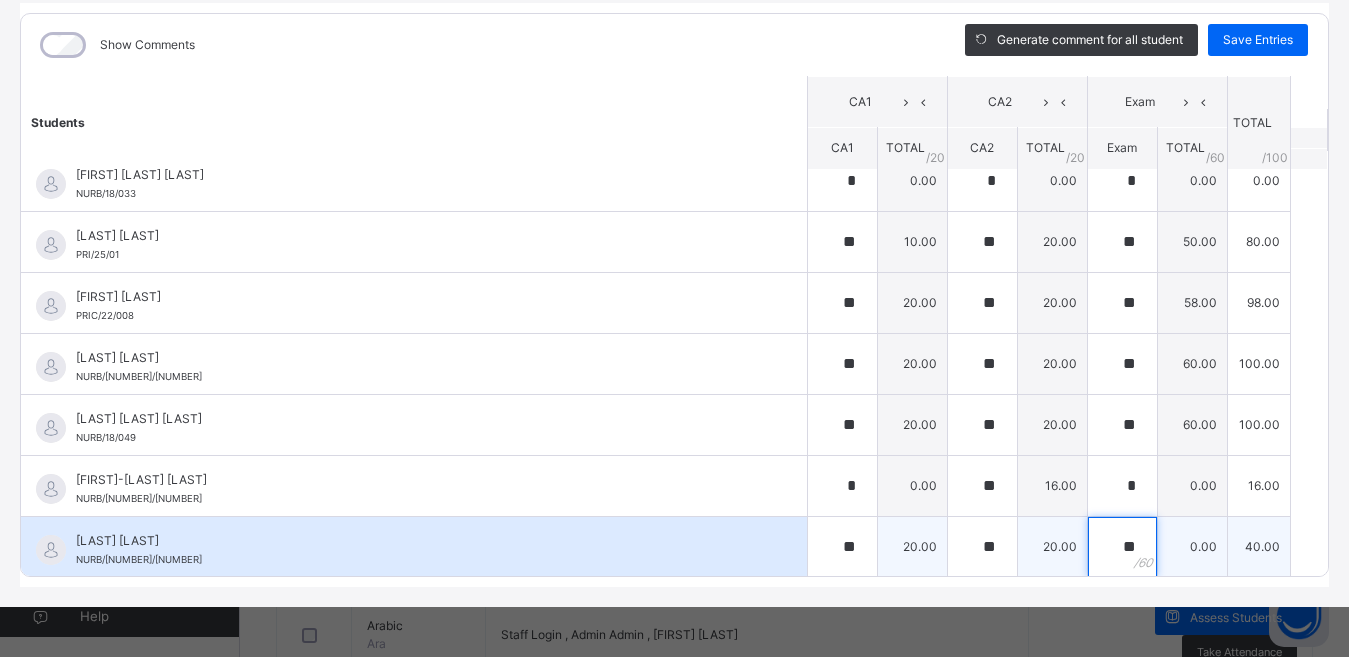 type on "**" 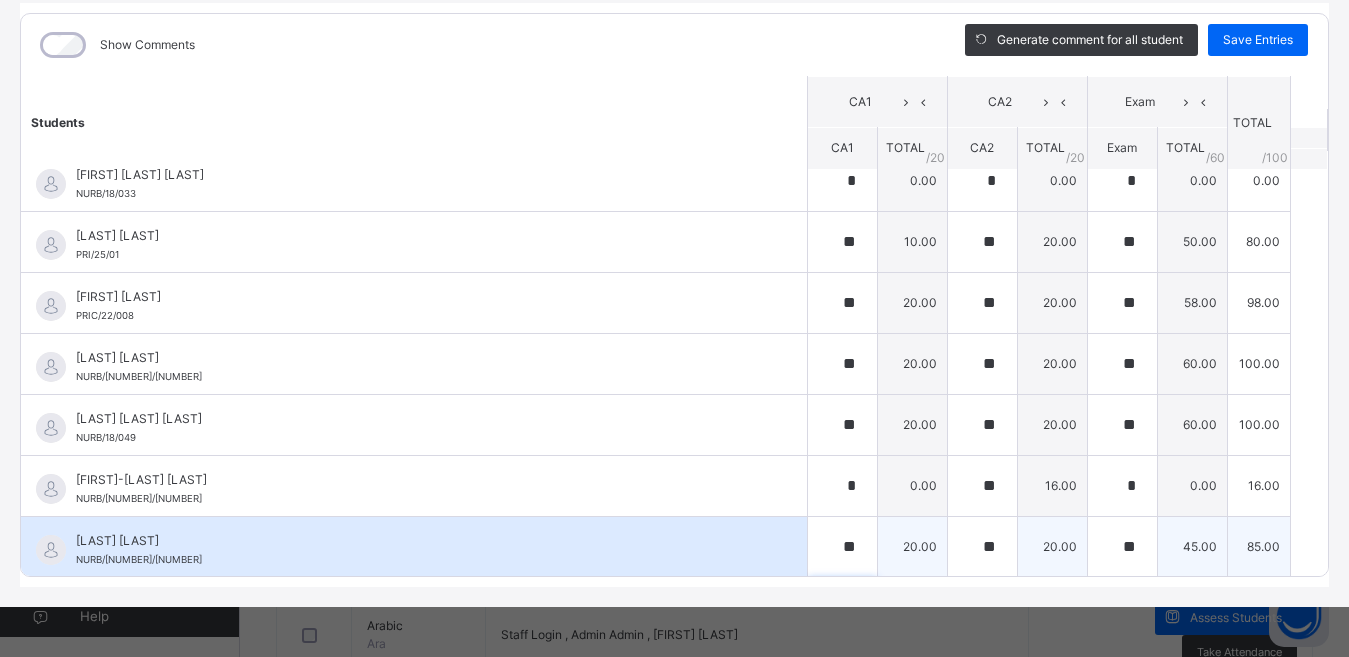 scroll, scrollTop: 300, scrollLeft: 0, axis: vertical 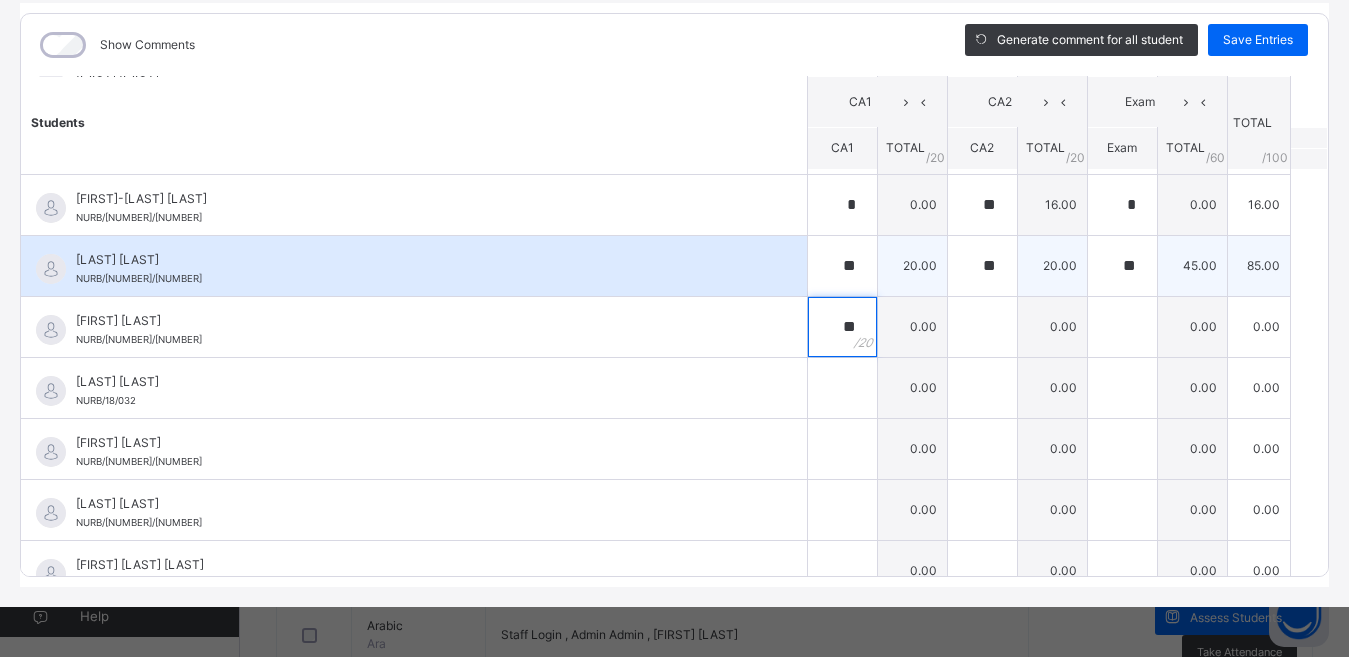 type on "**" 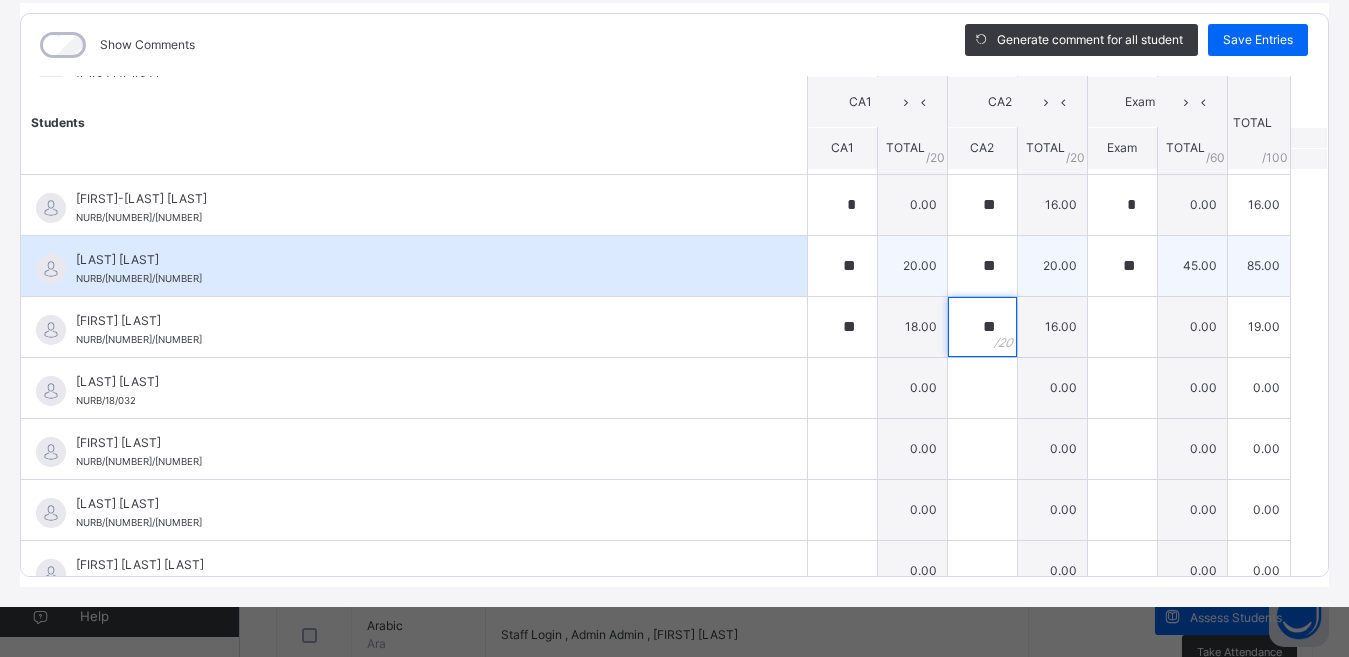 type on "**" 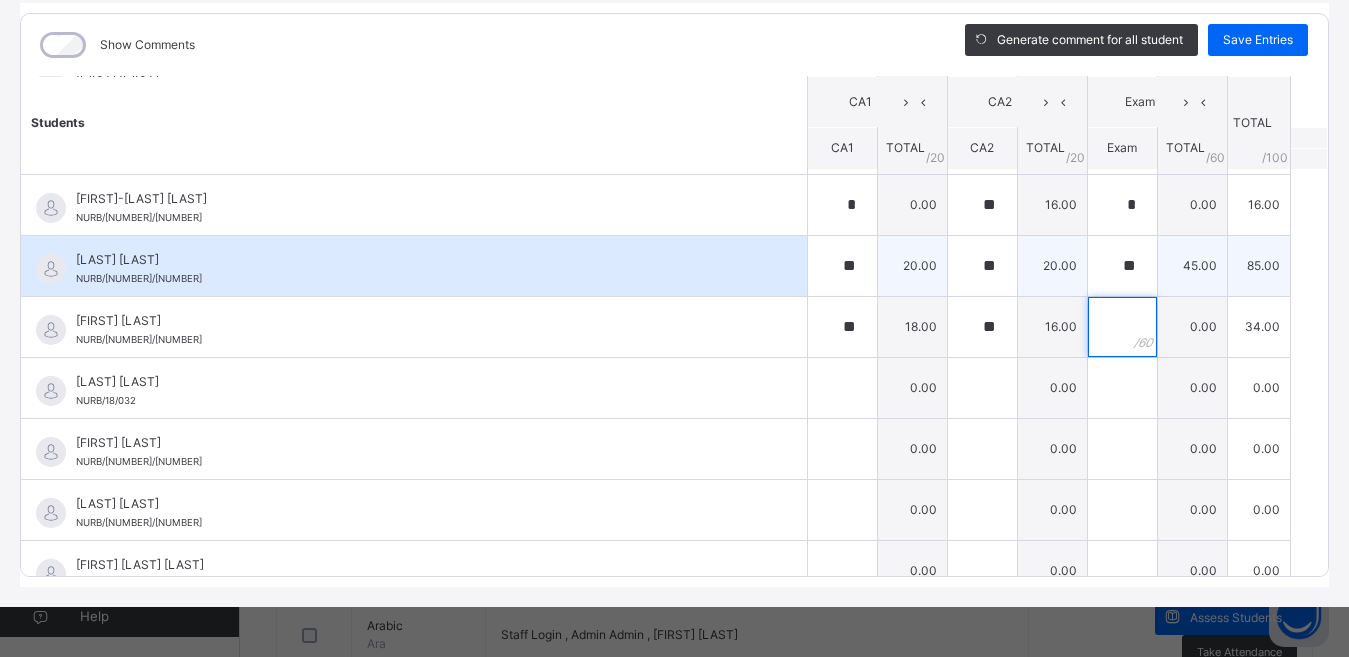 type on "*" 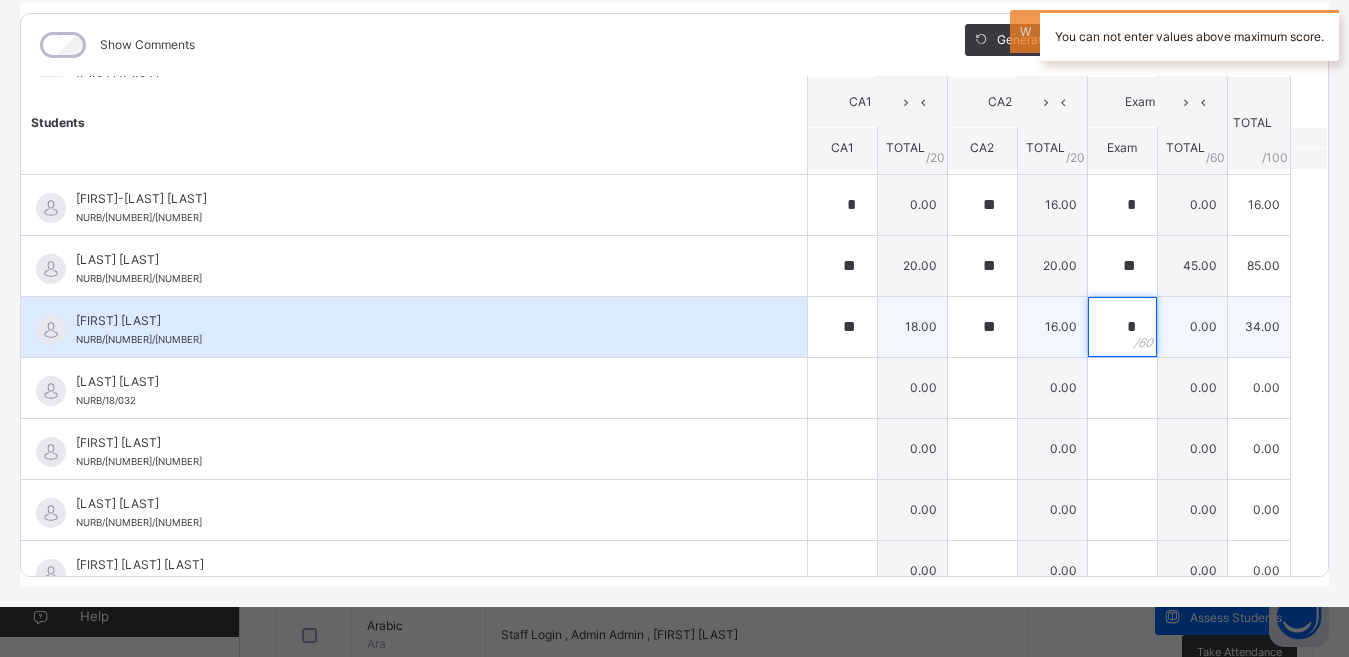 click on "*" at bounding box center (1122, 327) 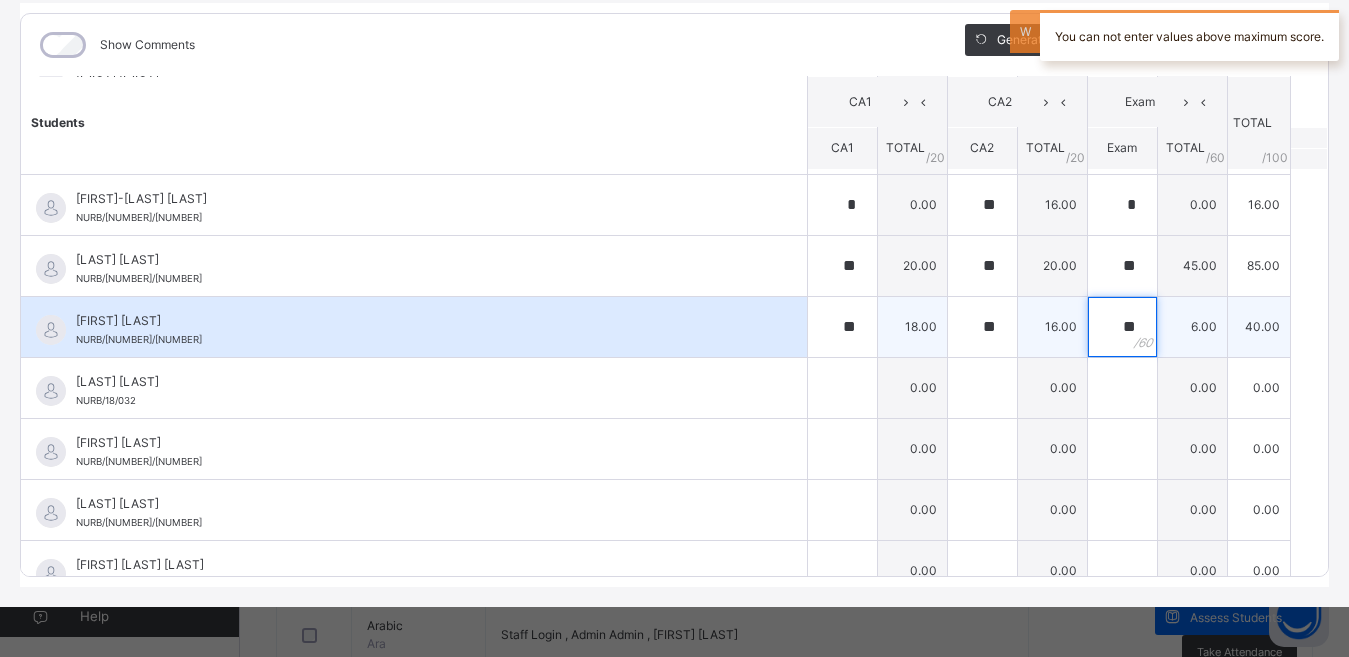 type on "**" 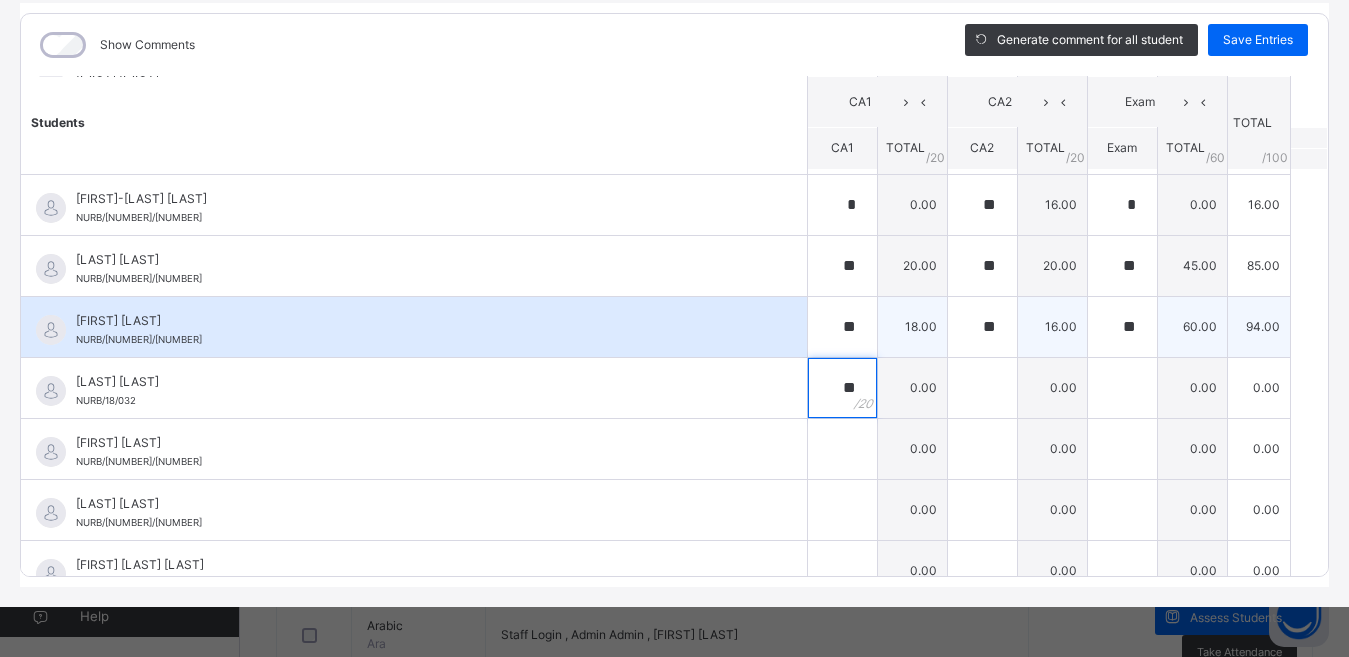 type on "**" 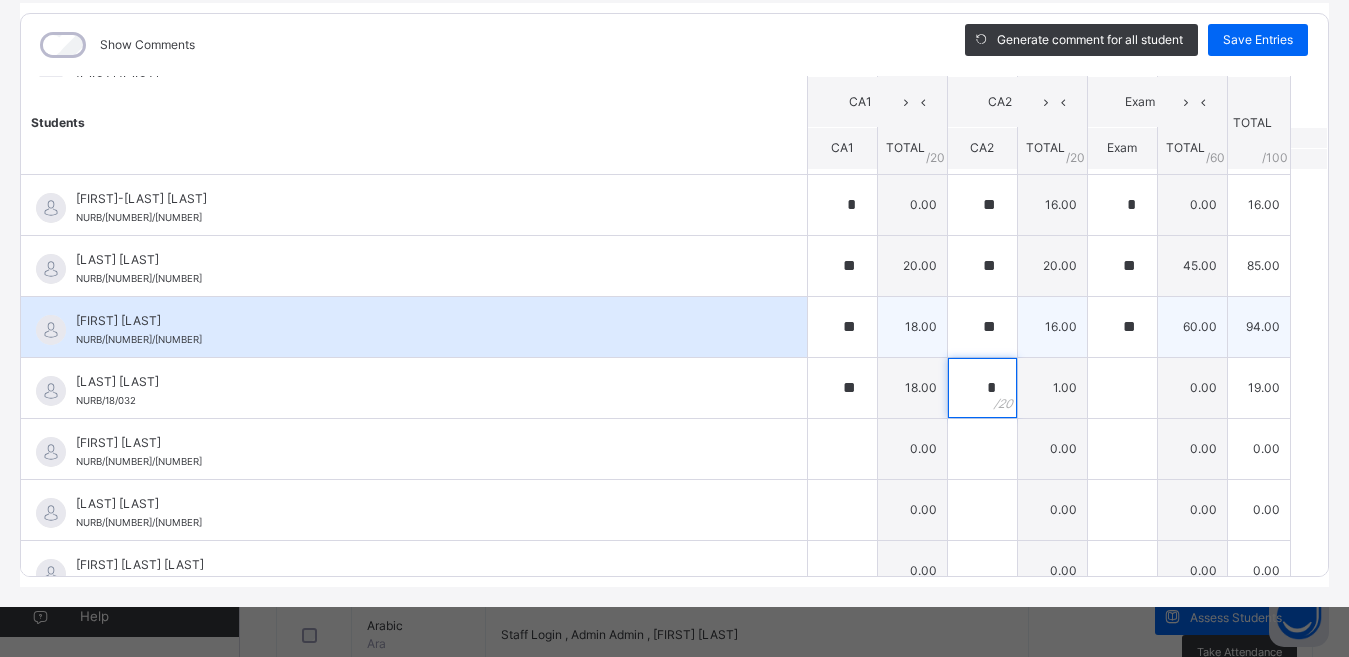 type on "**" 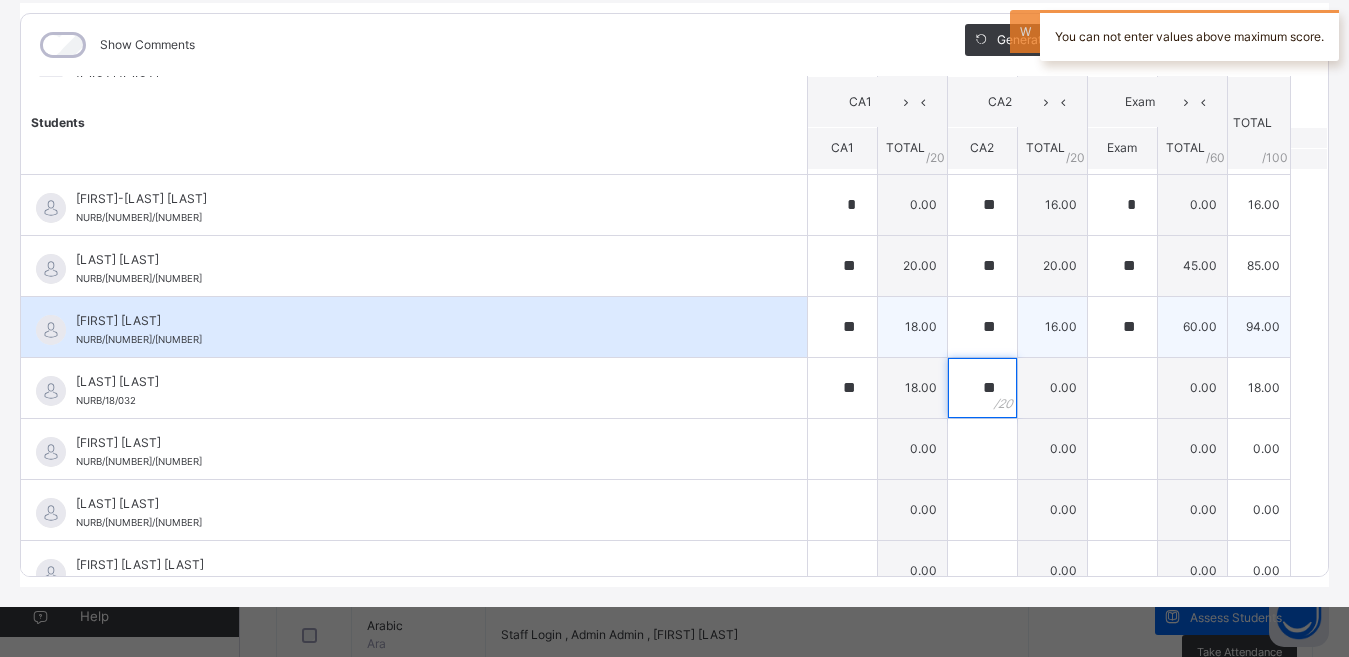 type on "**" 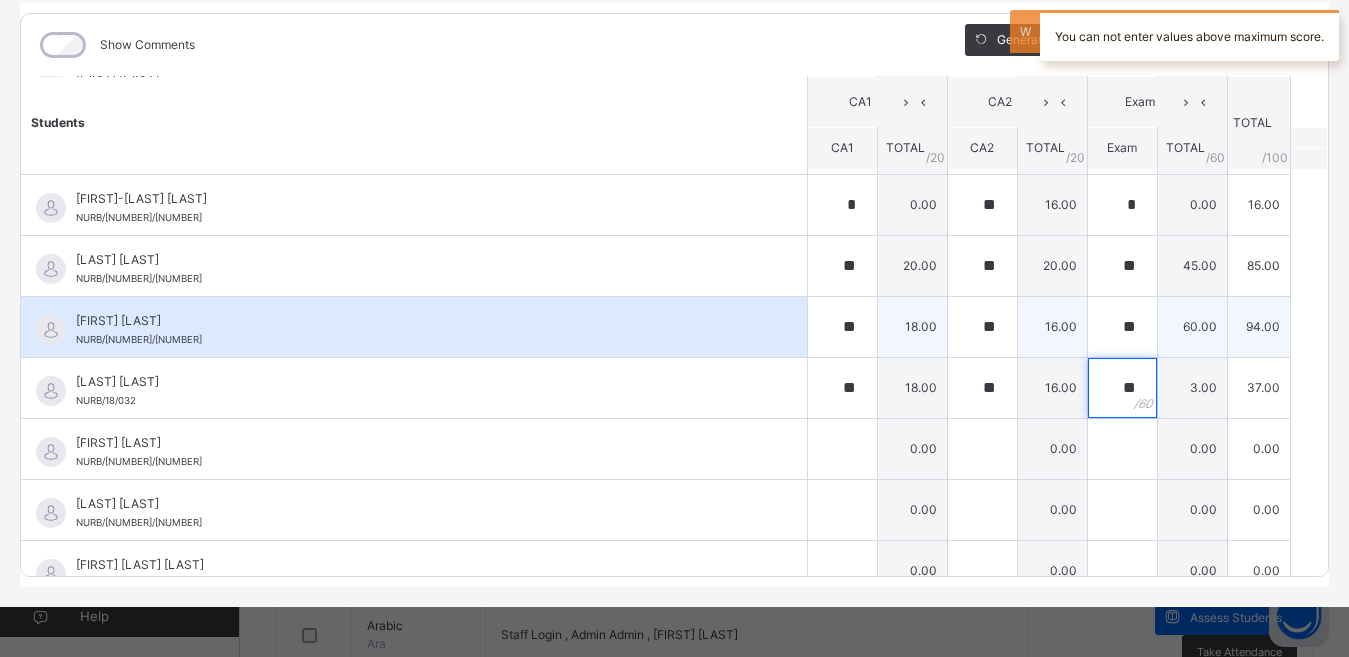 type on "**" 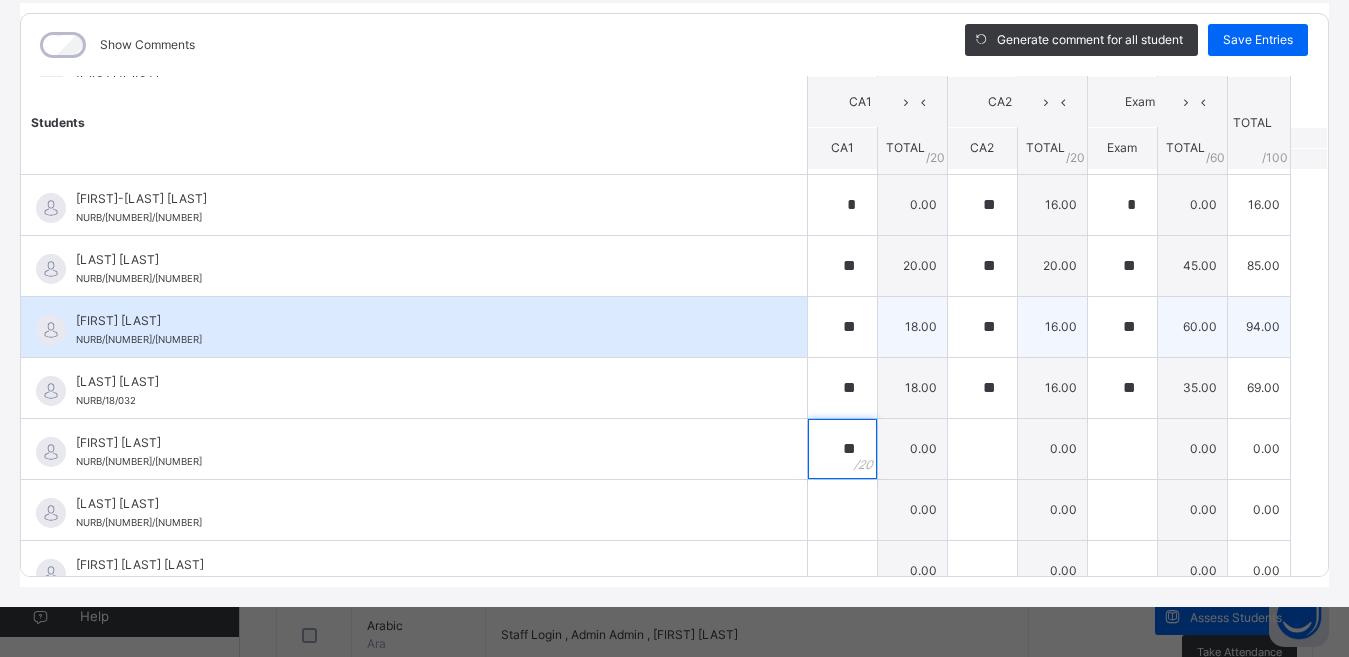 type on "**" 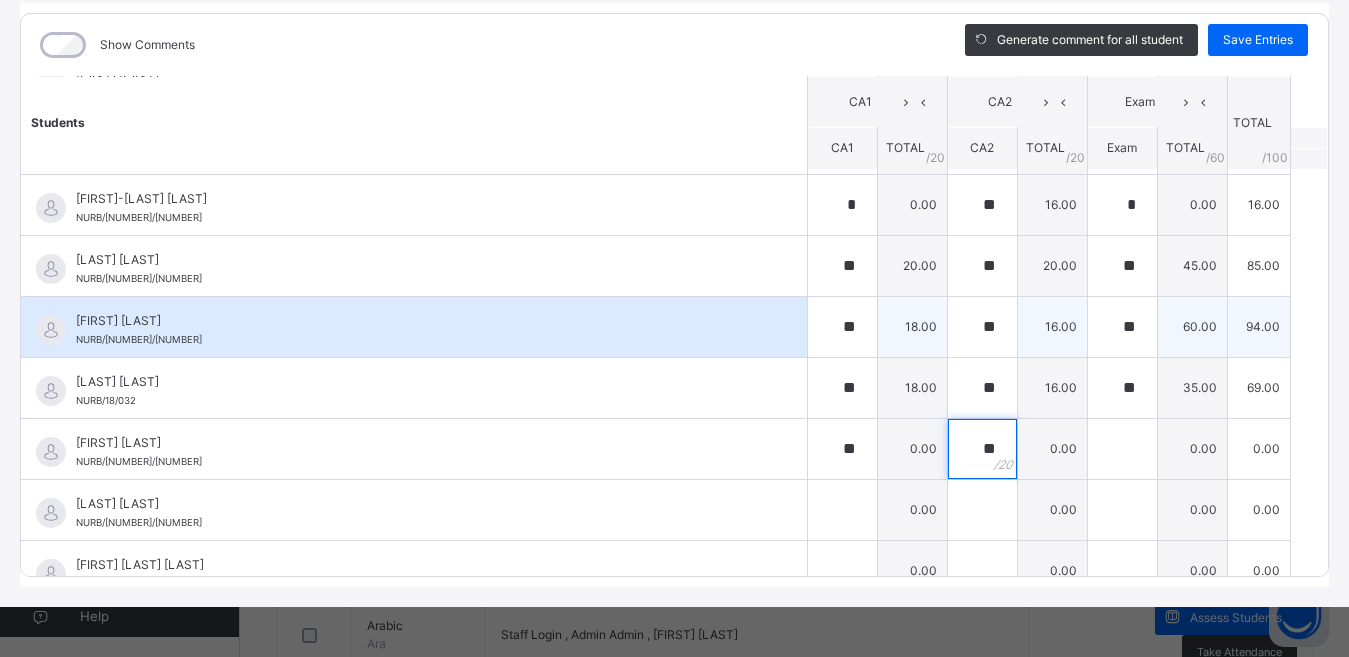 type on "**" 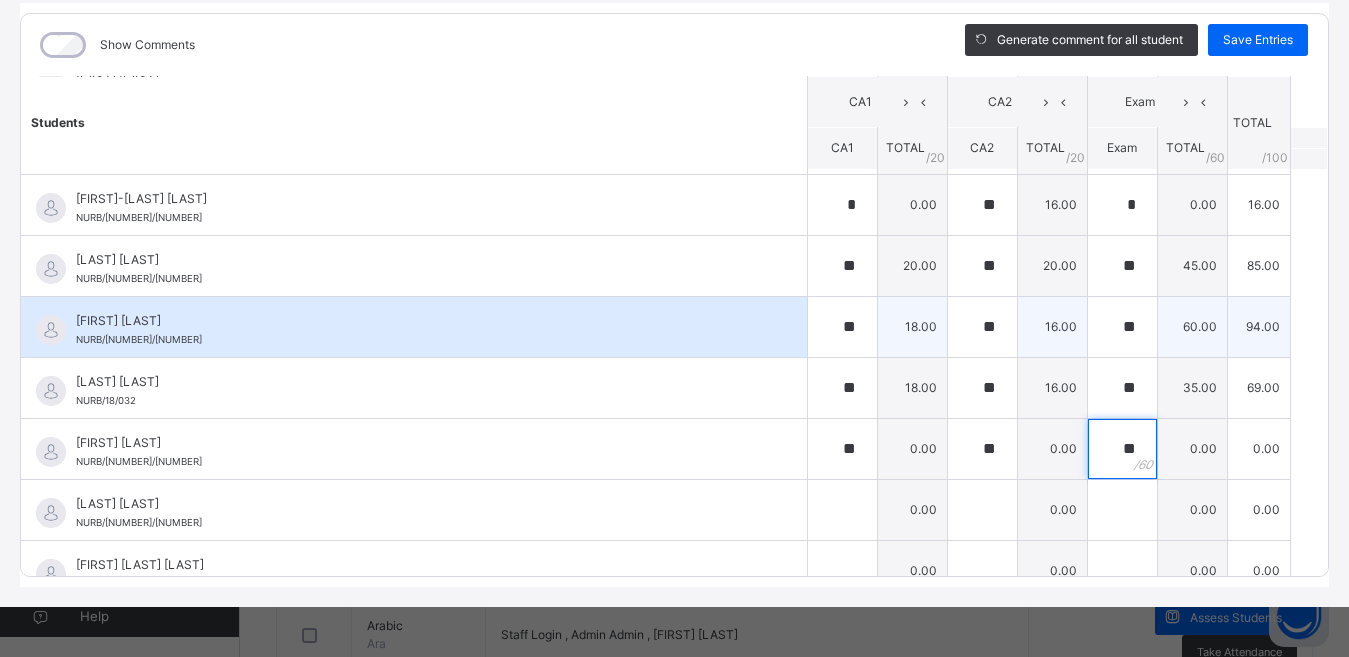 type on "**" 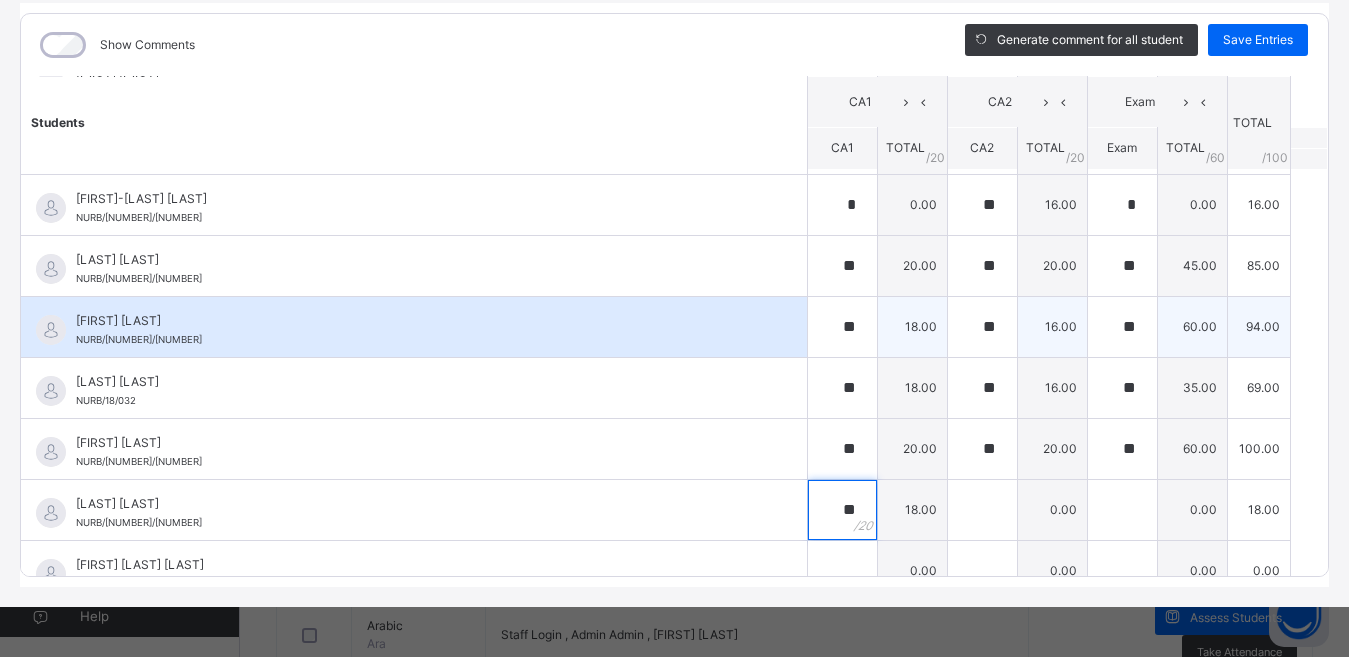 type on "**" 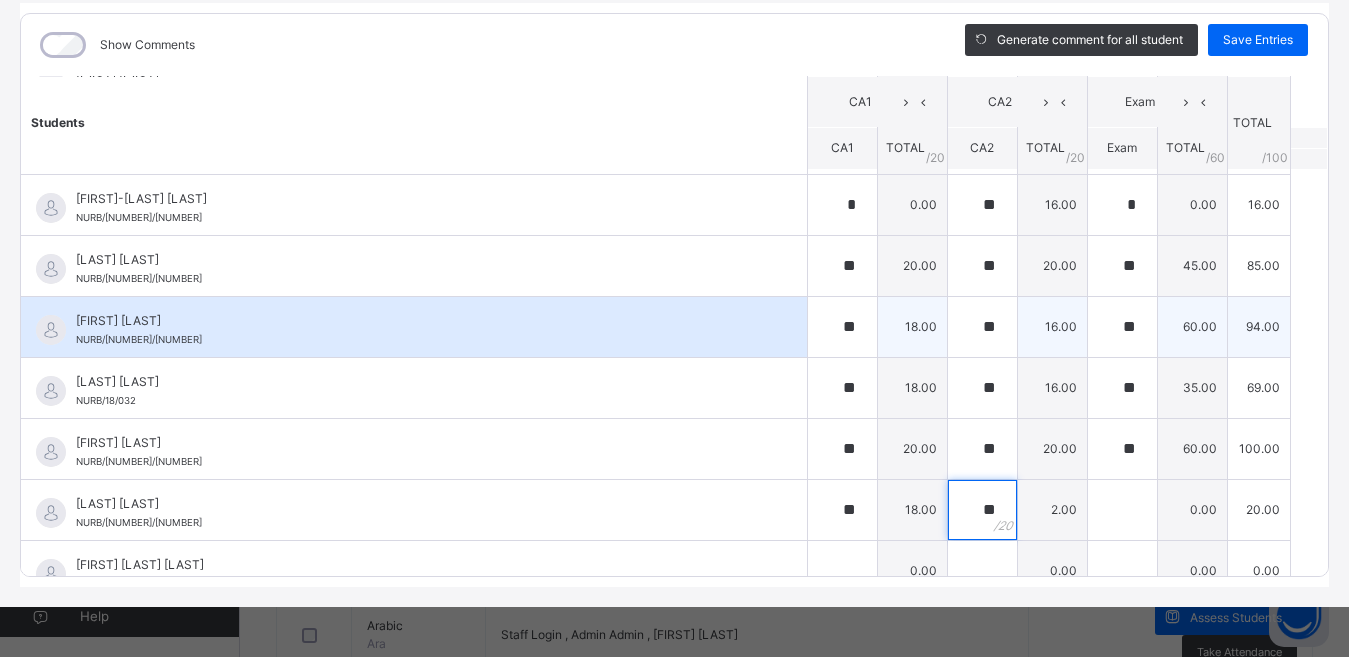 type on "**" 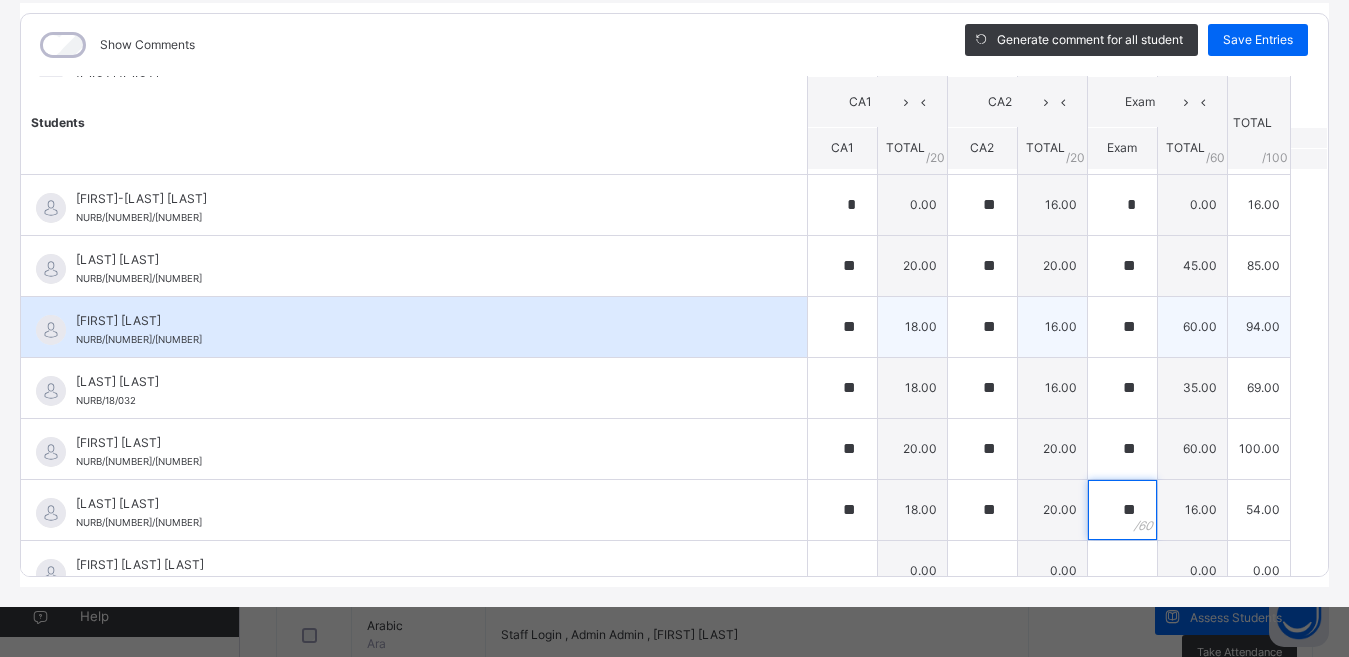 type on "*" 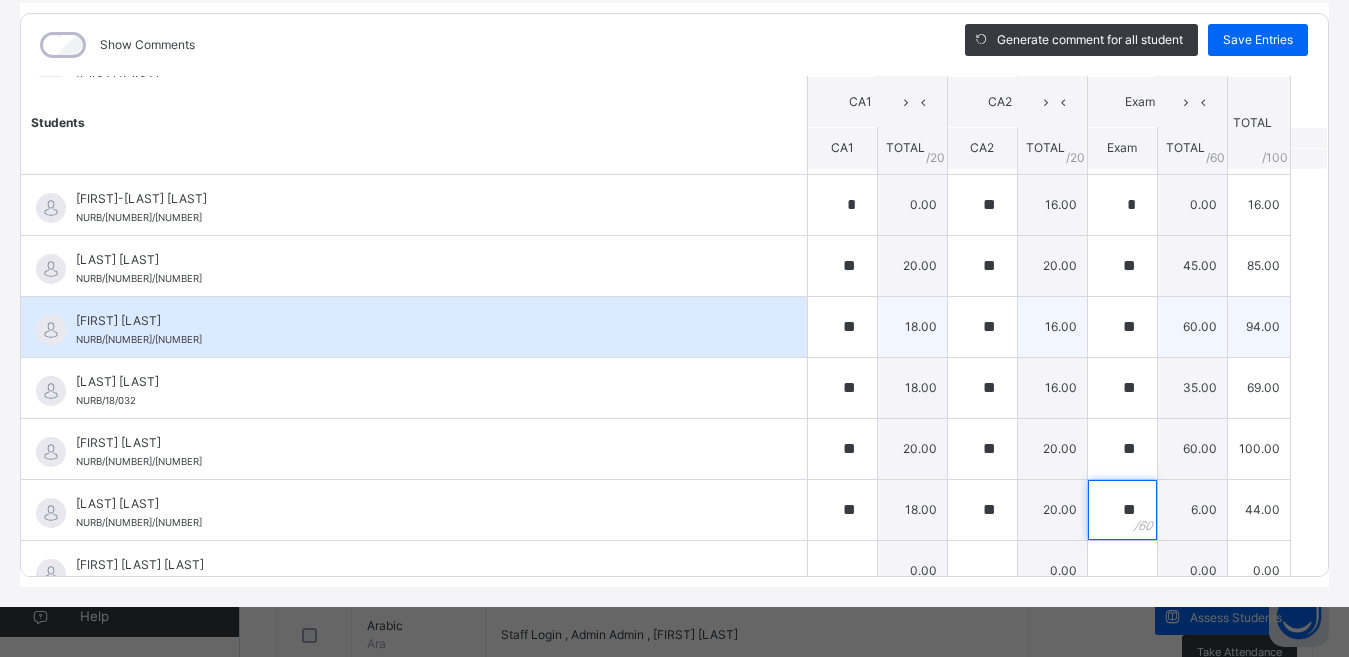 type on "**" 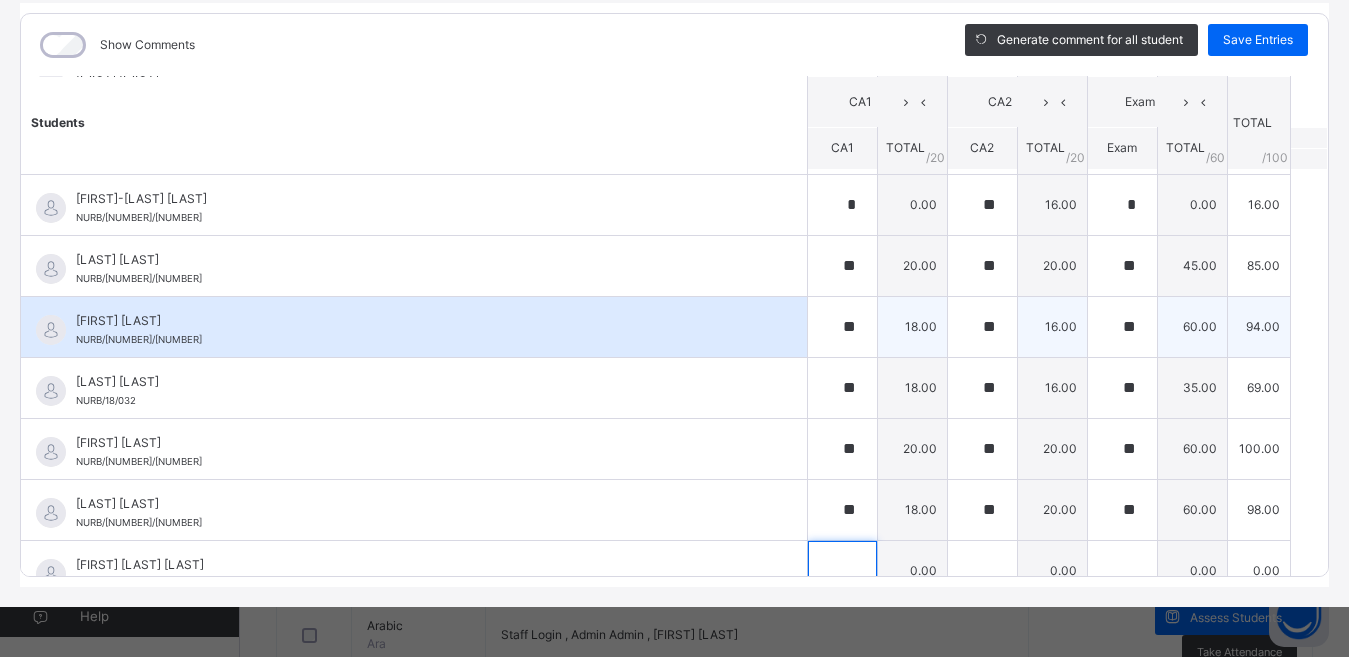 scroll, scrollTop: 324, scrollLeft: 0, axis: vertical 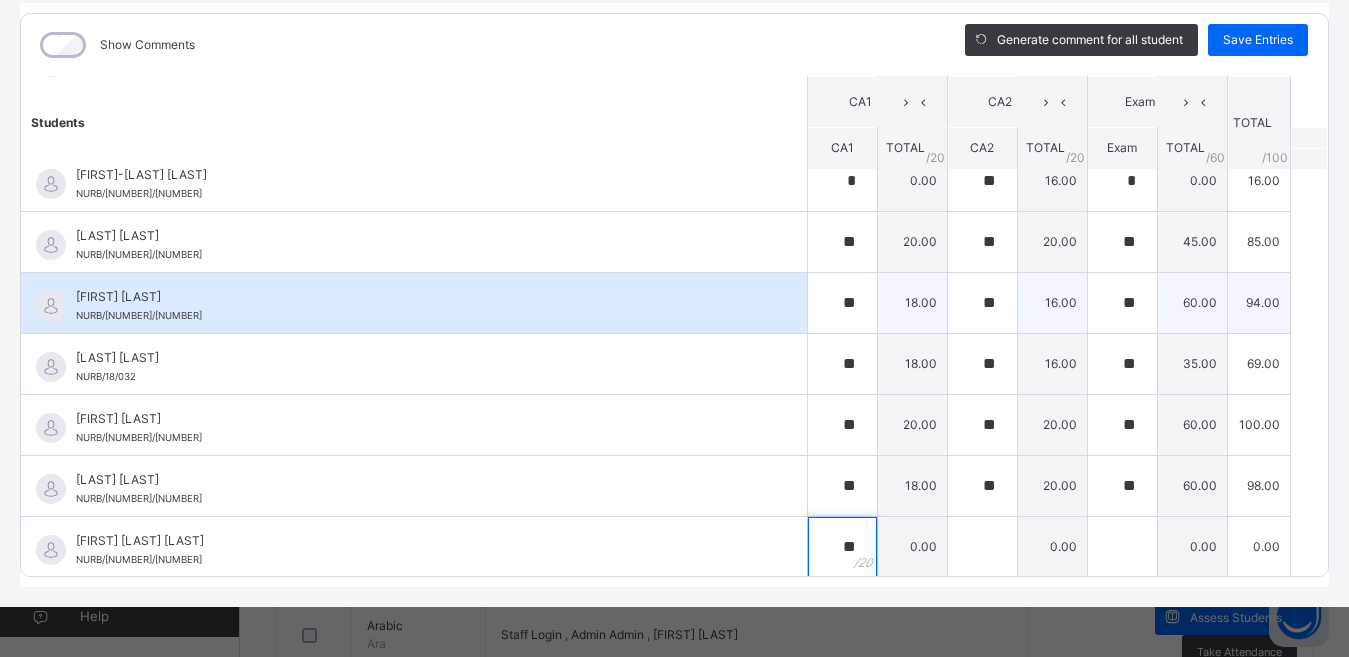 type on "**" 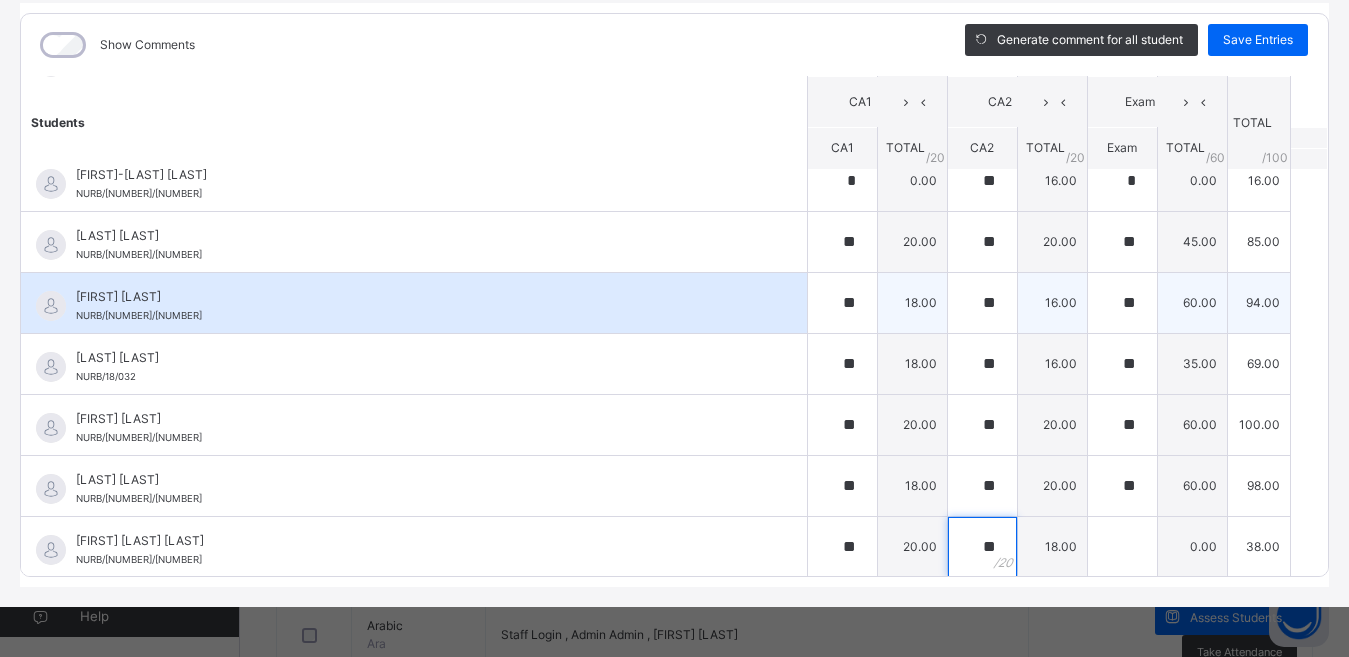 type 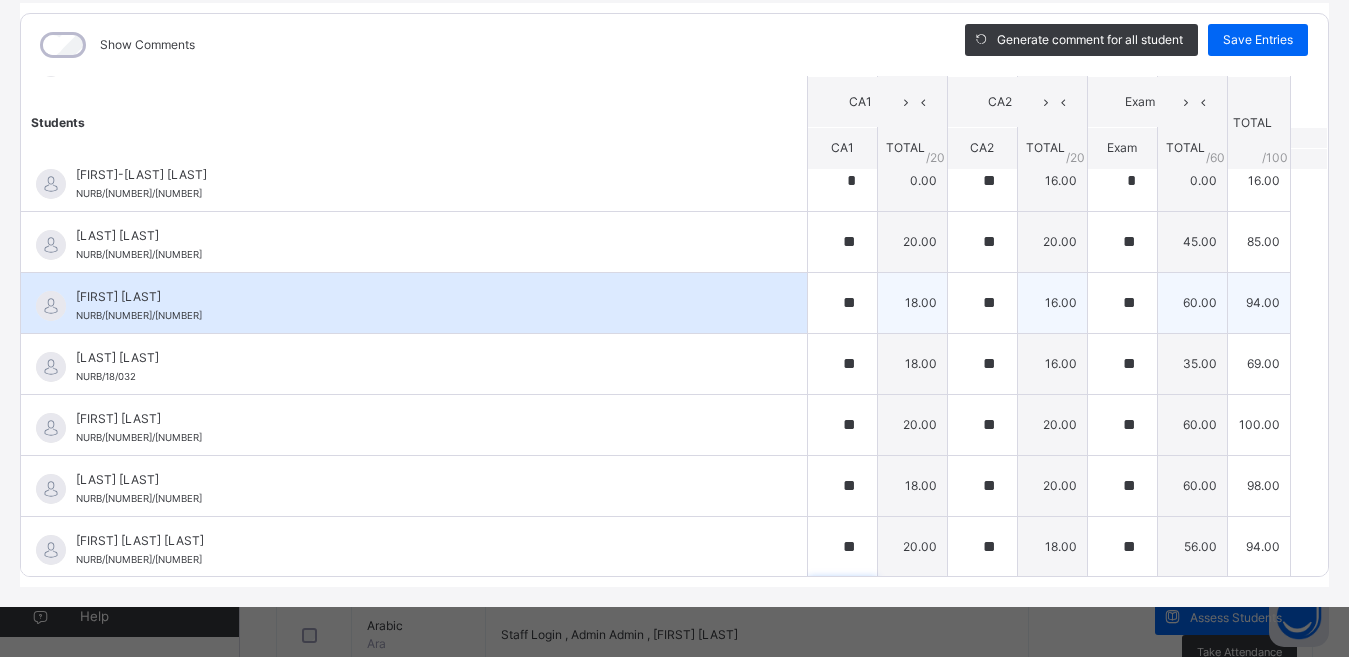 scroll, scrollTop: 605, scrollLeft: 0, axis: vertical 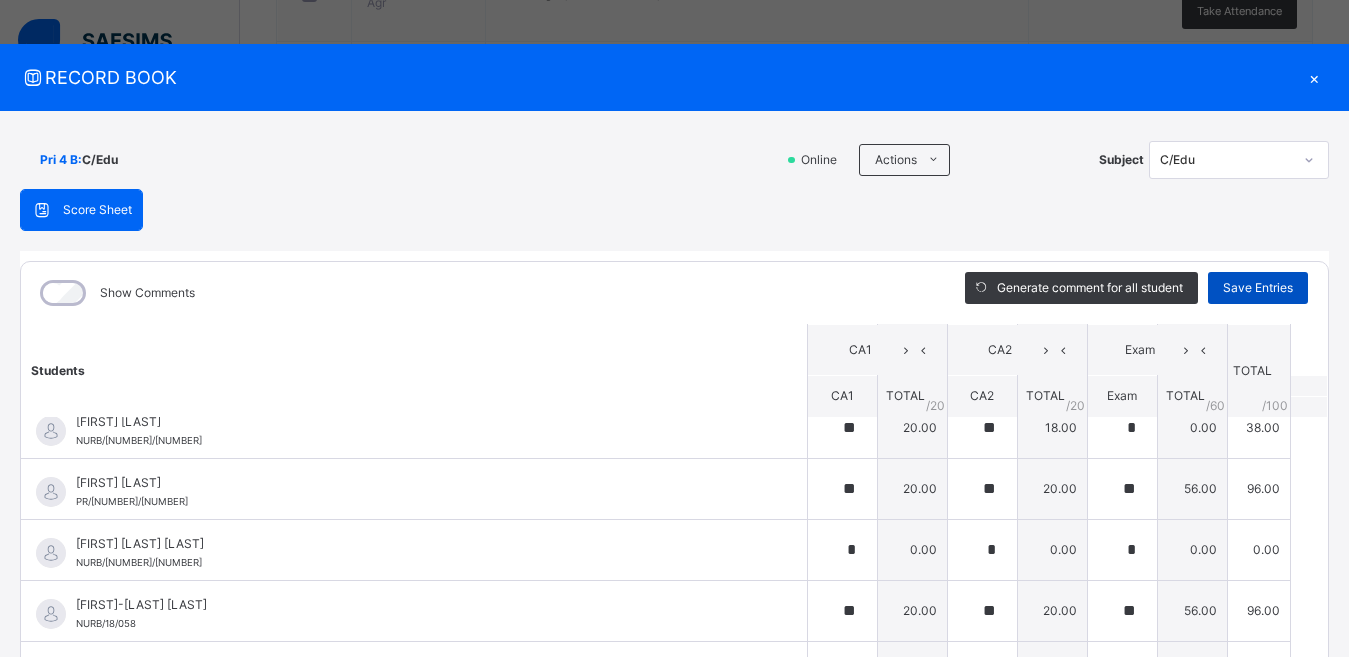 click on "Save Entries" at bounding box center [1258, 288] 